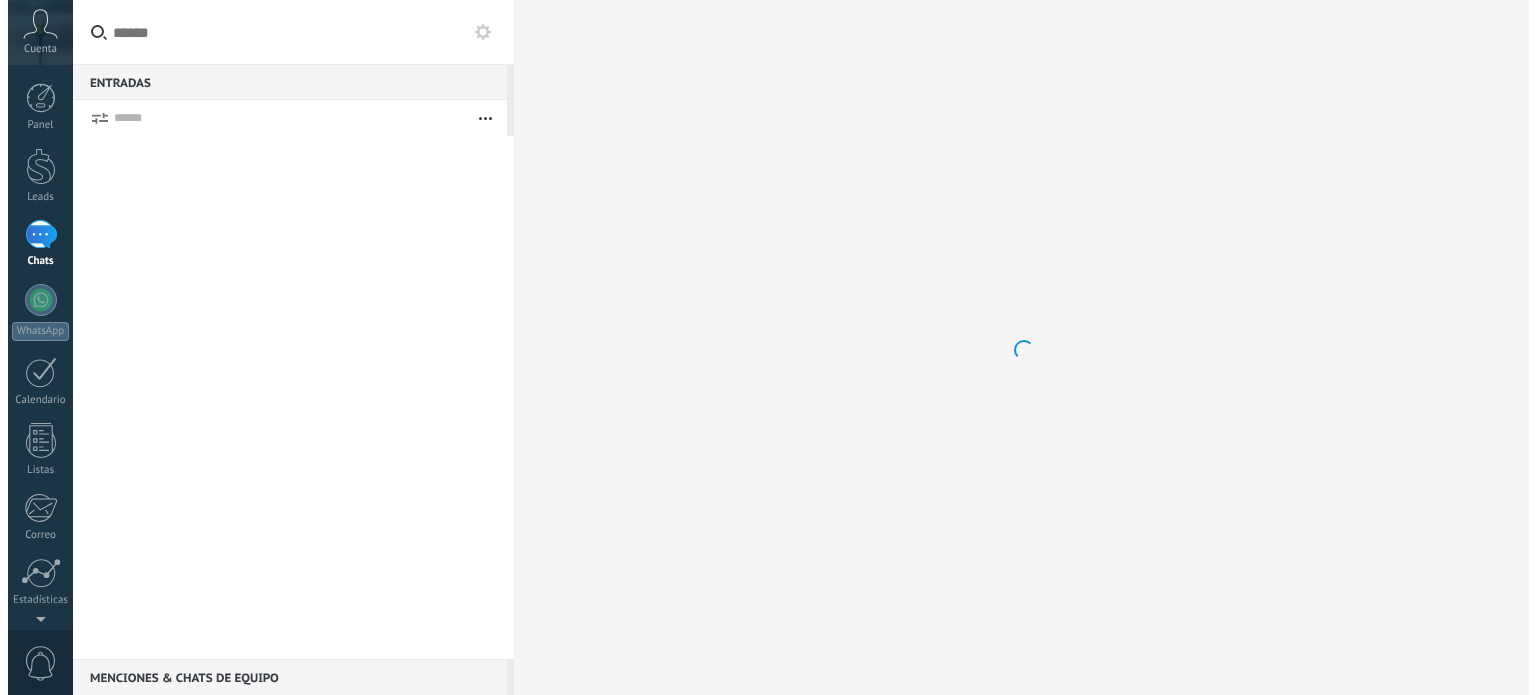 scroll, scrollTop: 0, scrollLeft: 0, axis: both 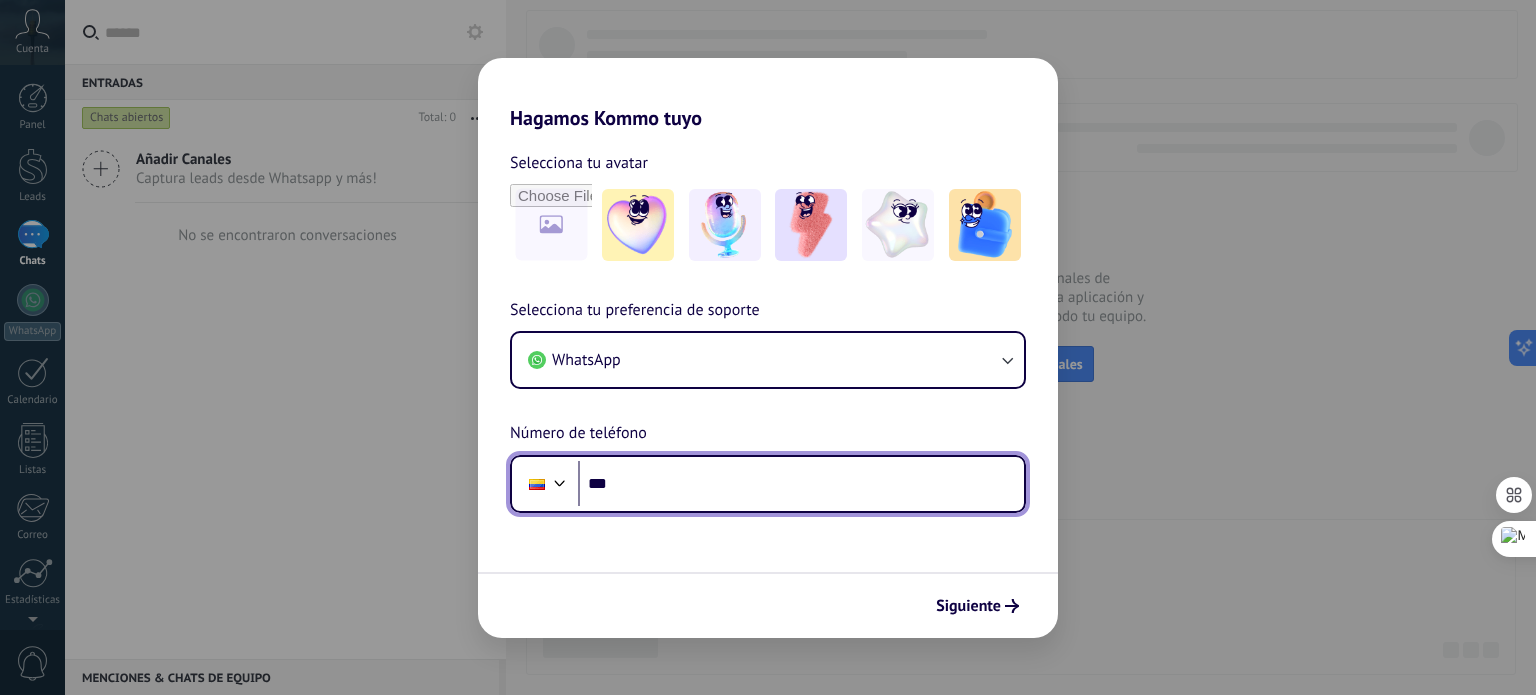 click on "***" at bounding box center (801, 484) 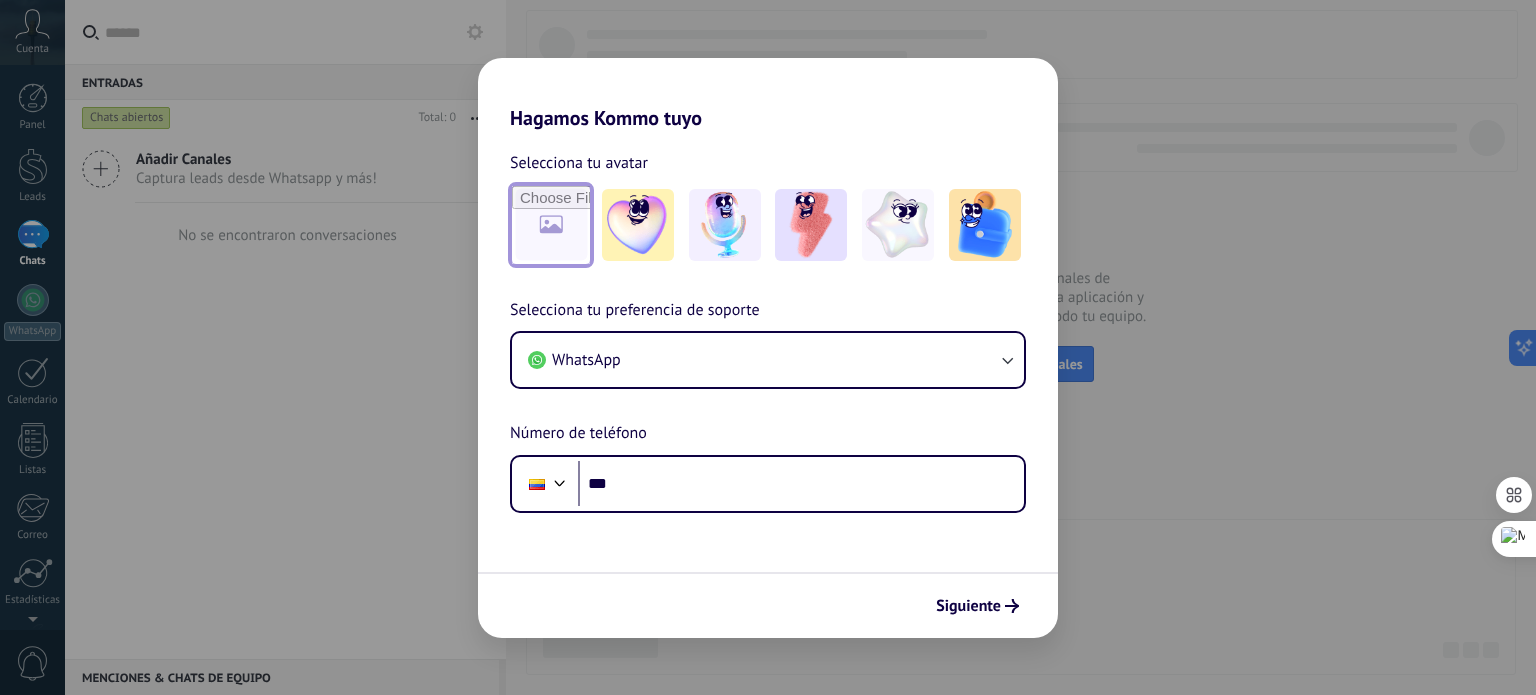 click at bounding box center (551, 225) 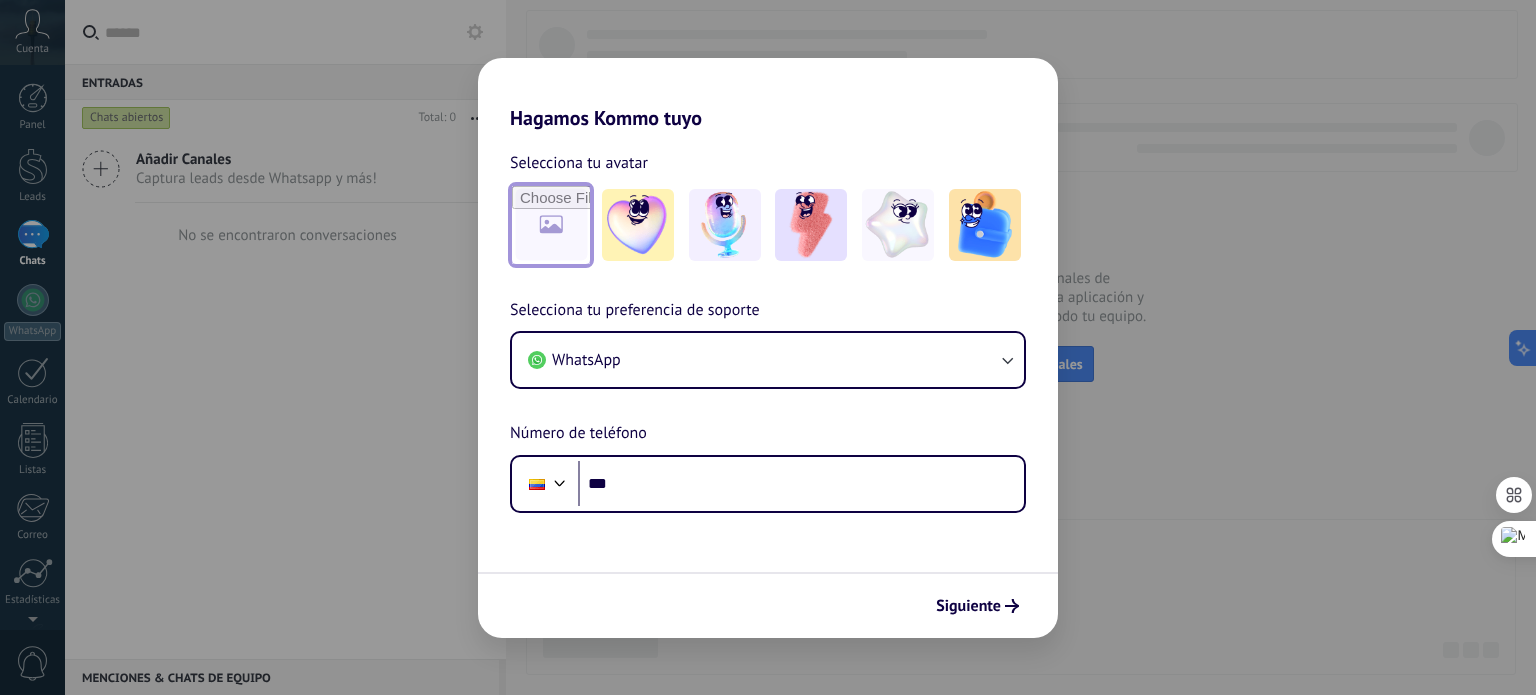 type on "**********" 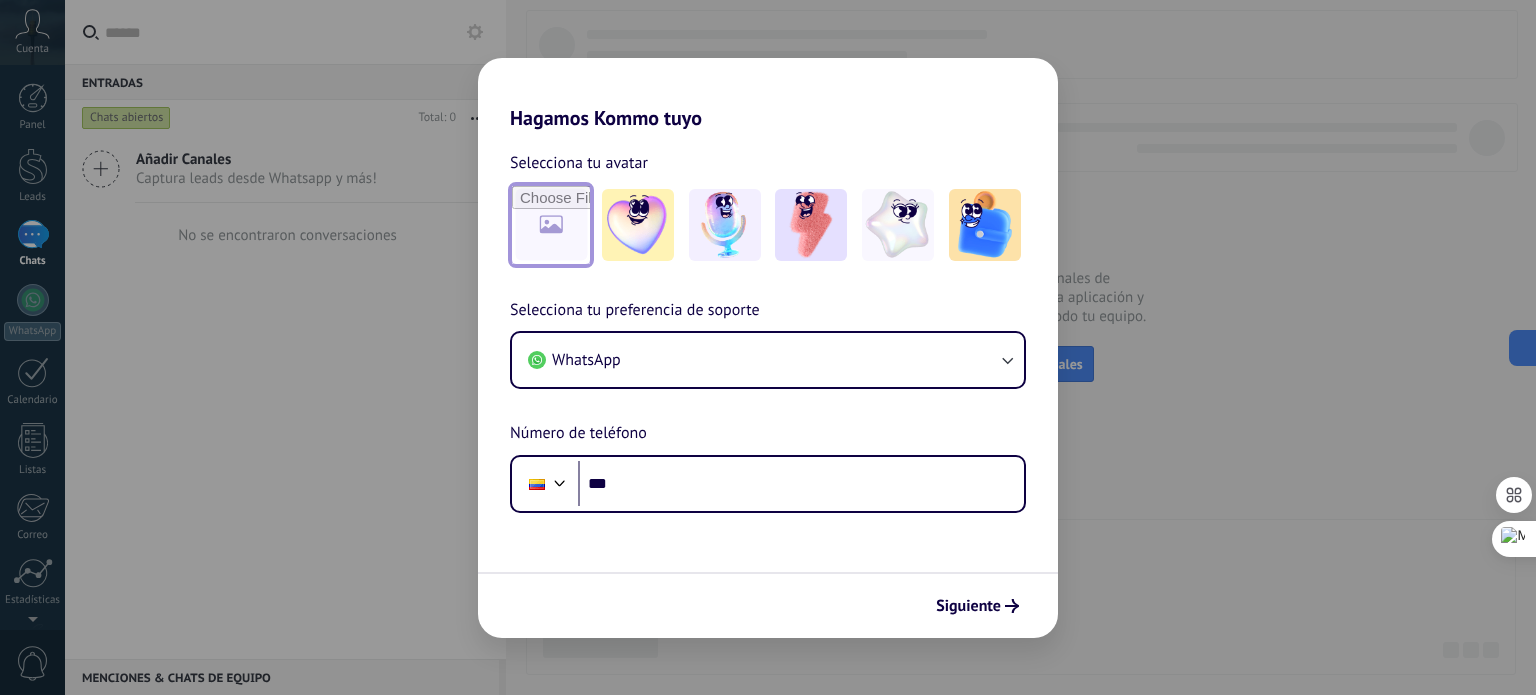 scroll, scrollTop: 0, scrollLeft: 0, axis: both 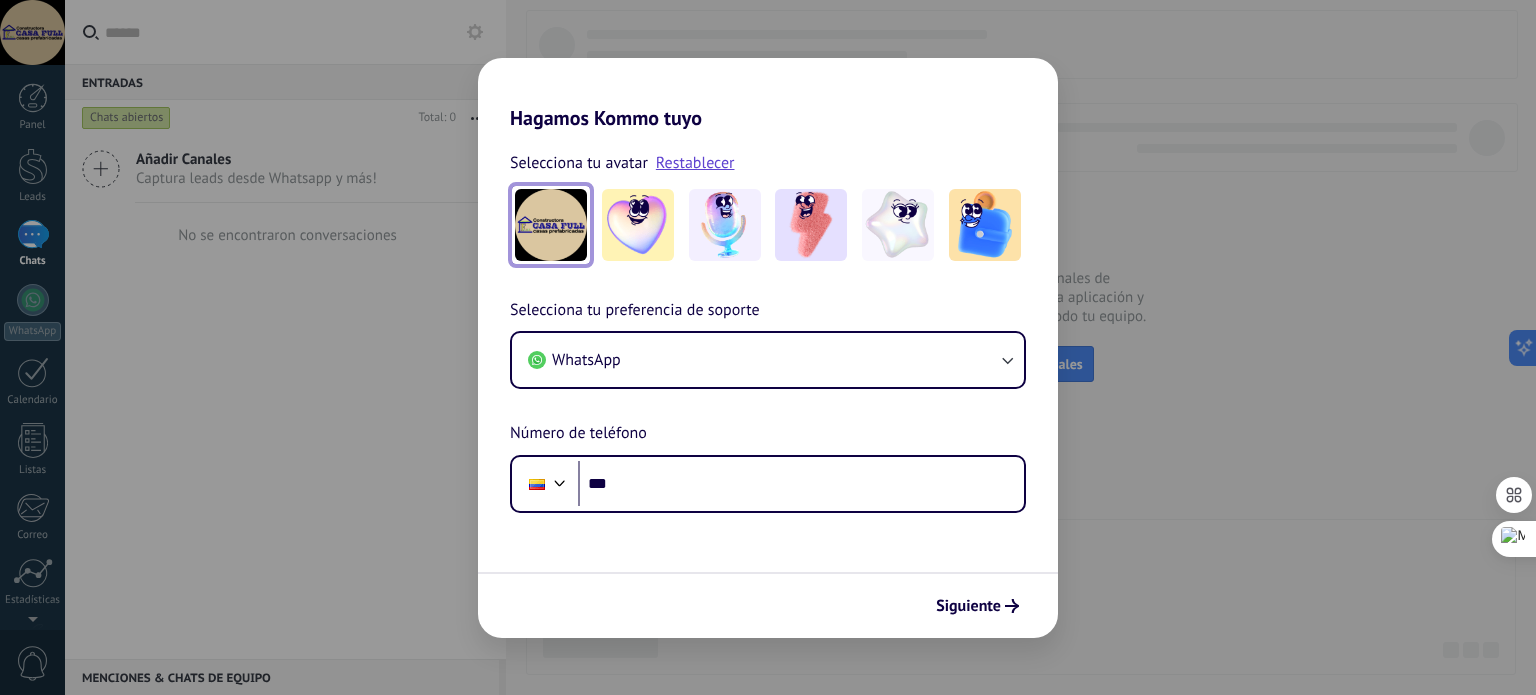 click at bounding box center [551, 225] 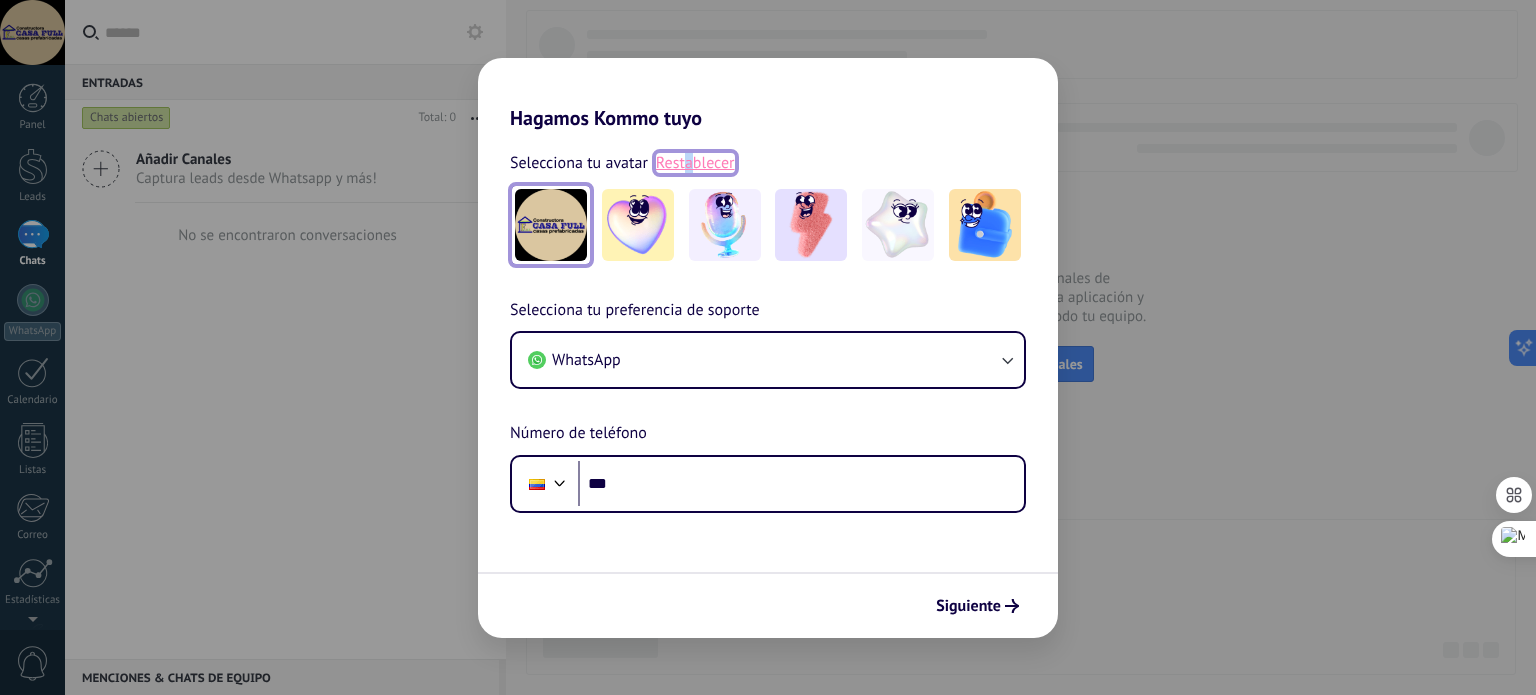 click on "Restablecer" at bounding box center [695, 163] 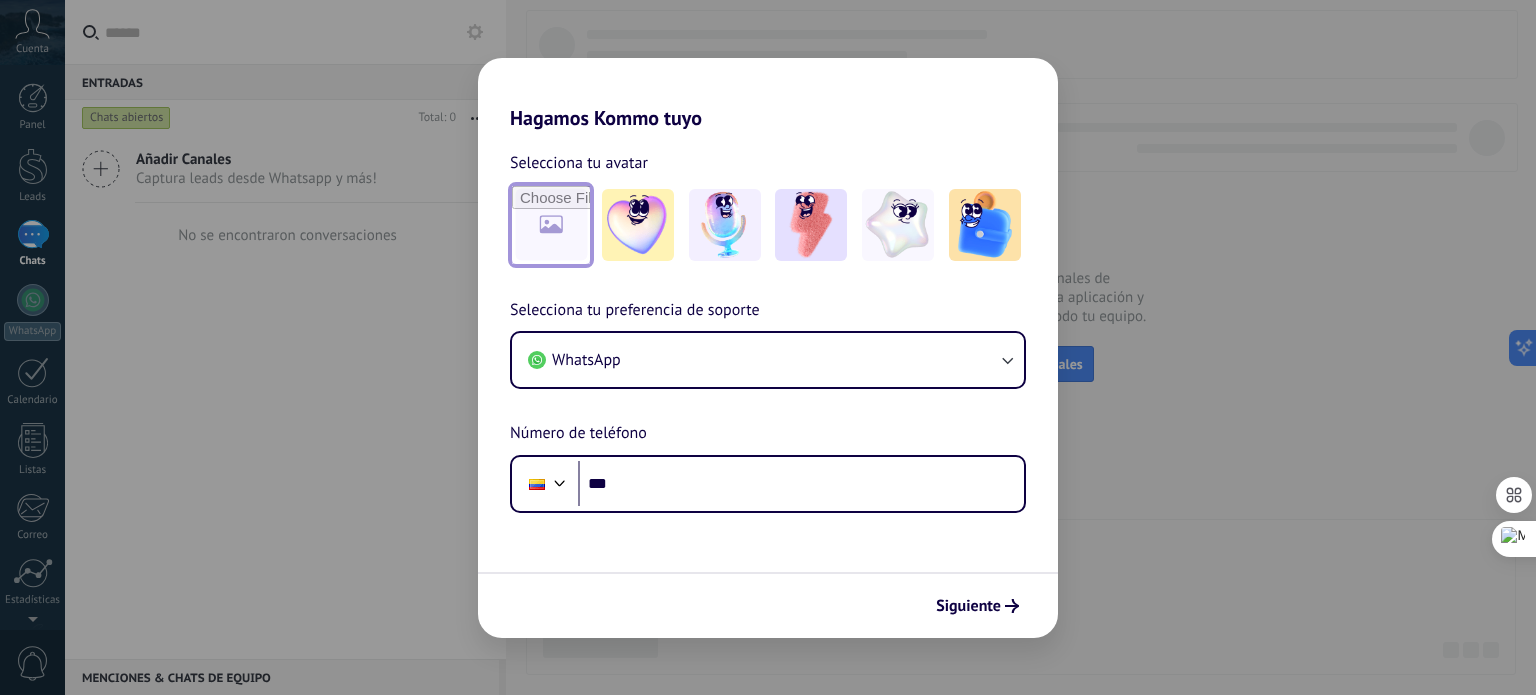 click at bounding box center [551, 225] 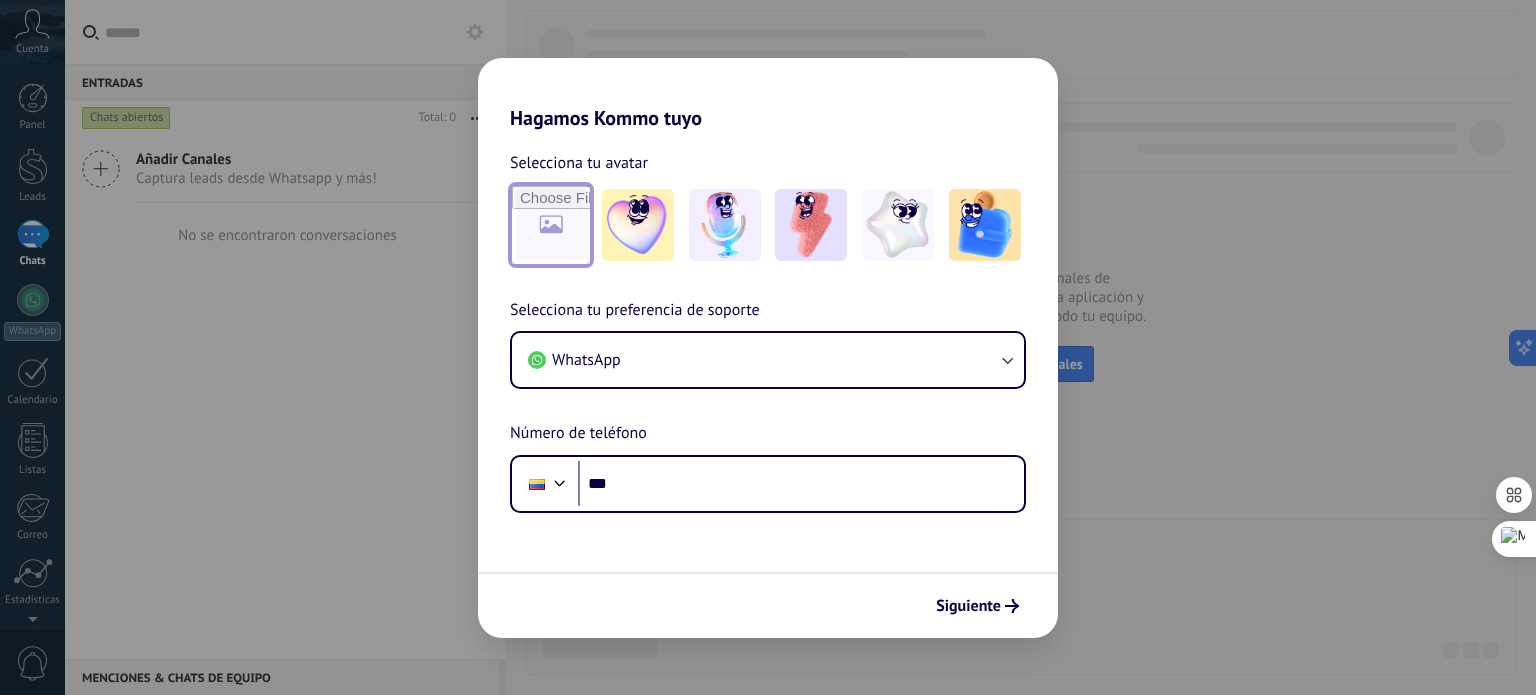 type on "**********" 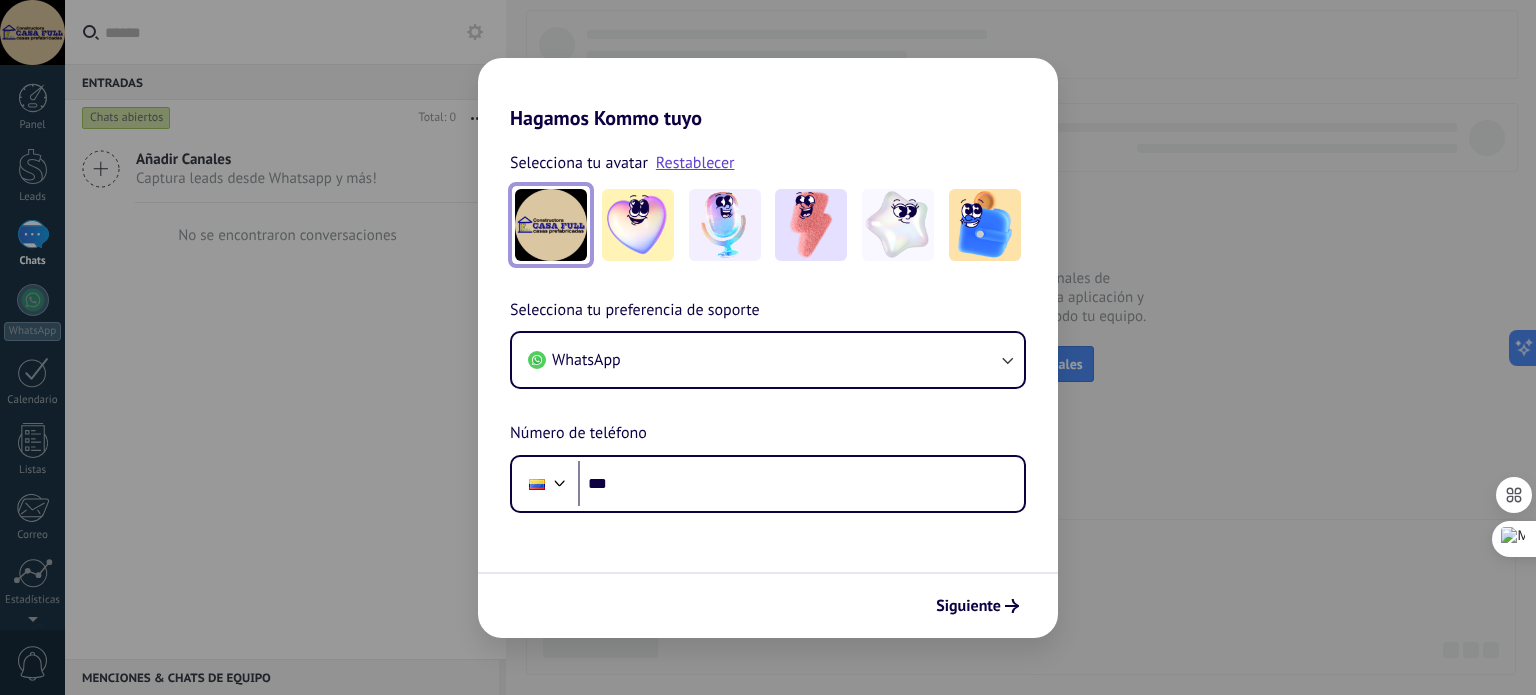 click at bounding box center (551, 225) 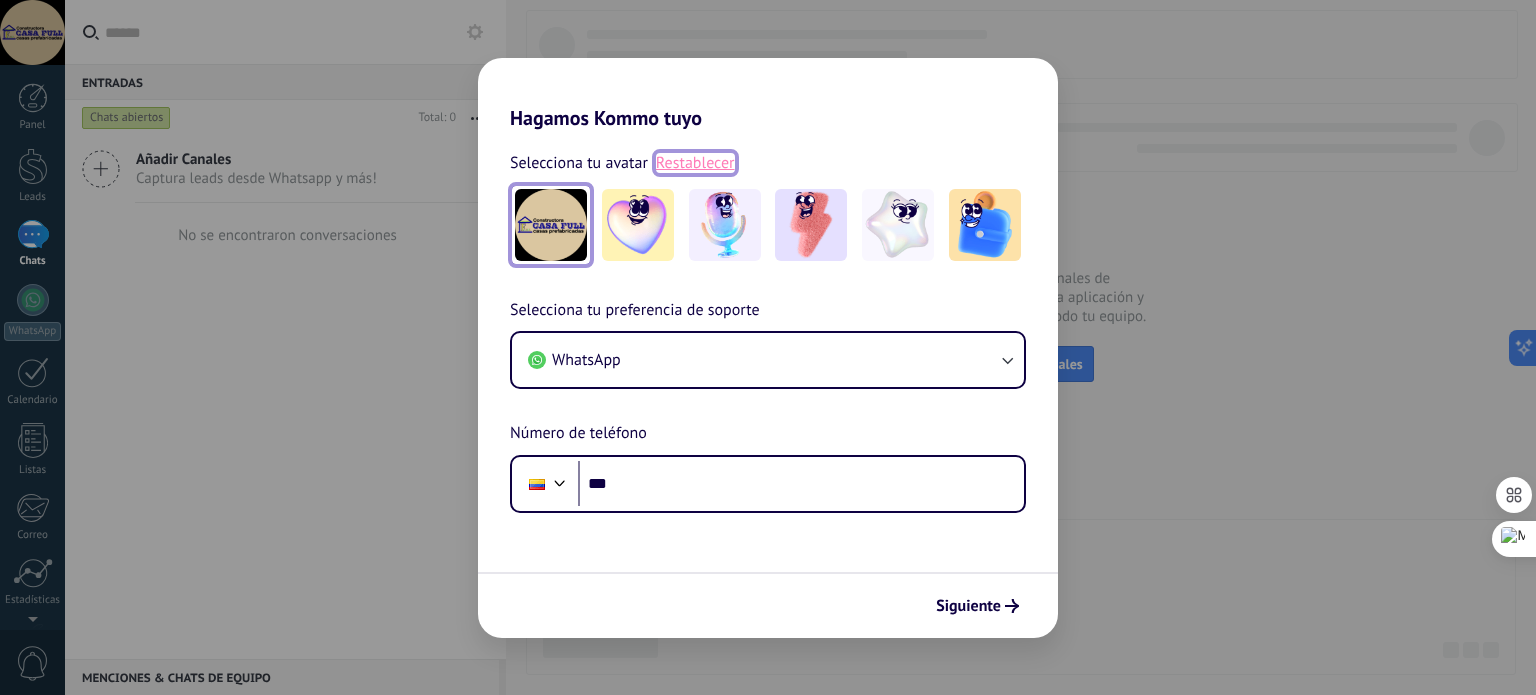 click on "Restablecer" at bounding box center [695, 163] 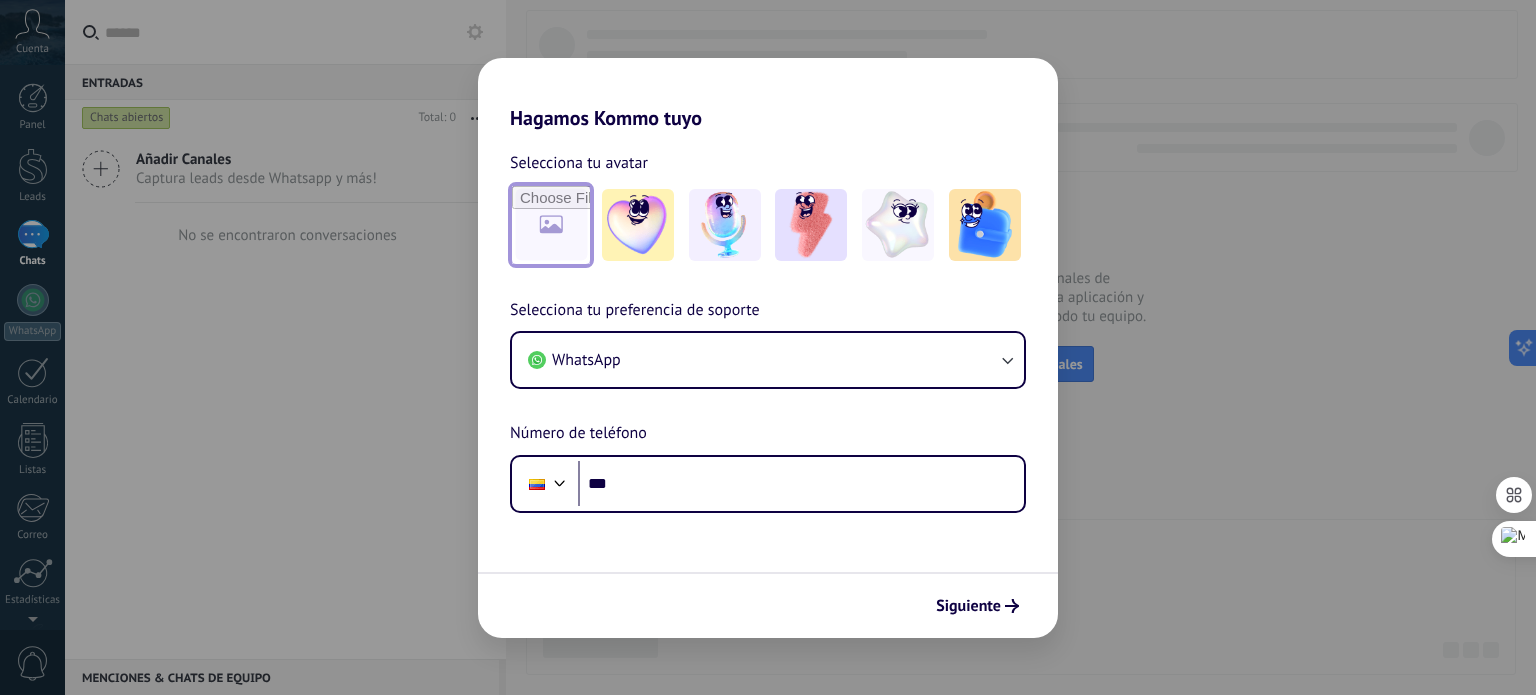 click at bounding box center (551, 225) 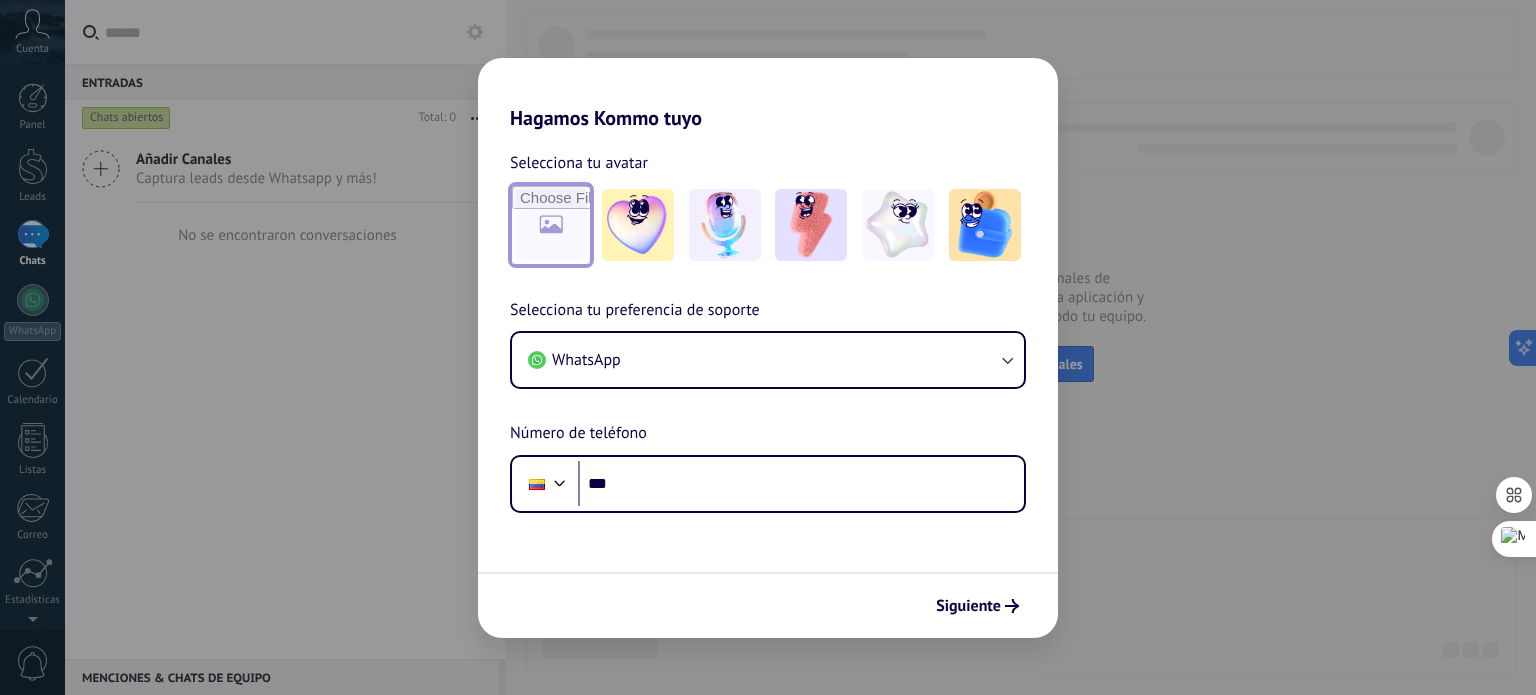 type on "**********" 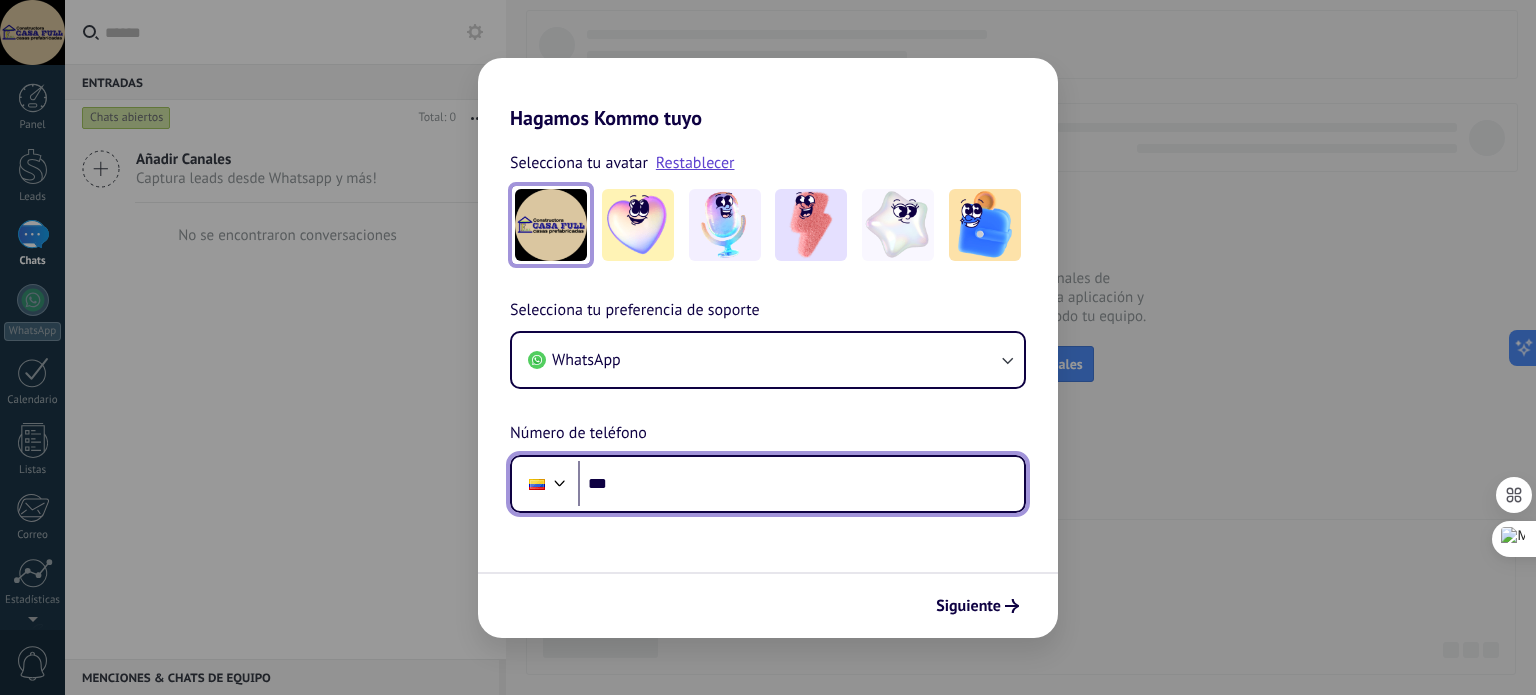 click on "***" at bounding box center (801, 484) 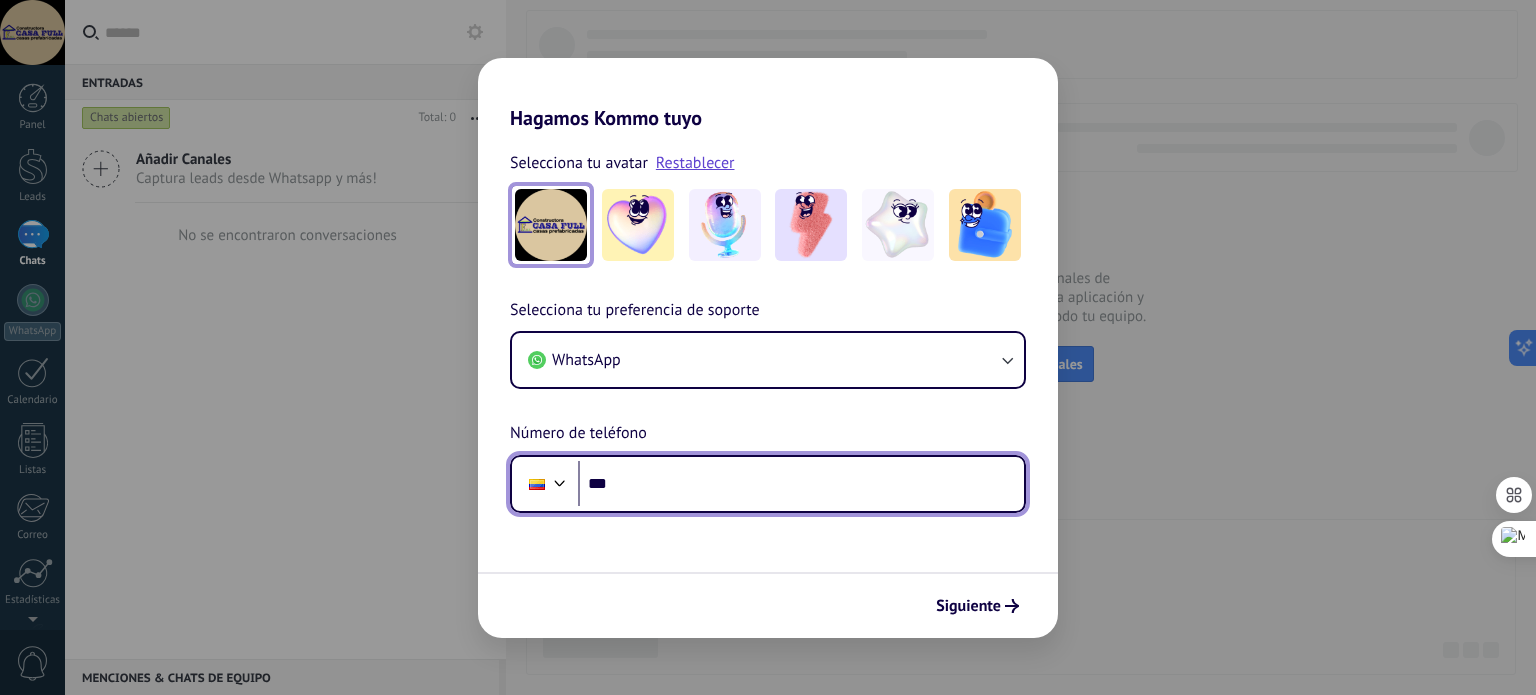 click on "***" at bounding box center (801, 484) 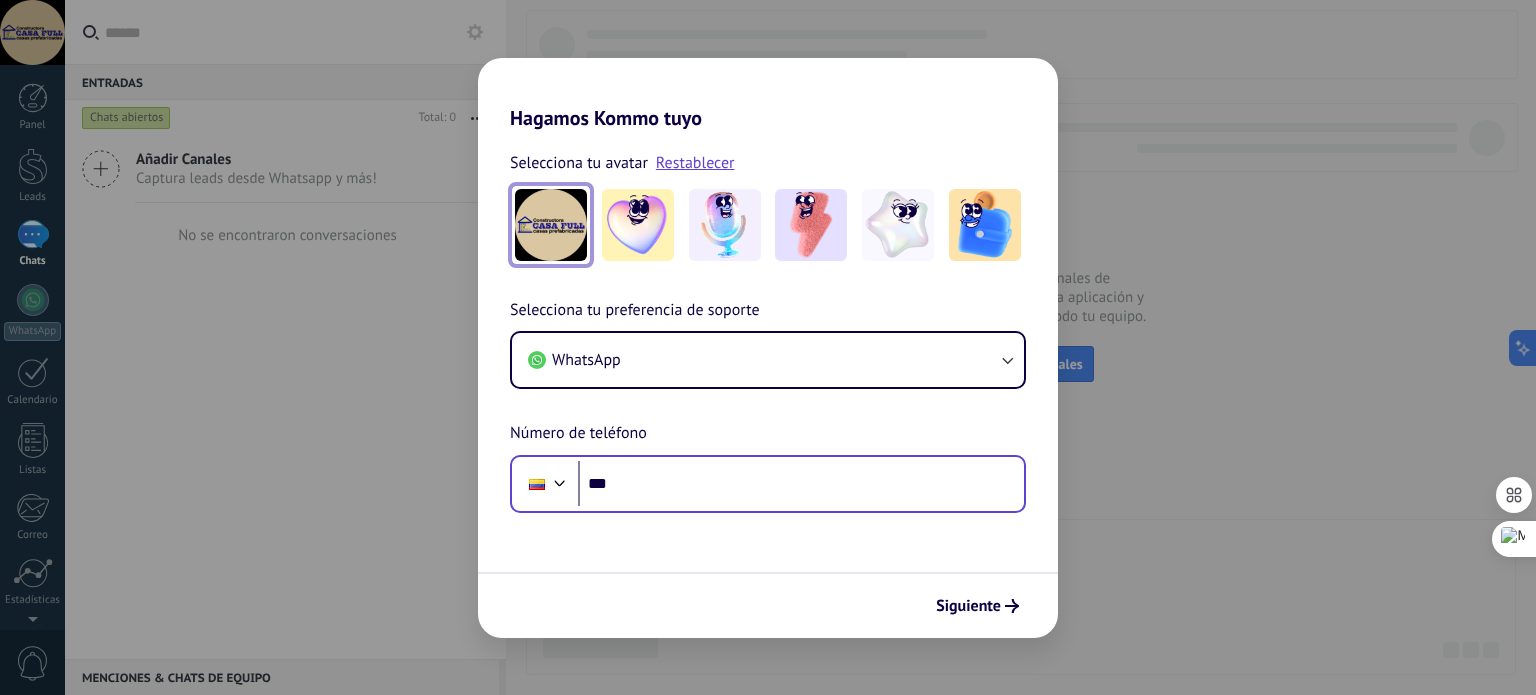 click on "Phone ***" at bounding box center (768, 484) 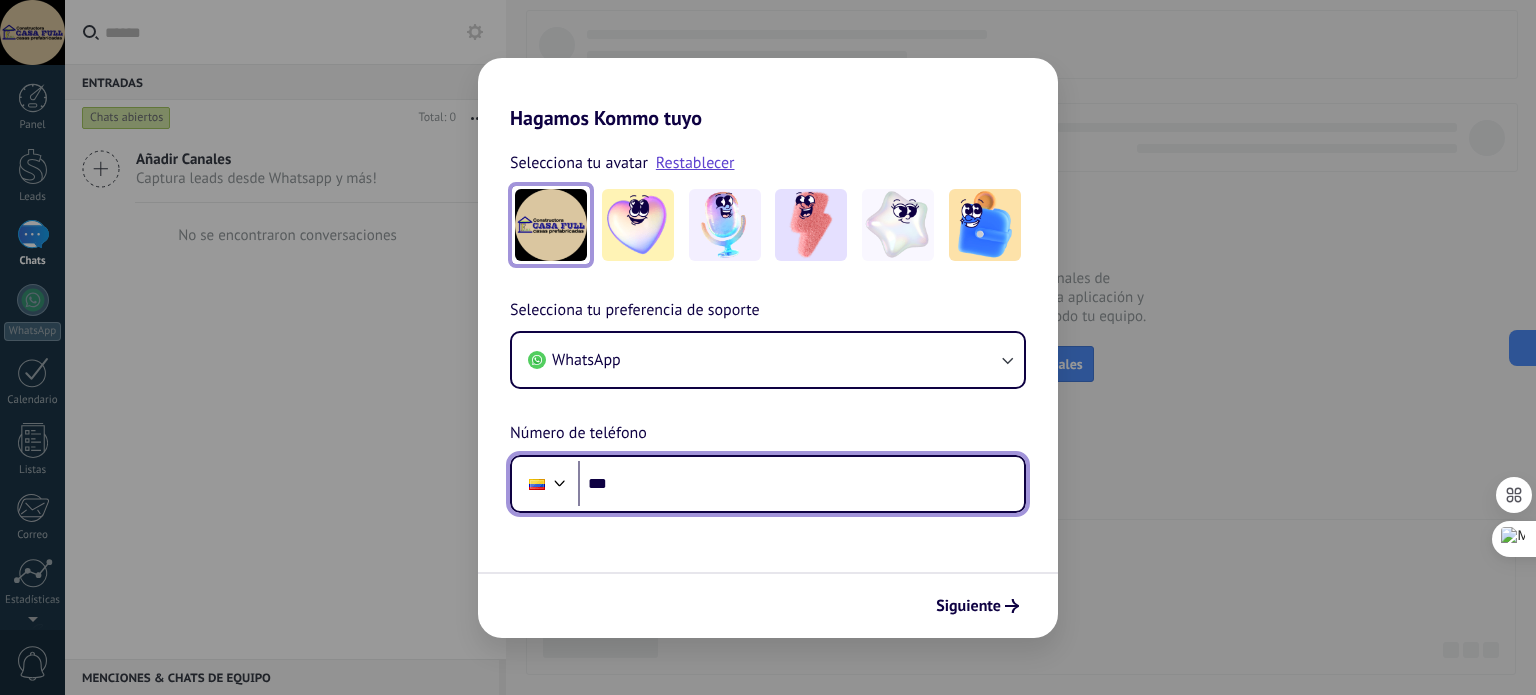 click on "***" at bounding box center (801, 484) 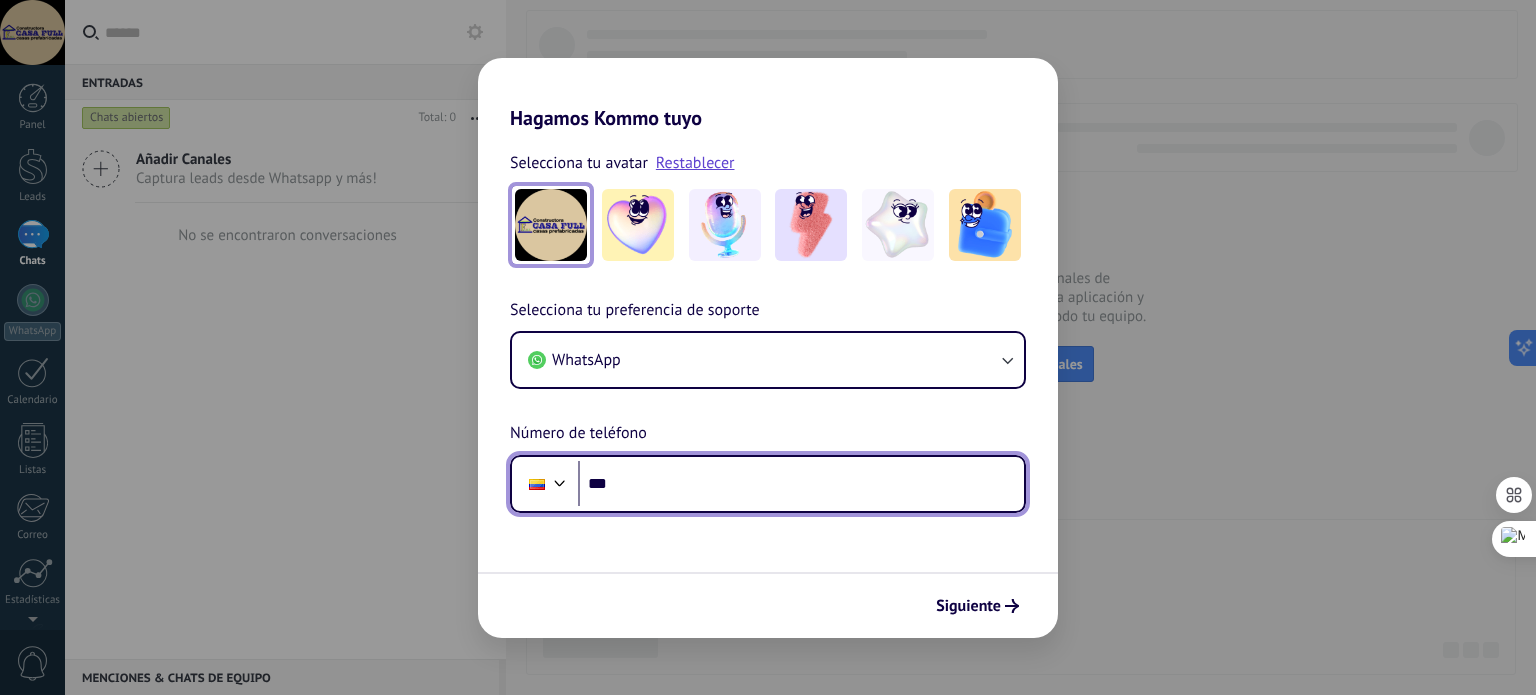 click on "***" at bounding box center (801, 484) 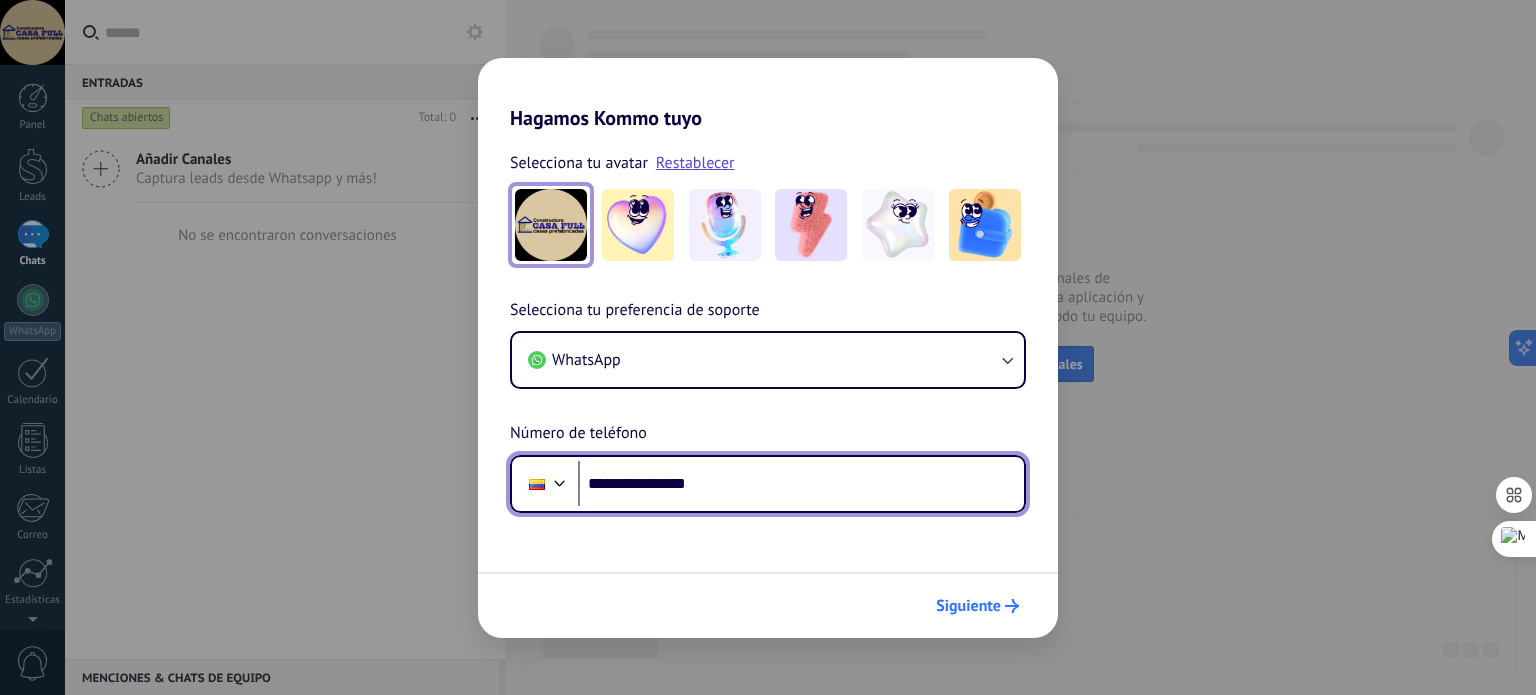type on "**********" 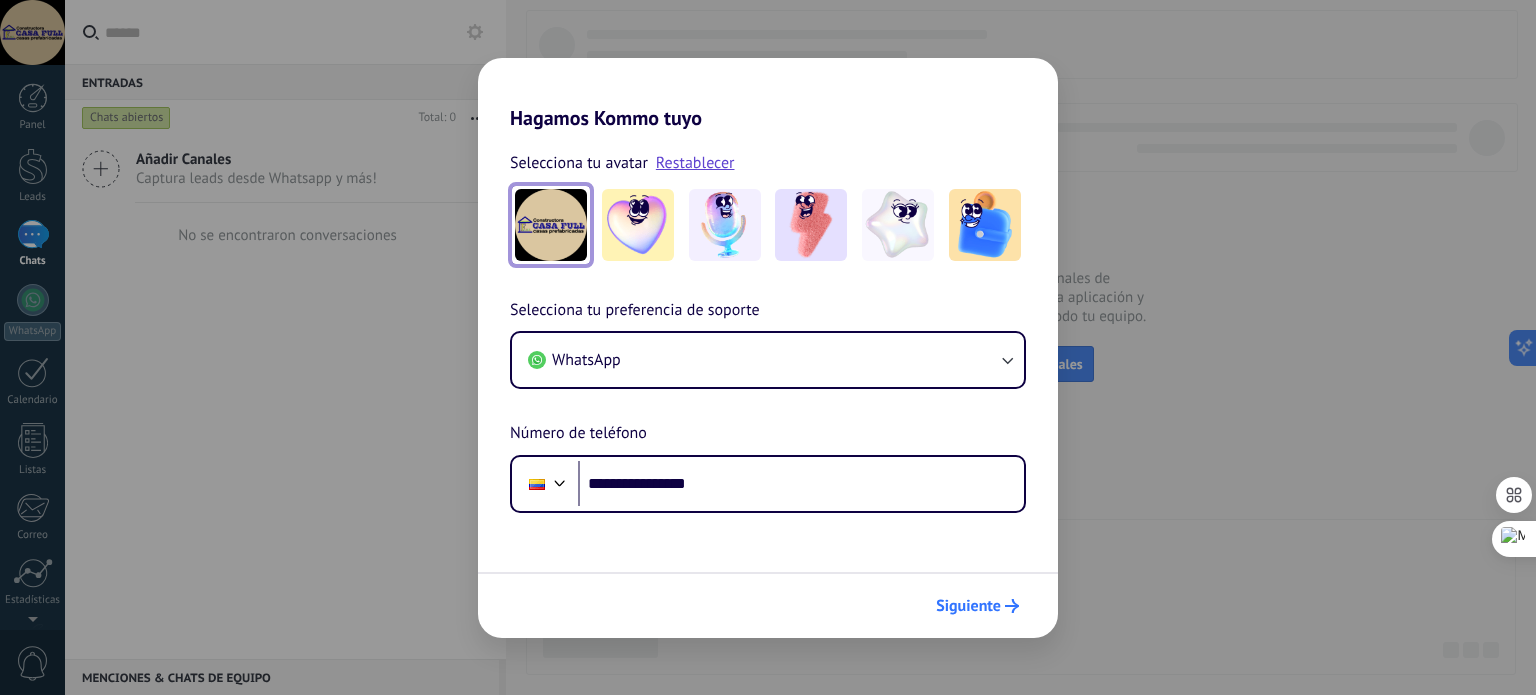 click on "Siguiente" at bounding box center (968, 606) 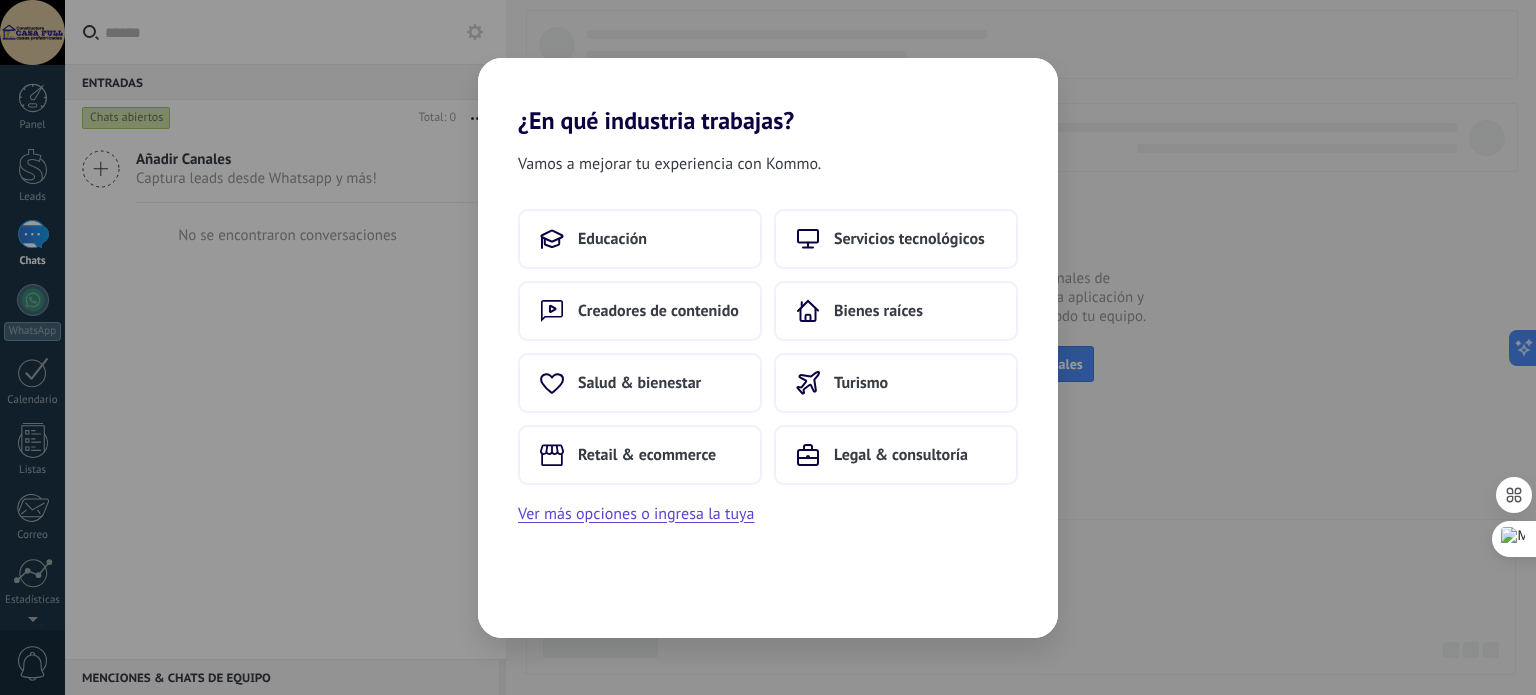 drag, startPoint x: 892, startPoint y: 307, endPoint x: 597, endPoint y: 575, distance: 398.55865 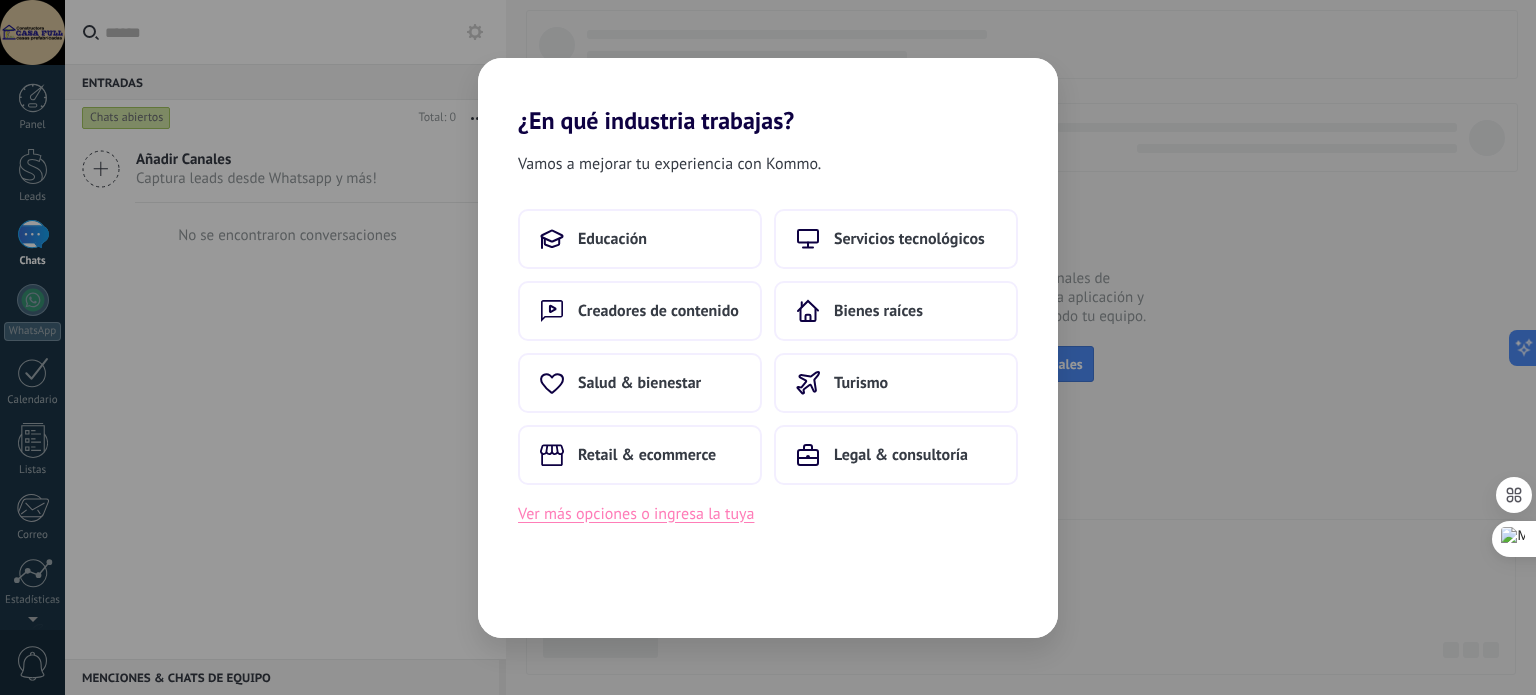 click on "Ver más opciones o ingresa la tuya" at bounding box center [636, 514] 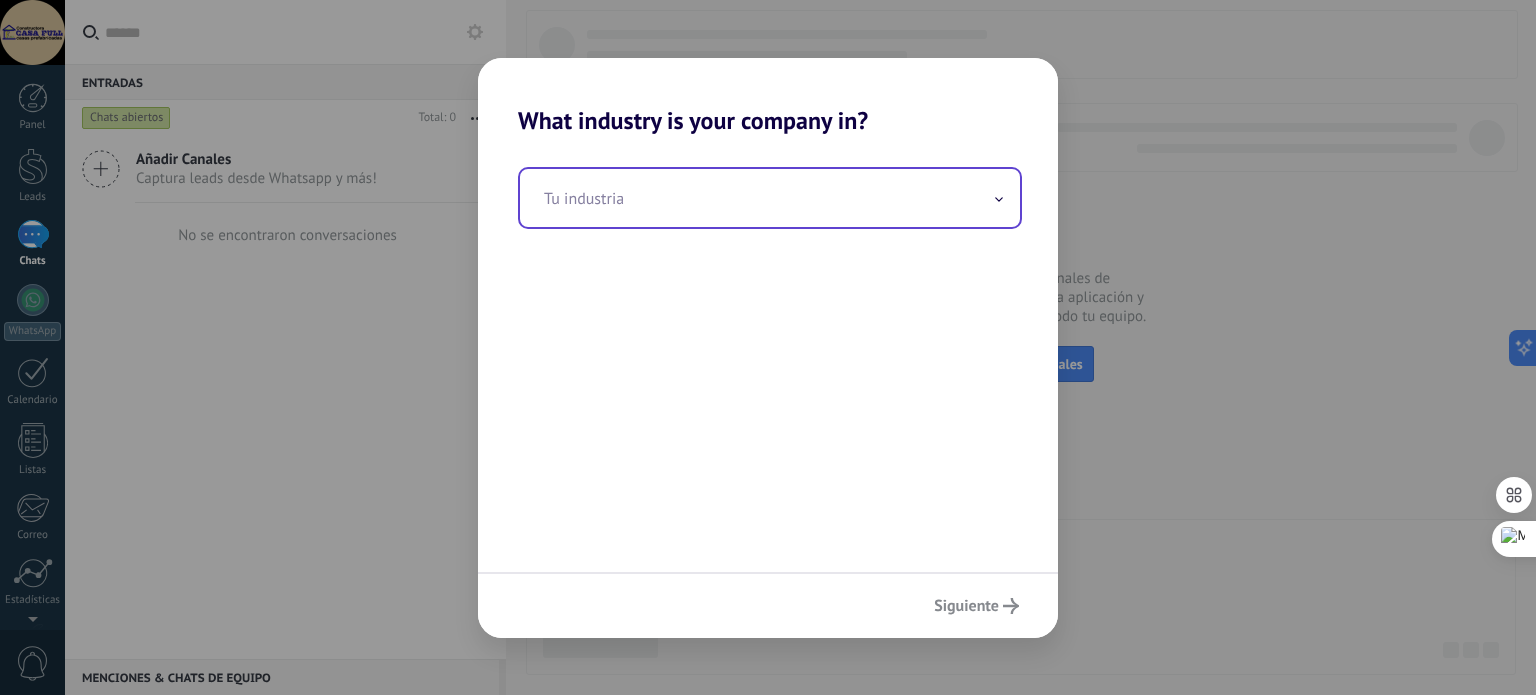 click at bounding box center (770, 198) 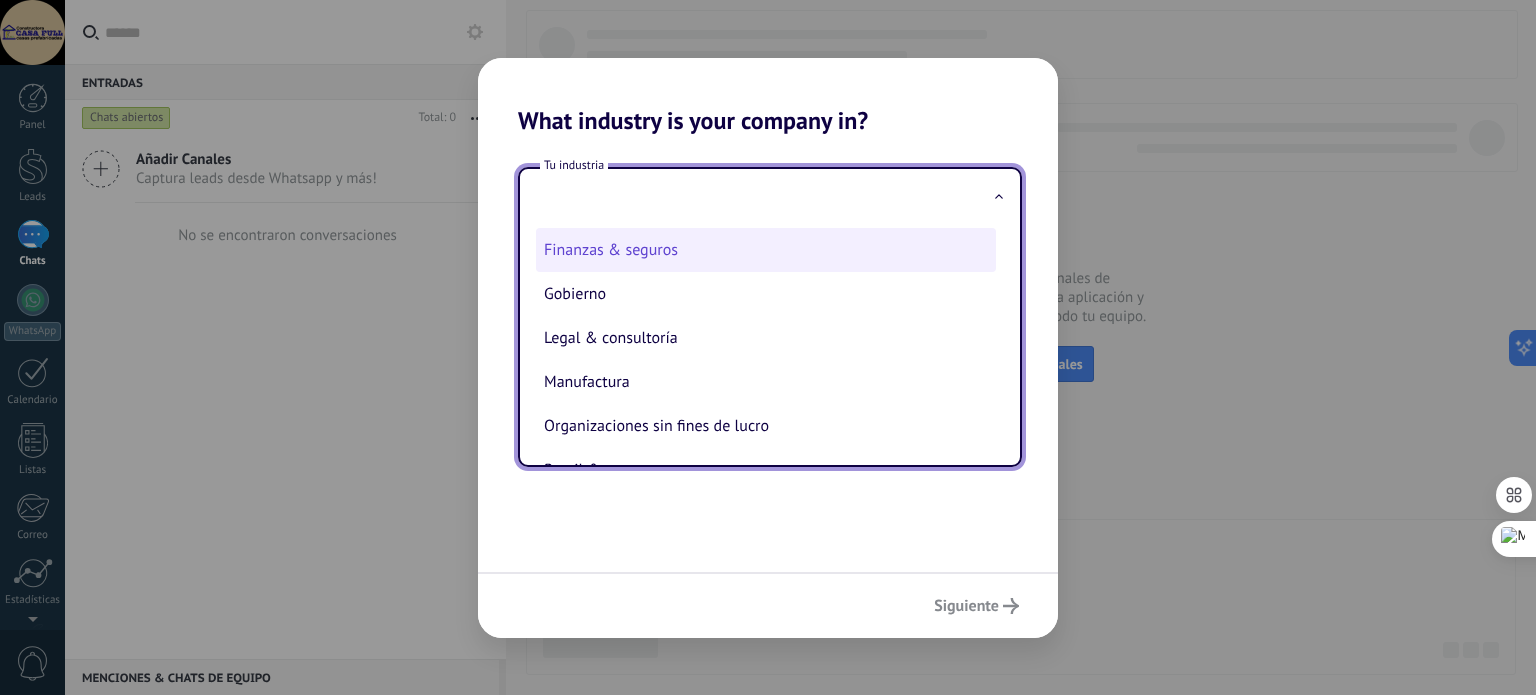 scroll, scrollTop: 43, scrollLeft: 0, axis: vertical 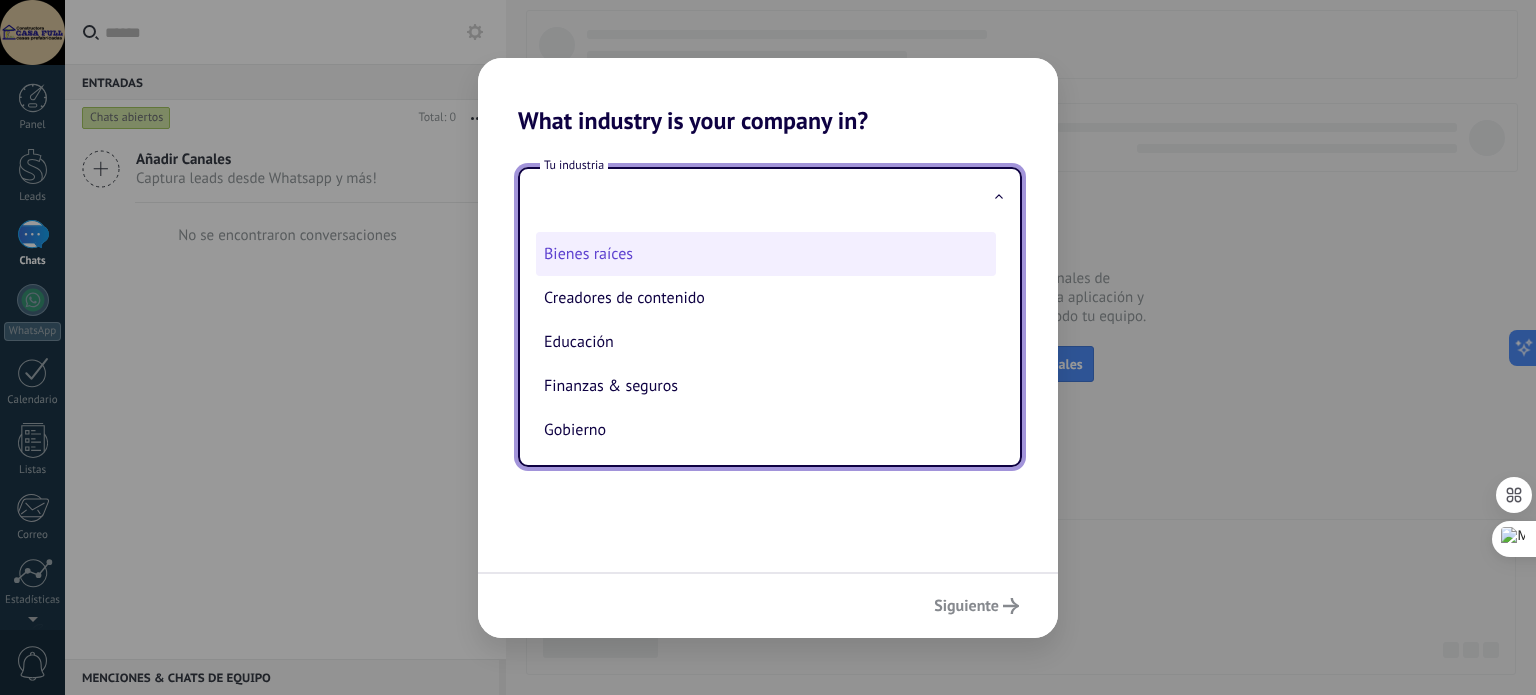 click on "Bienes raíces" at bounding box center (766, 254) 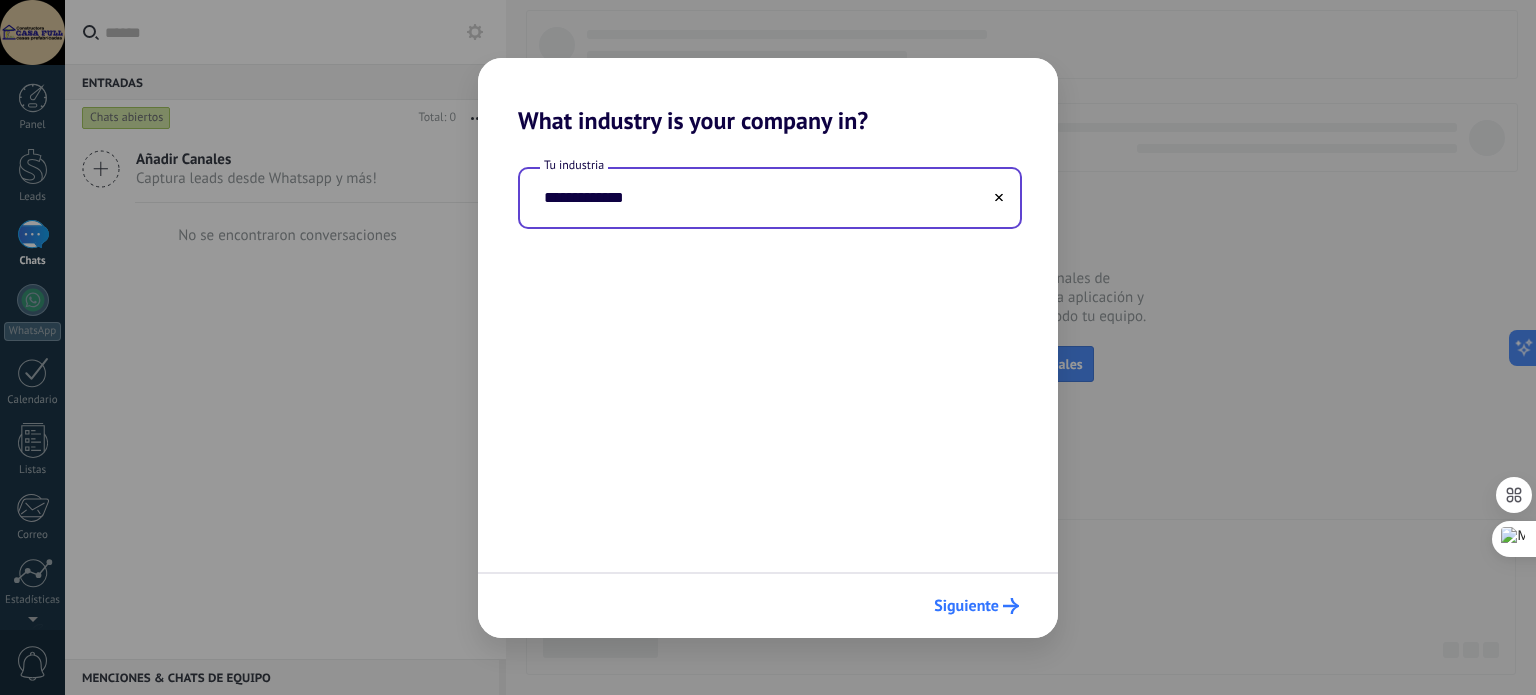 click 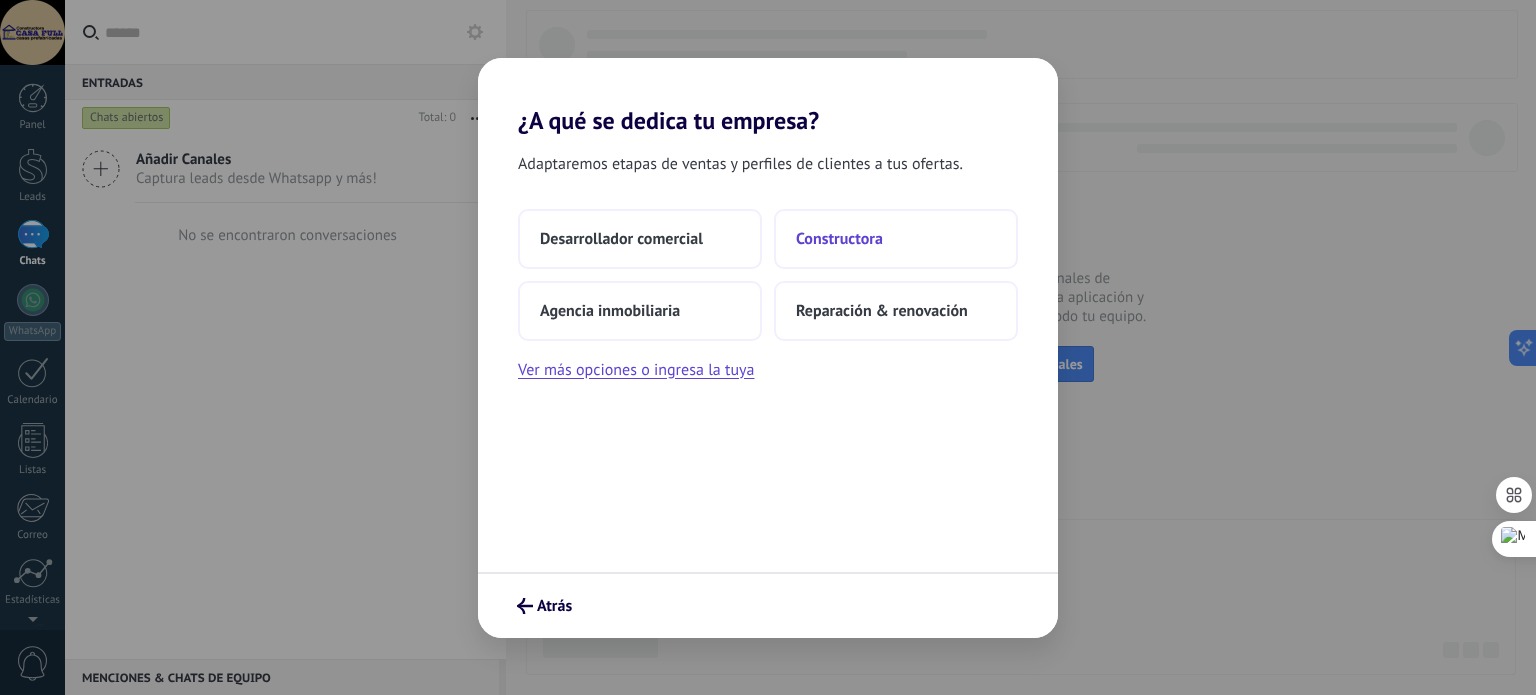click on "Constructora" at bounding box center (839, 239) 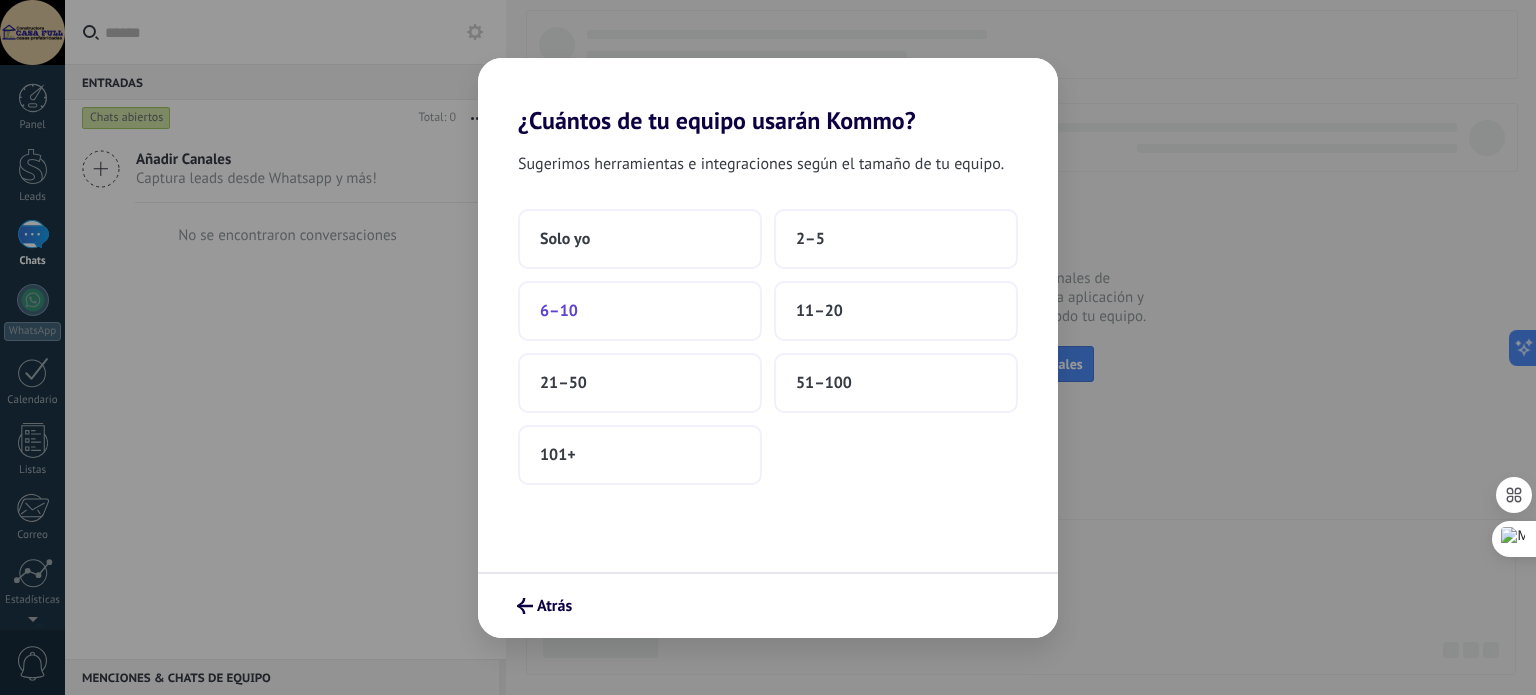 click on "6–10" at bounding box center [640, 311] 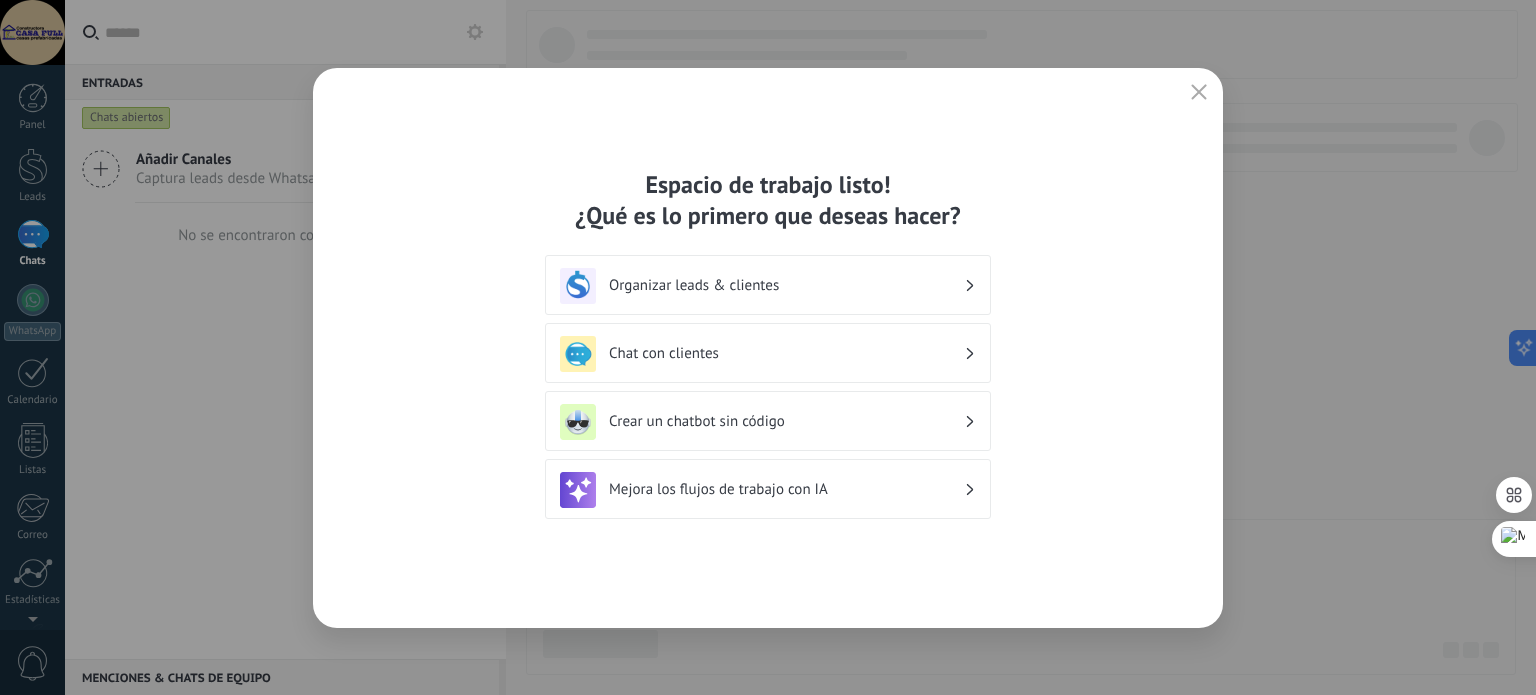 click on "Organizar leads & clientes" at bounding box center (786, 285) 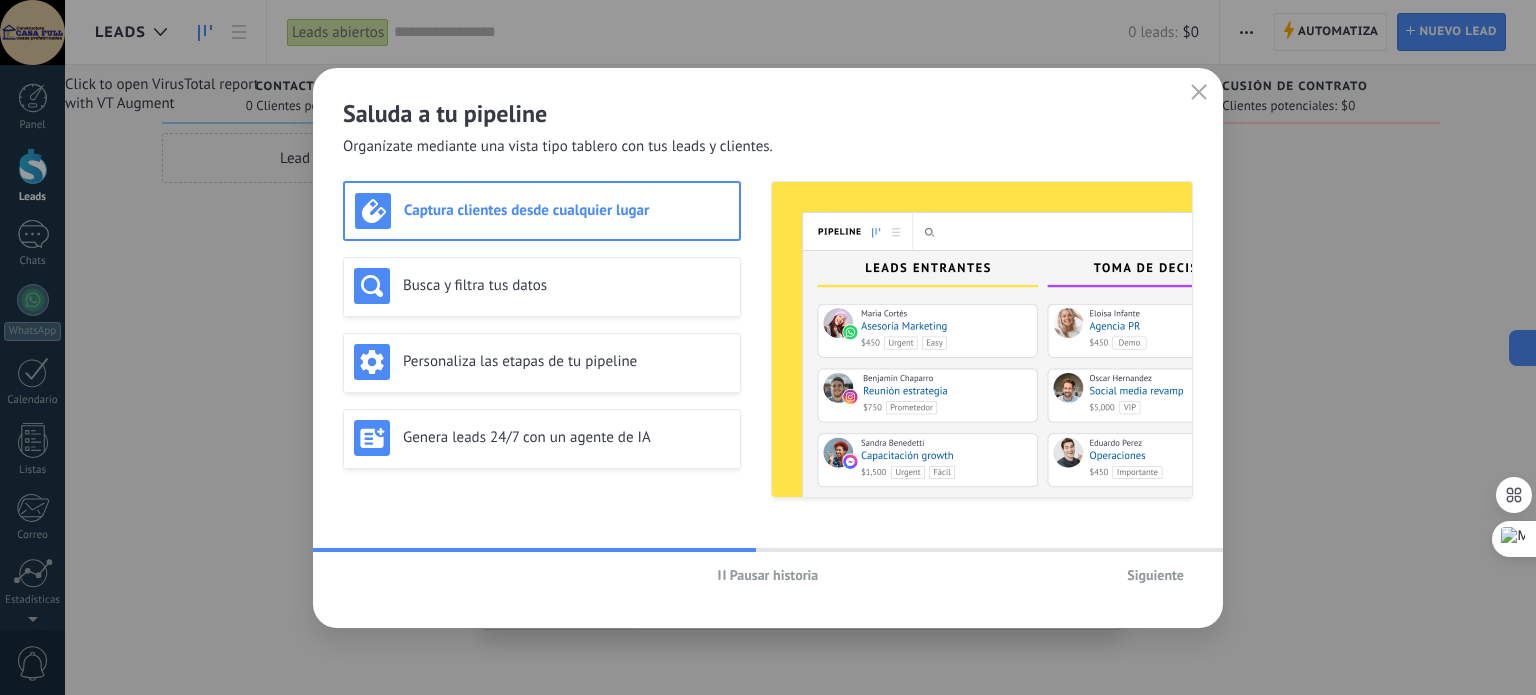 click on "Siguiente" at bounding box center (1155, 575) 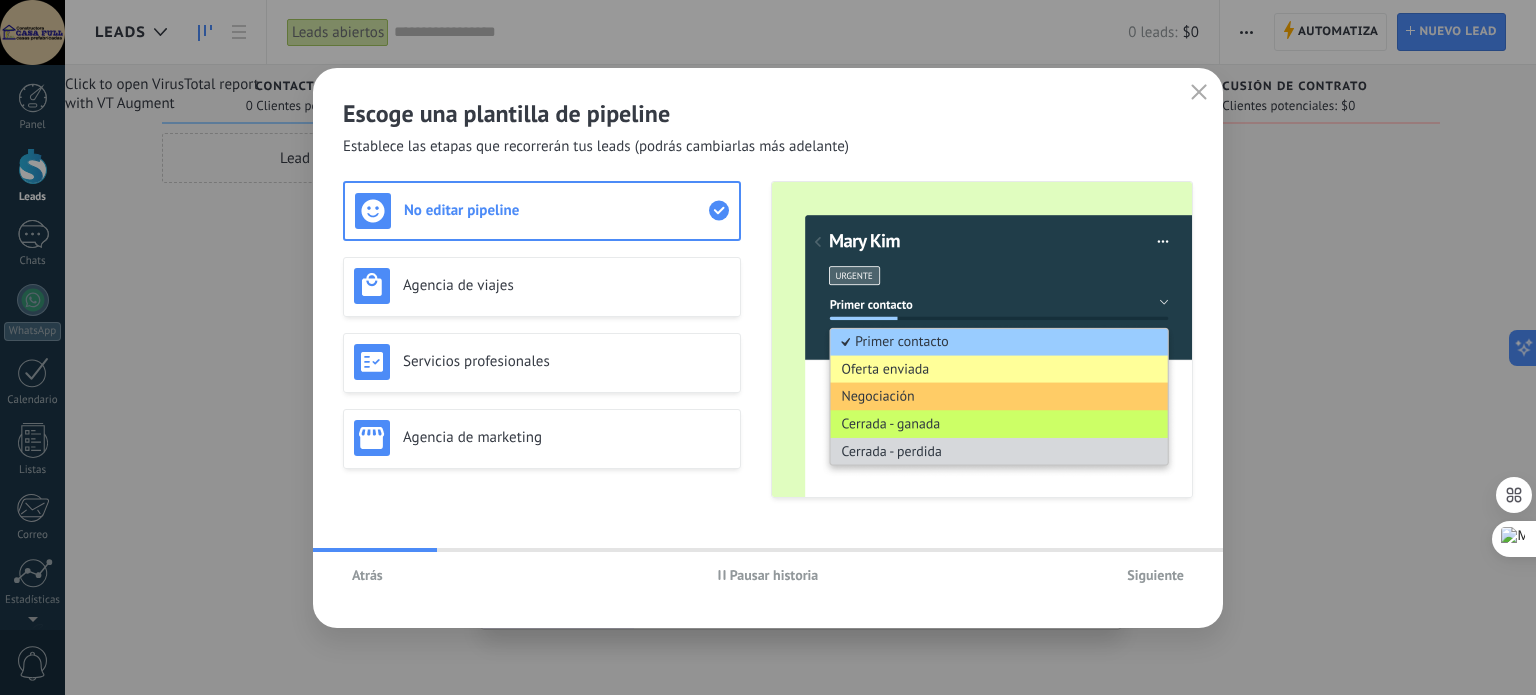 click on "Siguiente" at bounding box center [1155, 575] 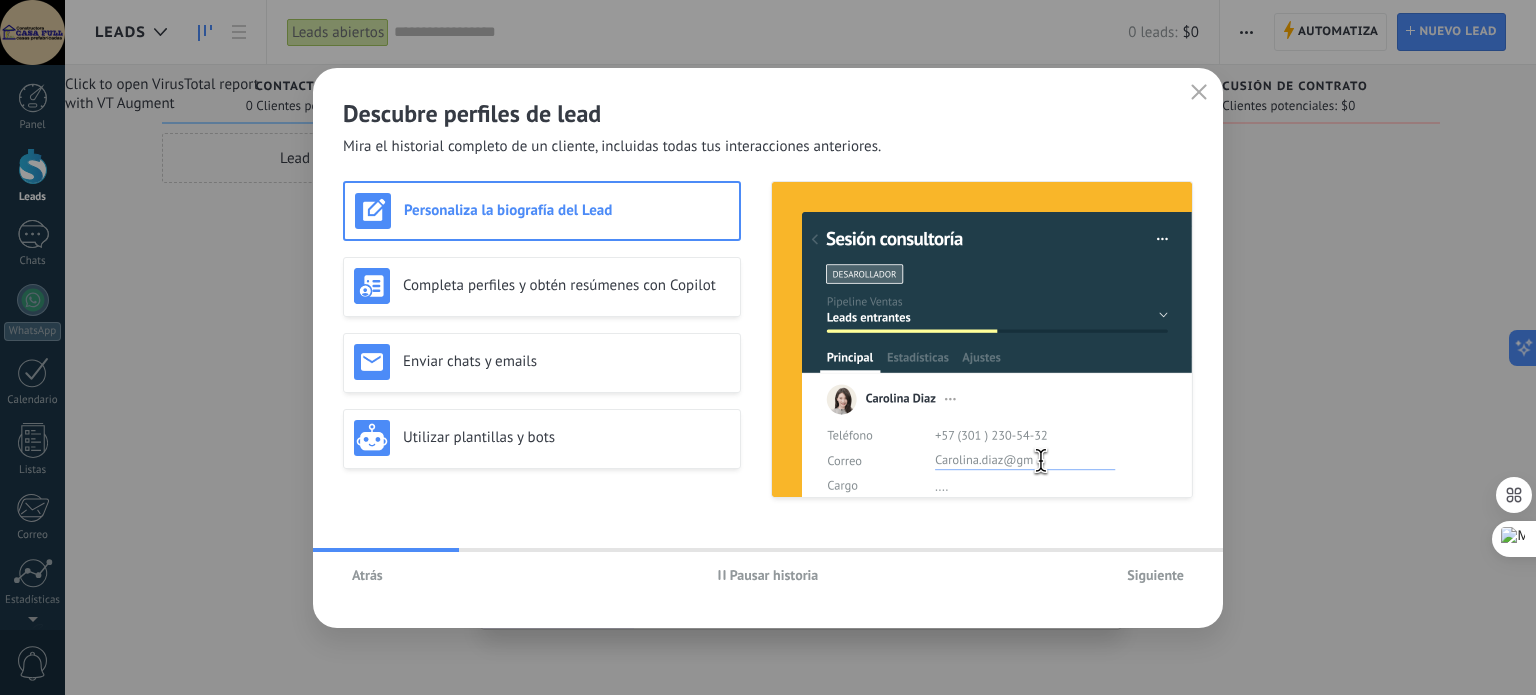 click on "Siguiente" at bounding box center (1155, 575) 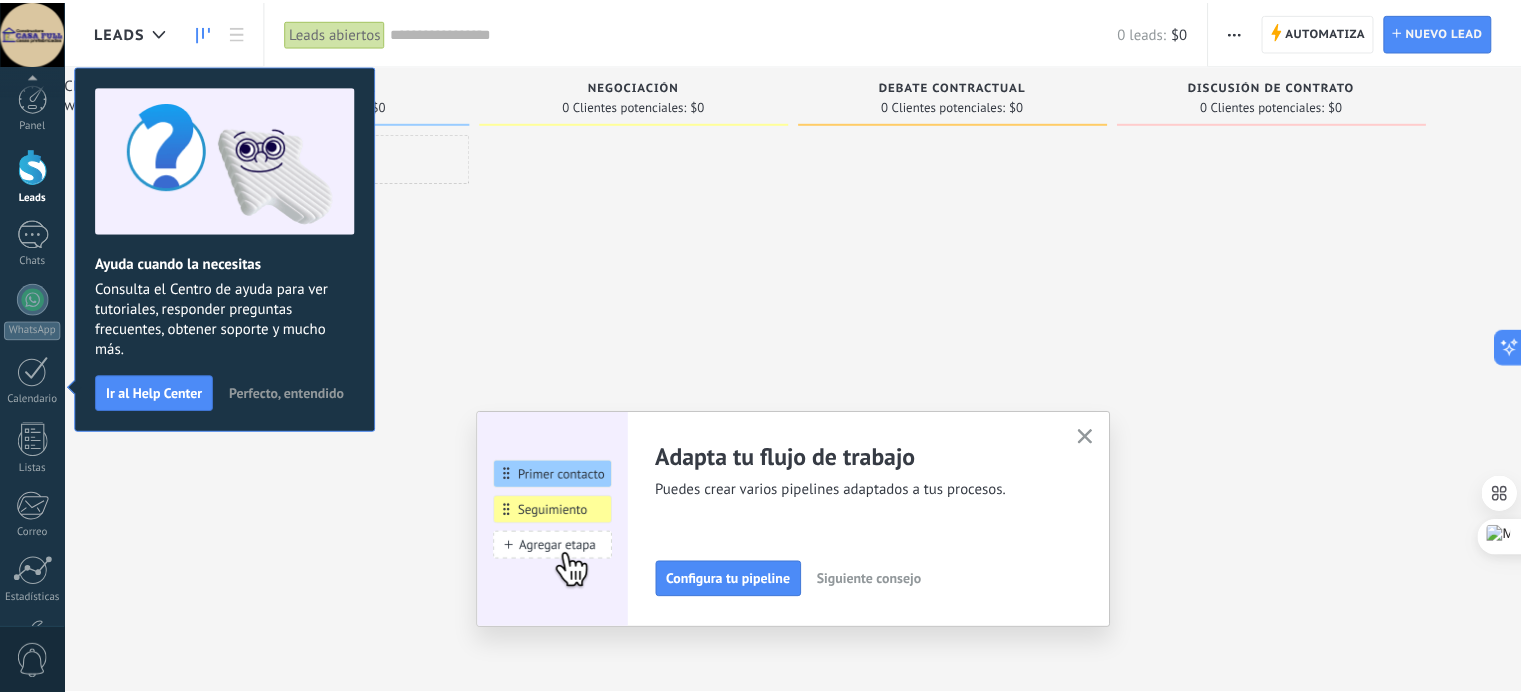 scroll, scrollTop: 136, scrollLeft: 0, axis: vertical 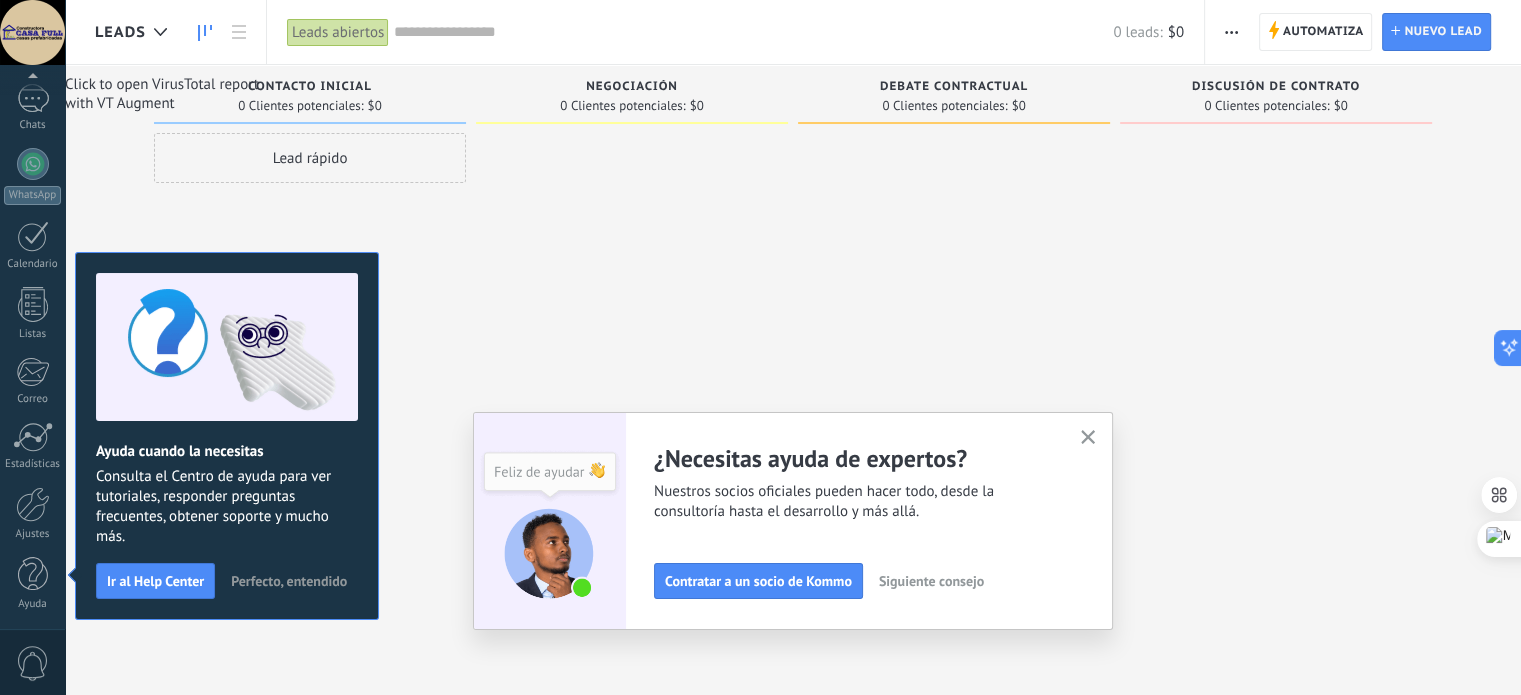 drag, startPoint x: 1097, startPoint y: 436, endPoint x: 892, endPoint y: 429, distance: 205.11948 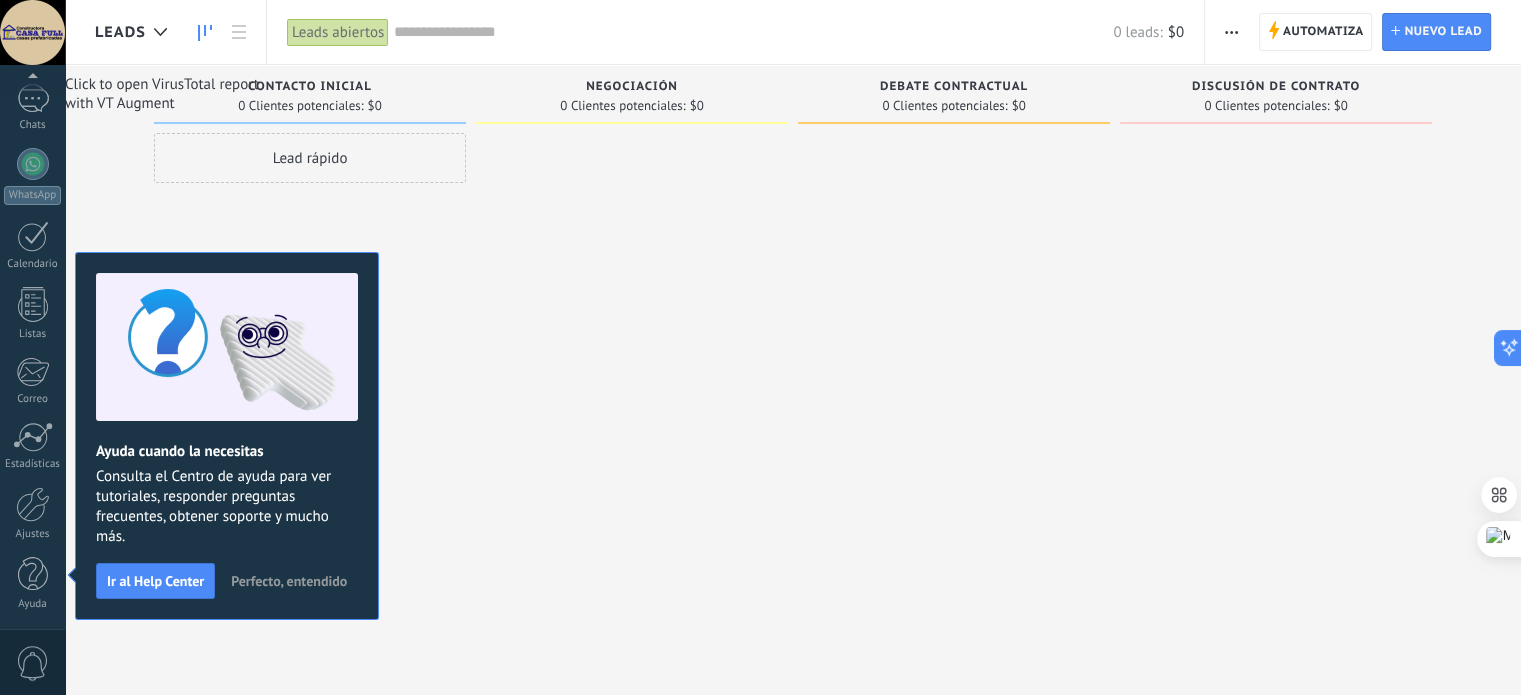 click on "Perfecto, entendido" at bounding box center [289, 581] 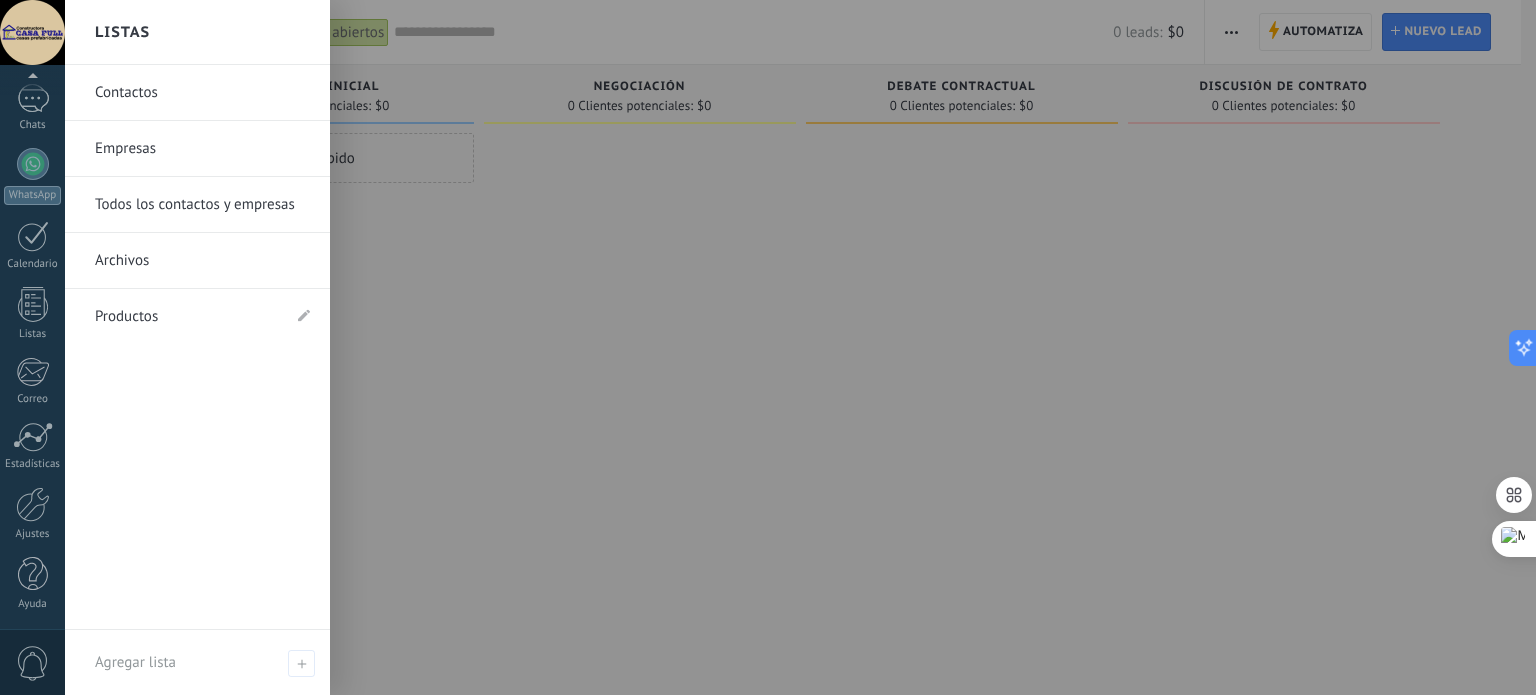 click on "Todos los contactos y empresas" at bounding box center (202, 205) 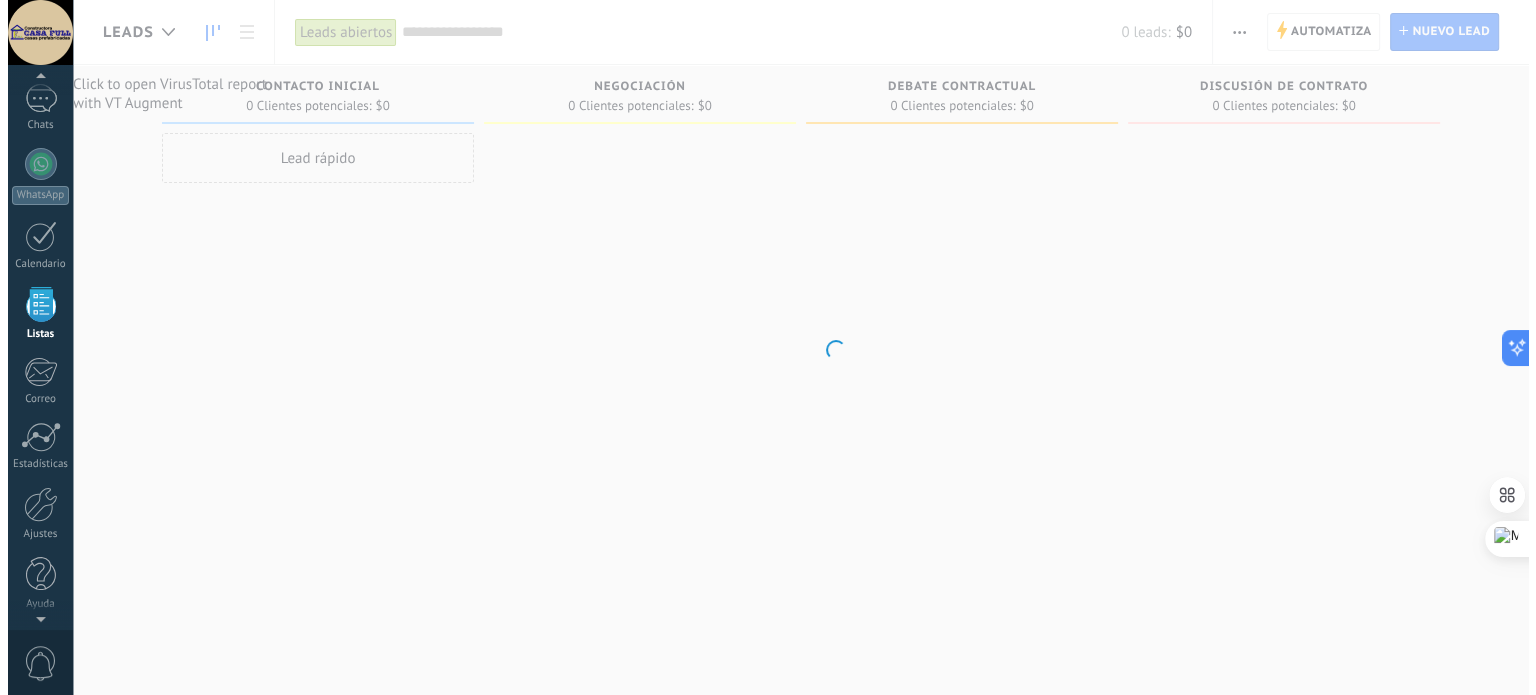 scroll, scrollTop: 123, scrollLeft: 0, axis: vertical 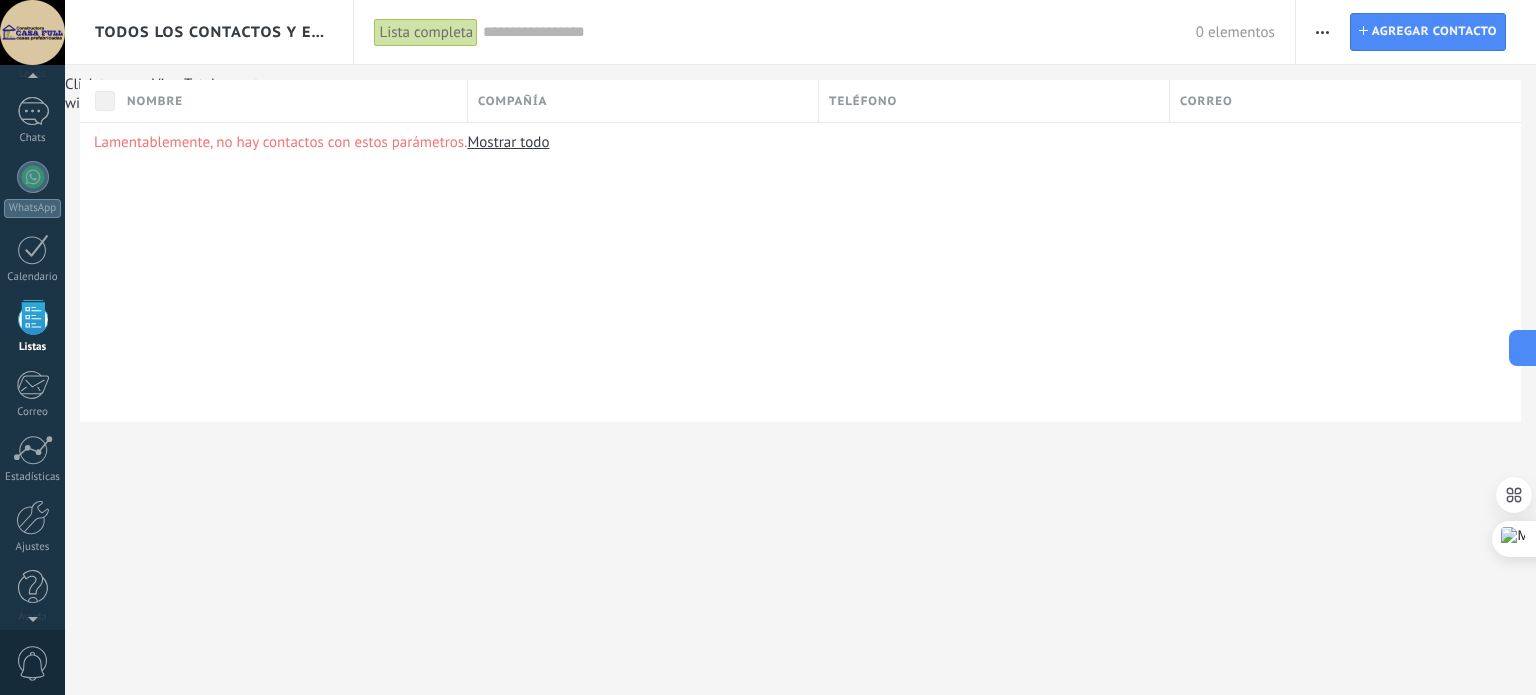 click at bounding box center [32, 32] 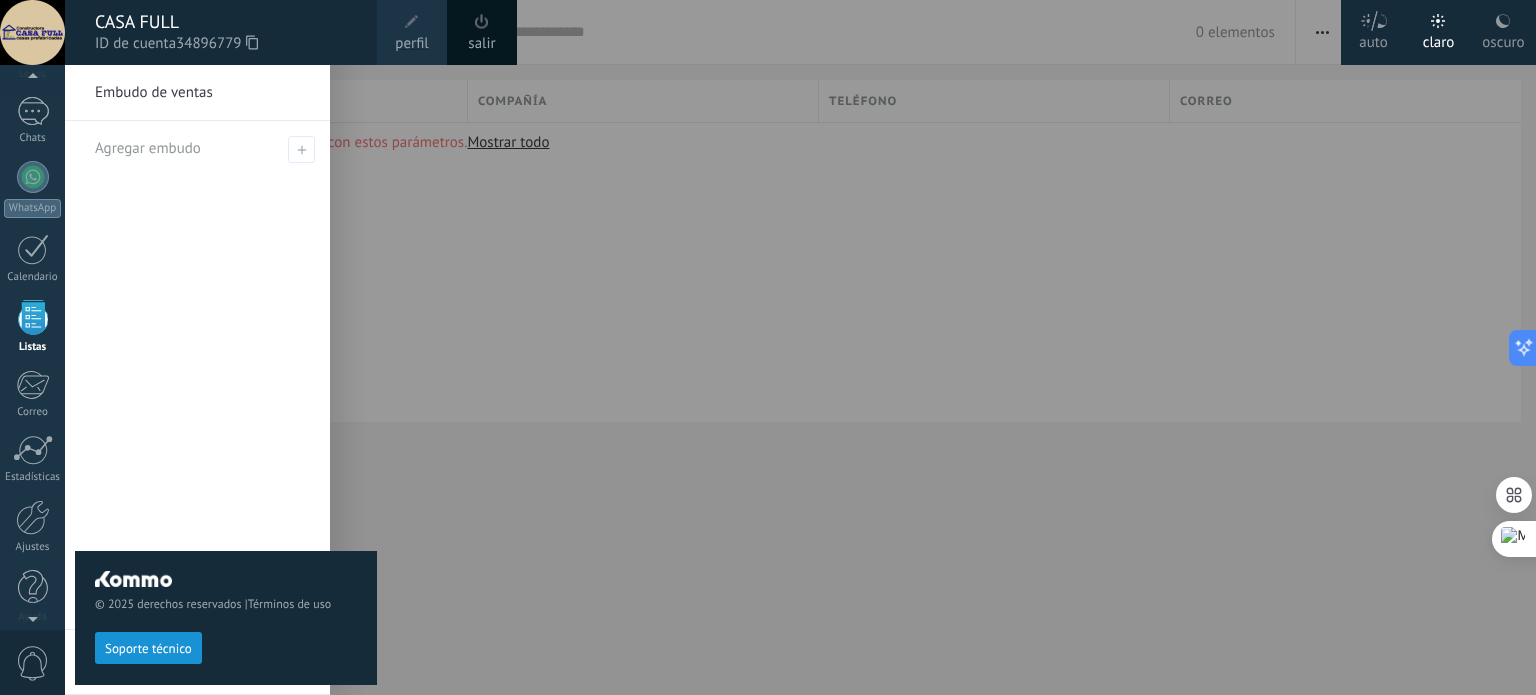 click at bounding box center [833, 347] 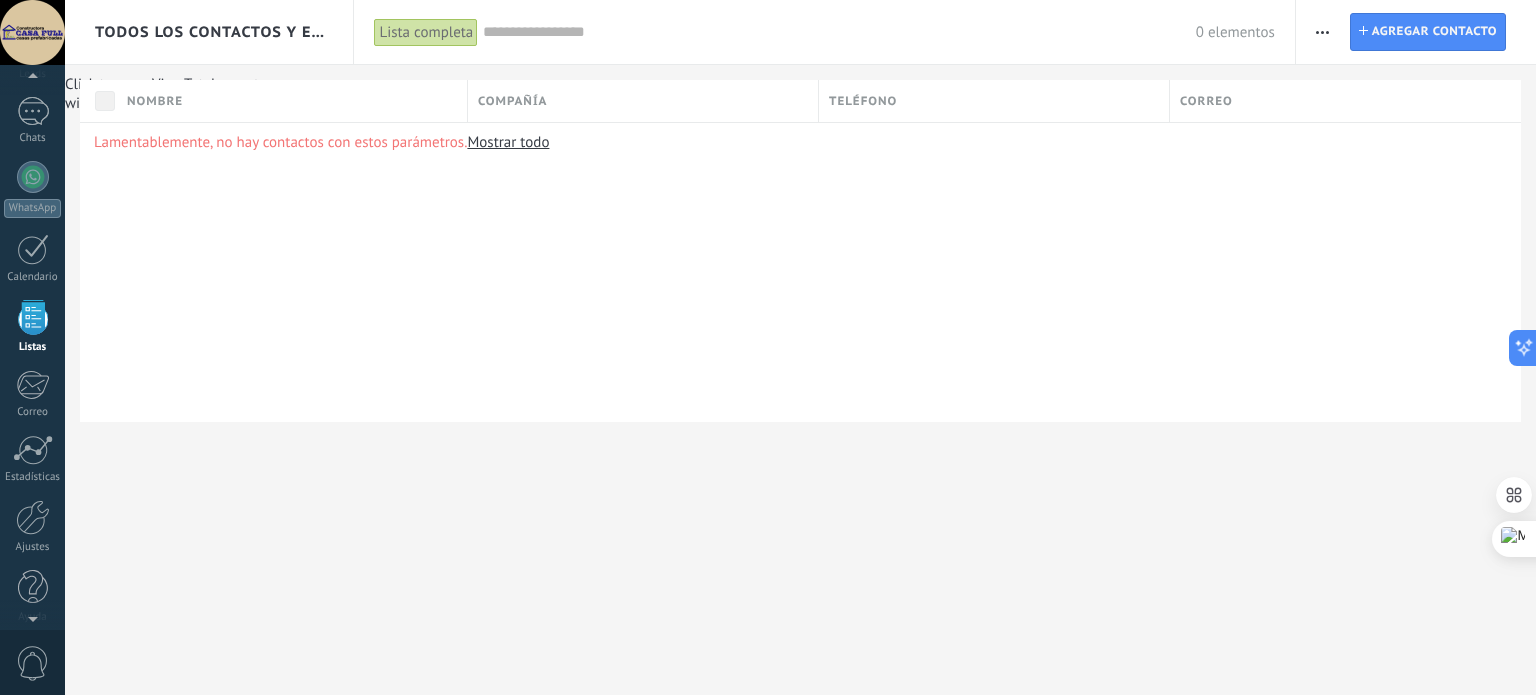 click on "Todos los contactos y empresas" at bounding box center (210, 32) 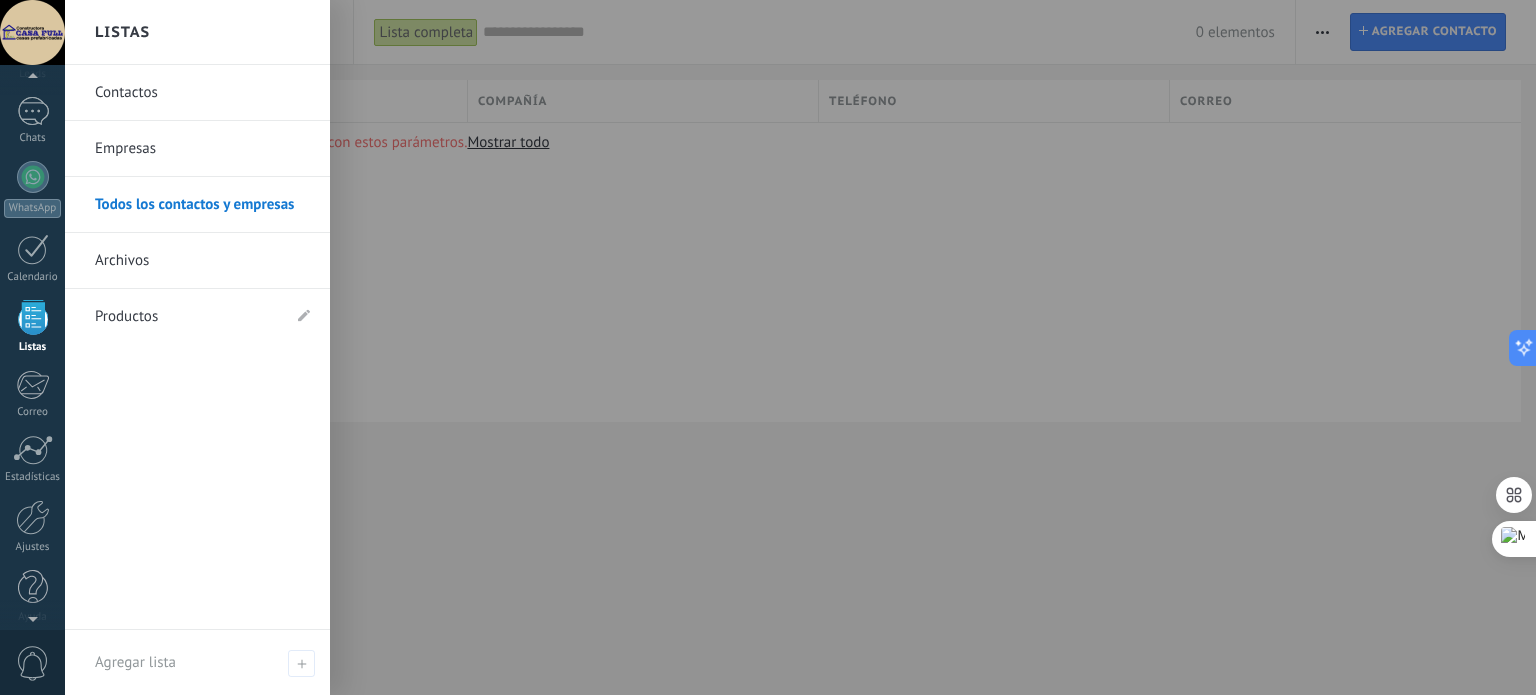 click at bounding box center [833, 347] 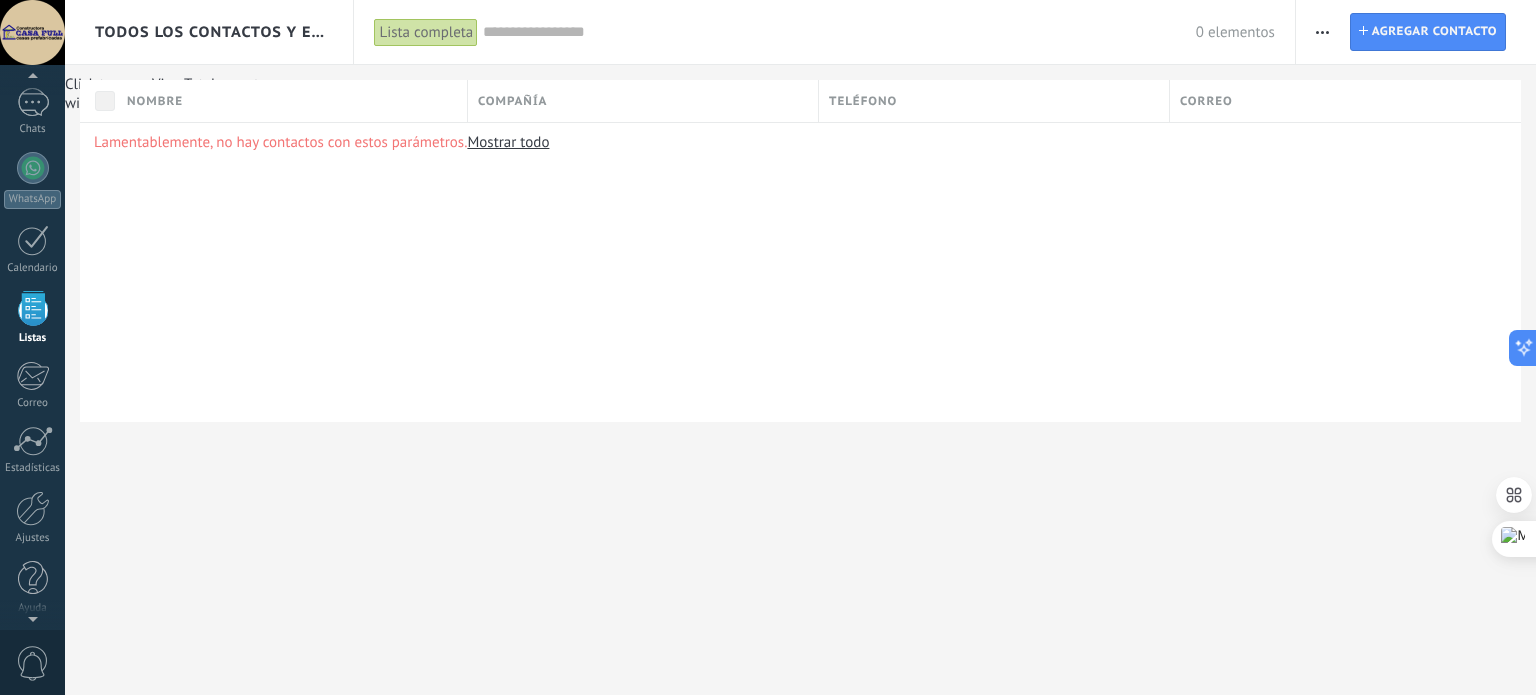 scroll, scrollTop: 136, scrollLeft: 0, axis: vertical 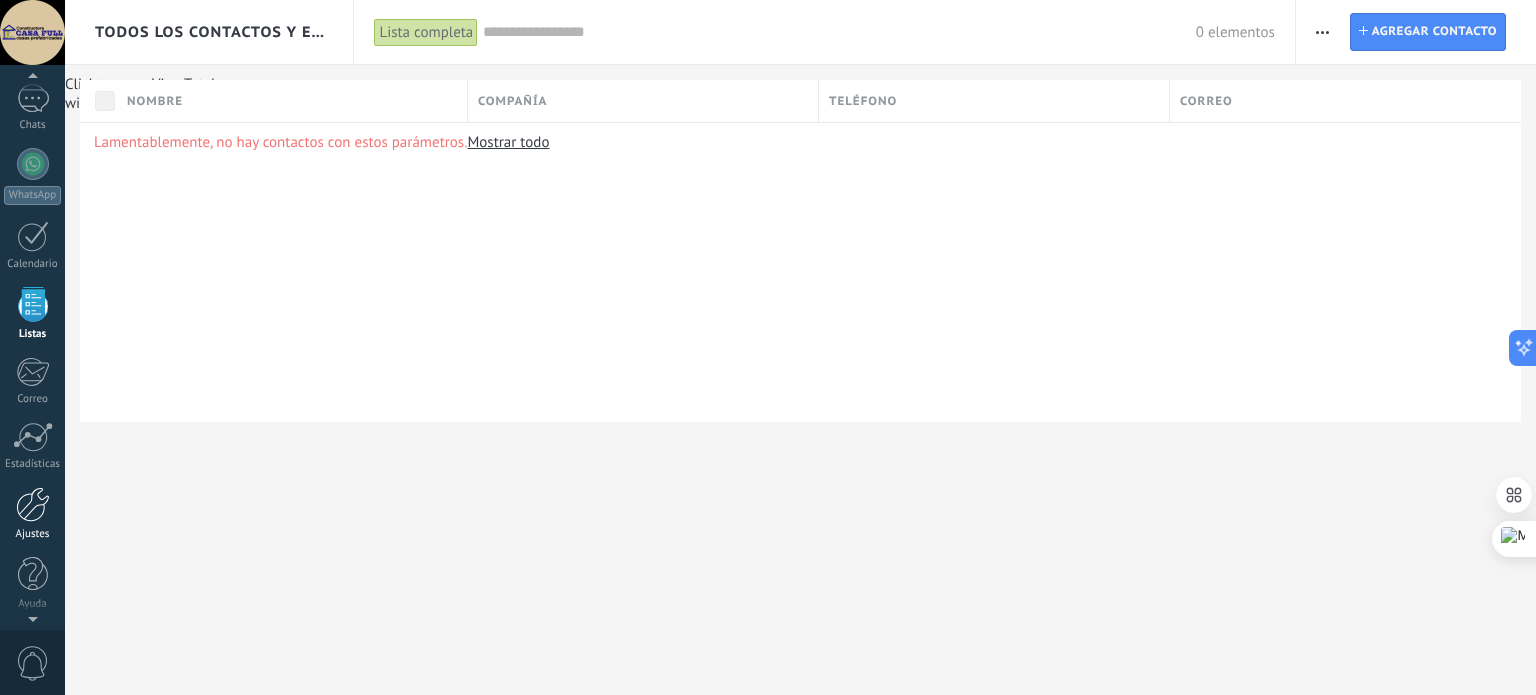click at bounding box center (33, 504) 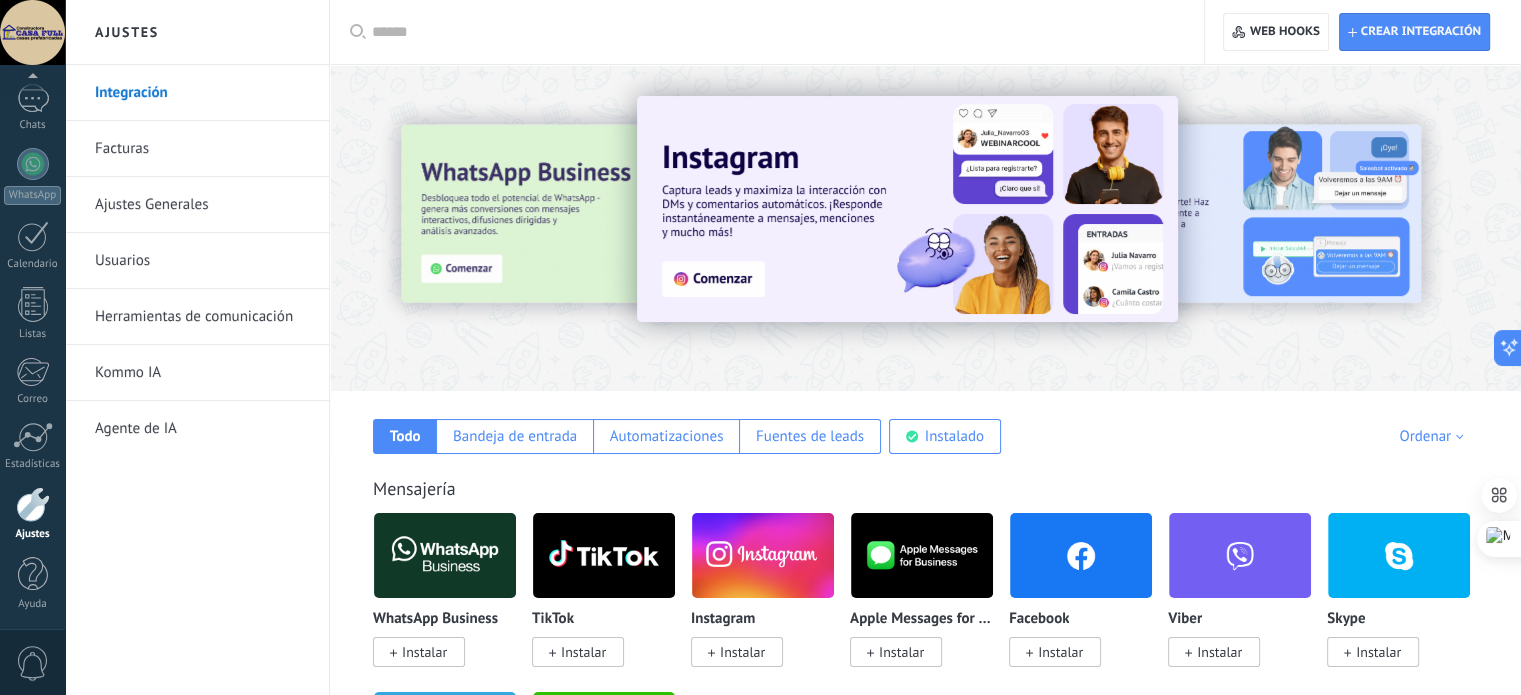 click on "Usuarios" at bounding box center (202, 261) 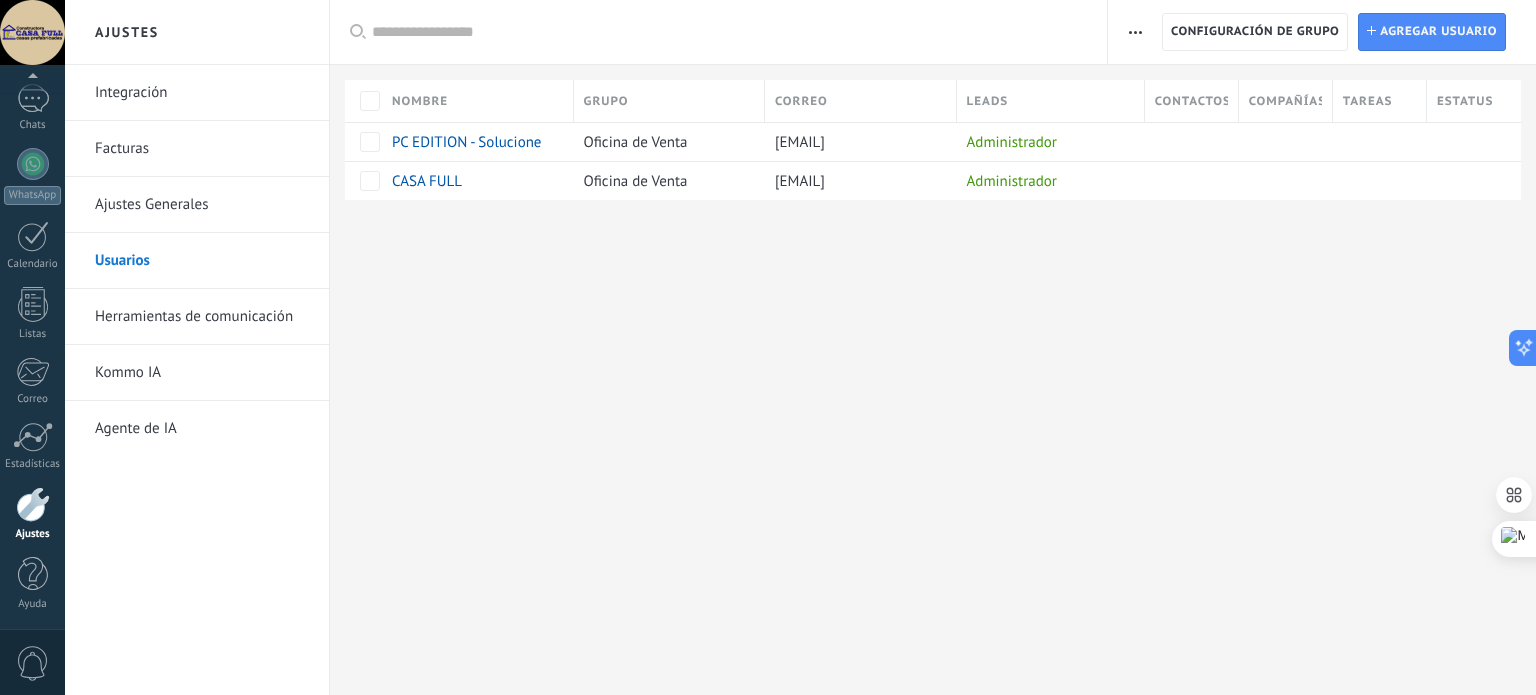 click on "PC EDITION - Soluciones Tecnológicias SAS Oficina de Venta [EMAIL] Administrador CASA FULL Oficina de Venta [EMAIL] Administrador Lamentablemente, no hay elementos con estos parámetros." at bounding box center [800, 347] 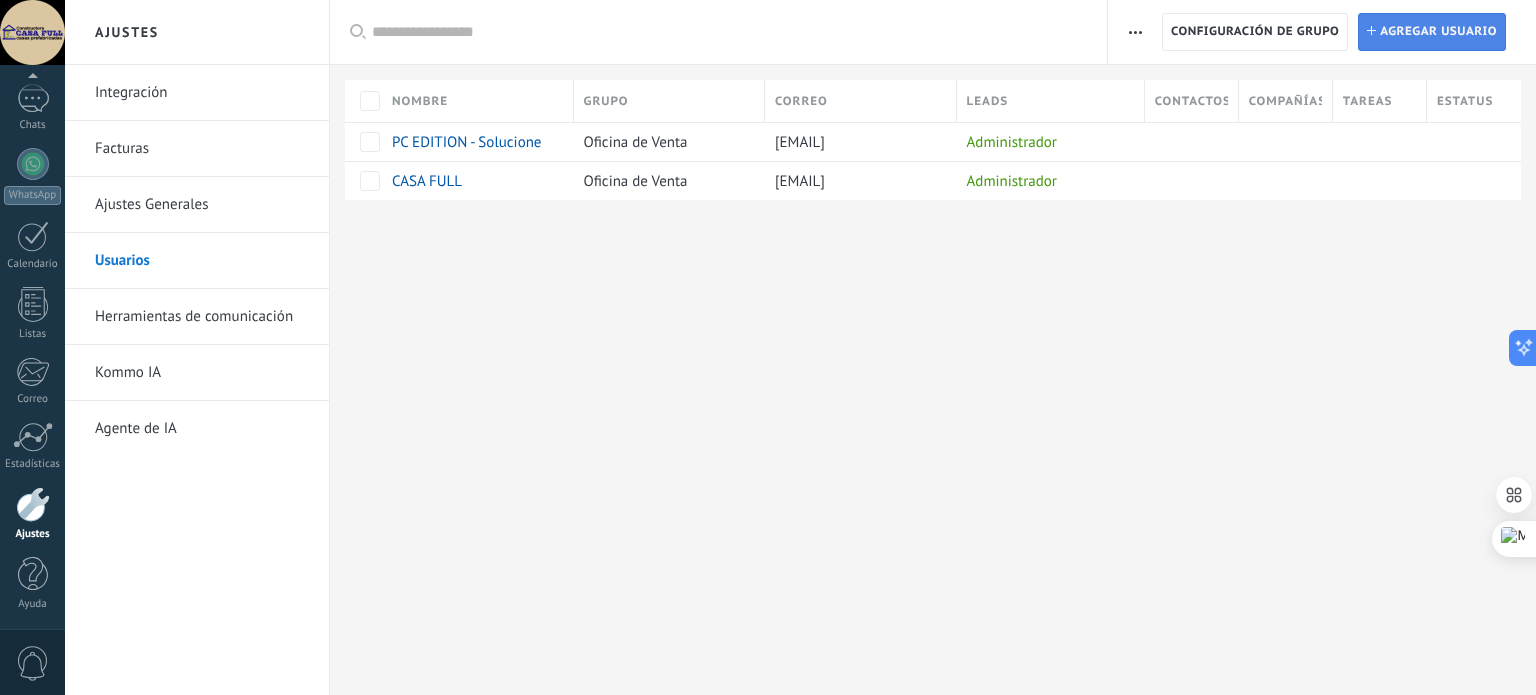 click on "Agregar usuario" at bounding box center (1438, 32) 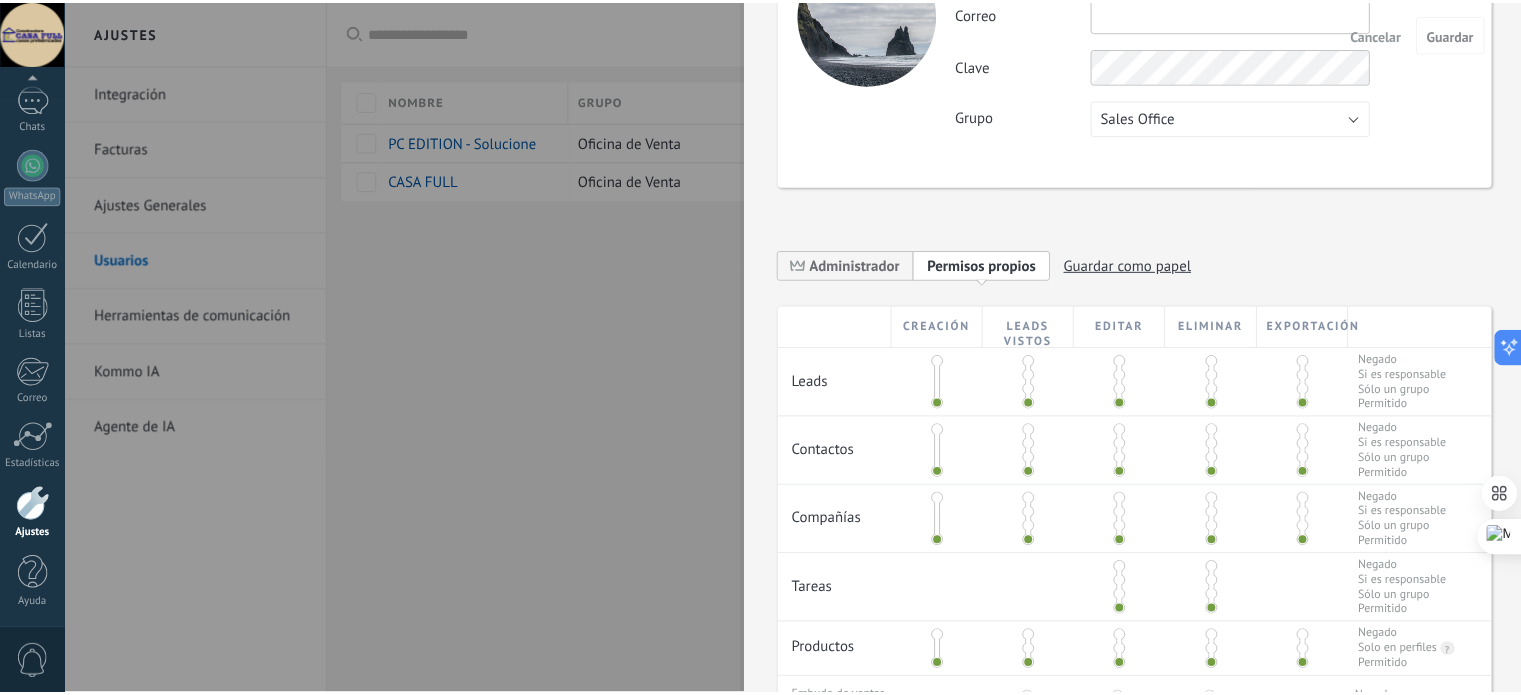 scroll, scrollTop: 0, scrollLeft: 0, axis: both 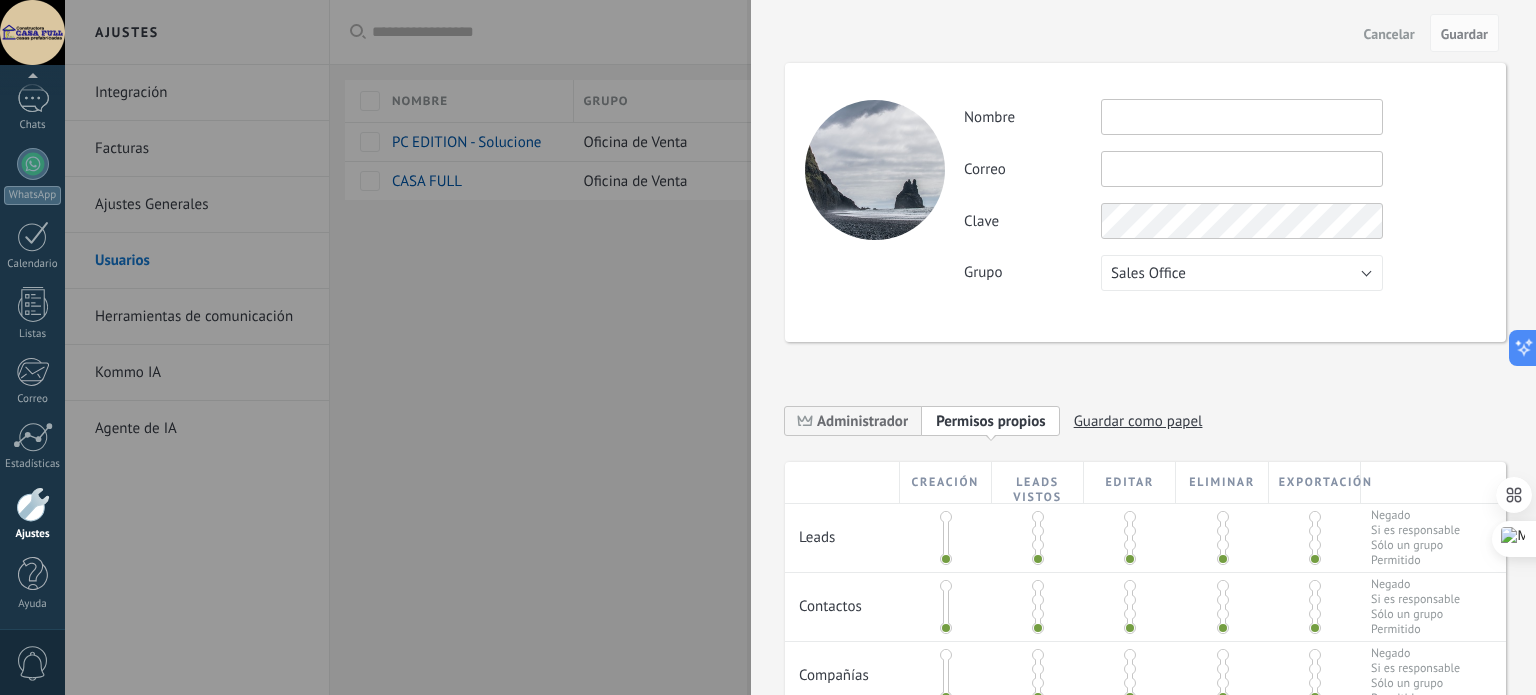 click on "Cancelar" at bounding box center (1389, 34) 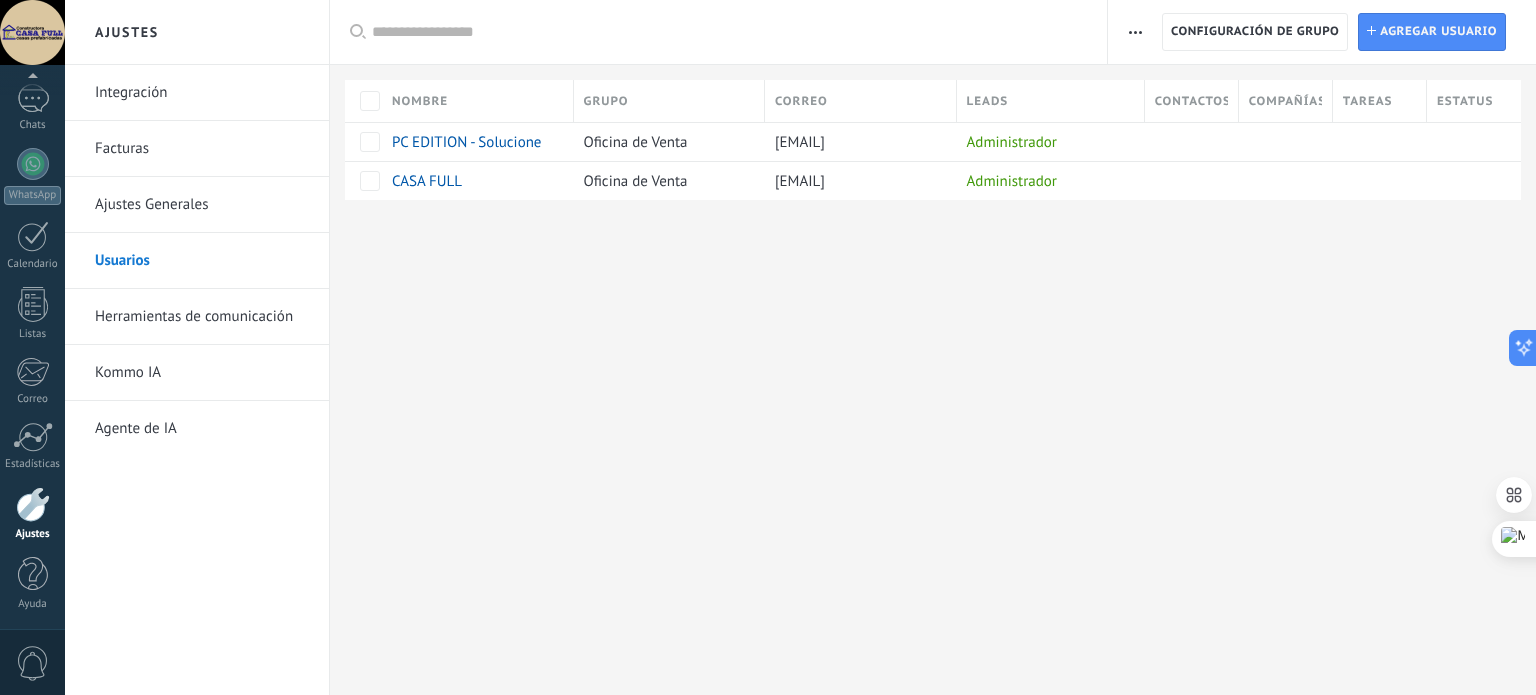 click on "PC EDITION - Soluciones Tecnológicias SAS Oficina de Venta [EMAIL] Administrador CASA FULL Oficina de Venta [EMAIL] Administrador Lamentablemente, no hay elementos con estos parámetros." at bounding box center [800, 347] 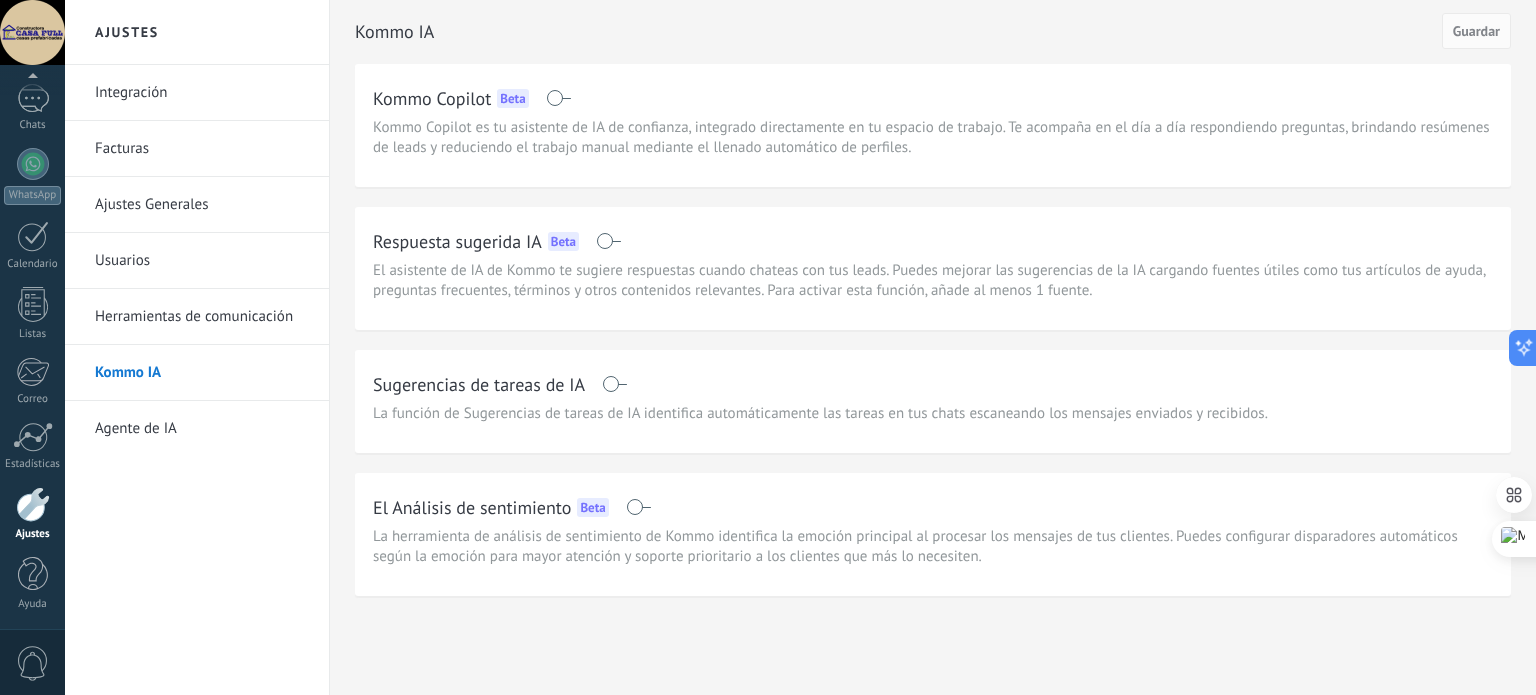 click on "Herramientas de comunicación" at bounding box center (202, 317) 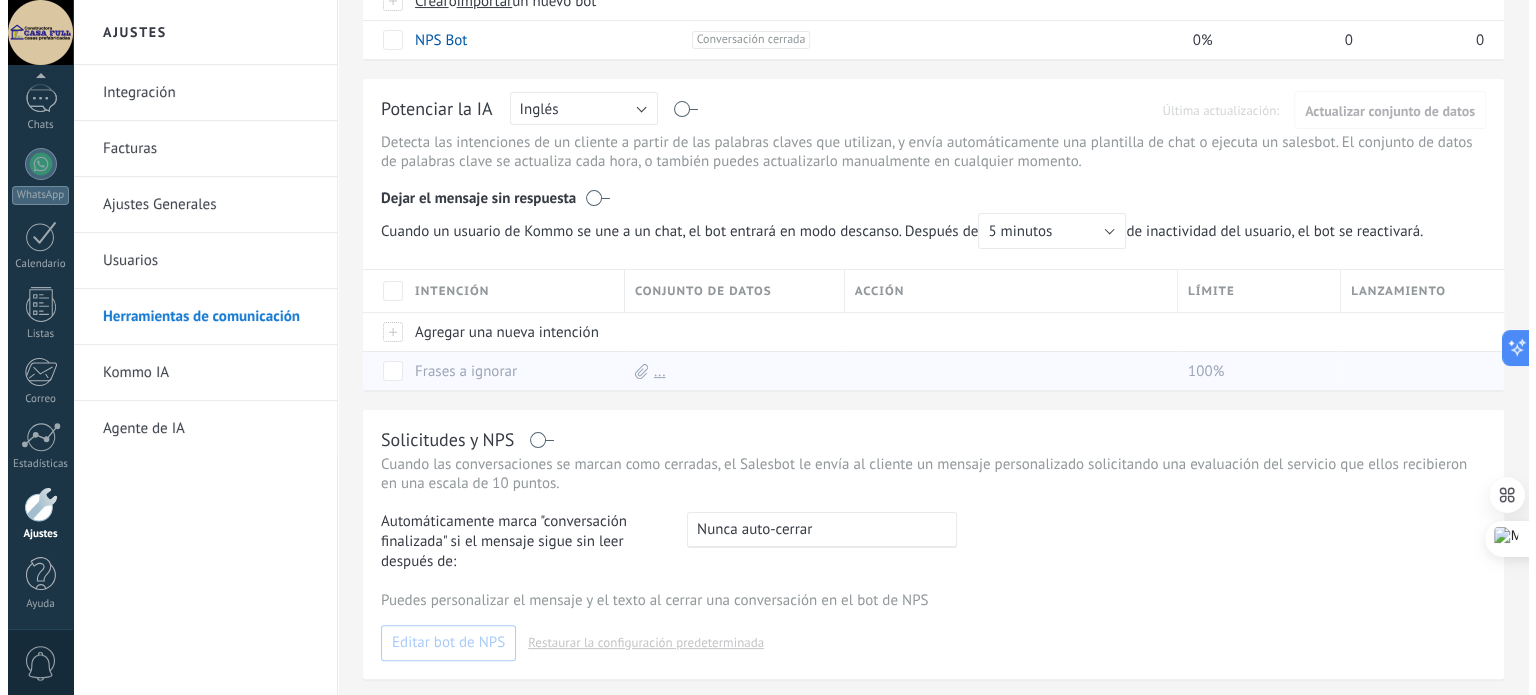 scroll, scrollTop: 400, scrollLeft: 0, axis: vertical 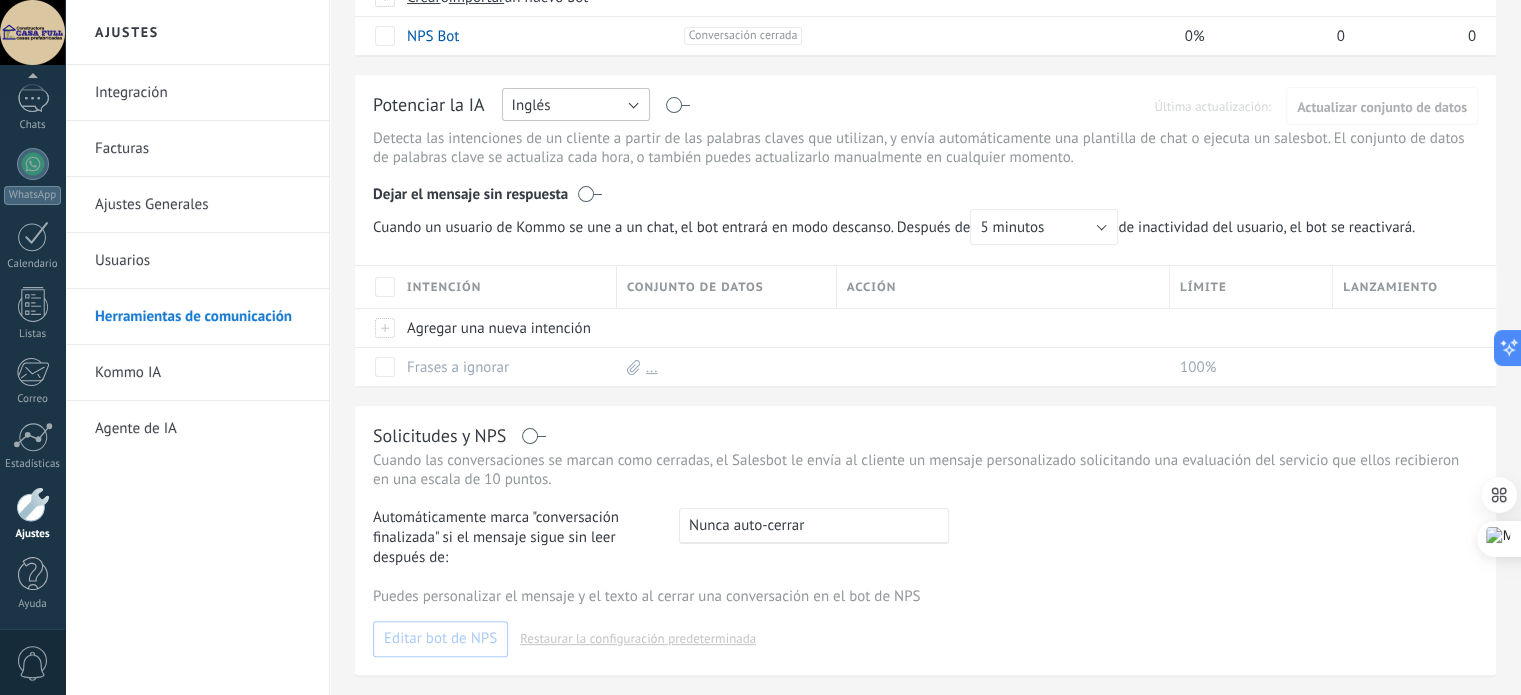click on "Inglés" at bounding box center [576, 104] 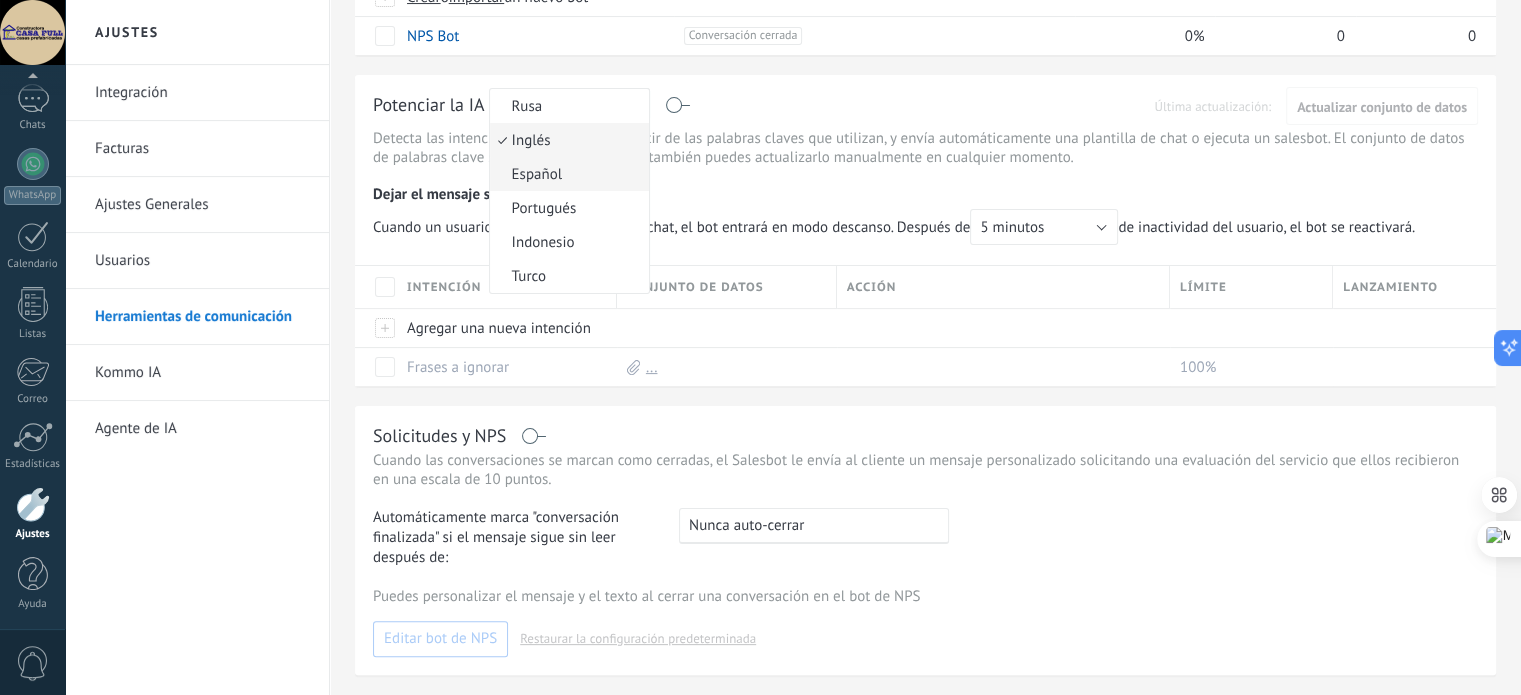 click on "Español" at bounding box center (566, 174) 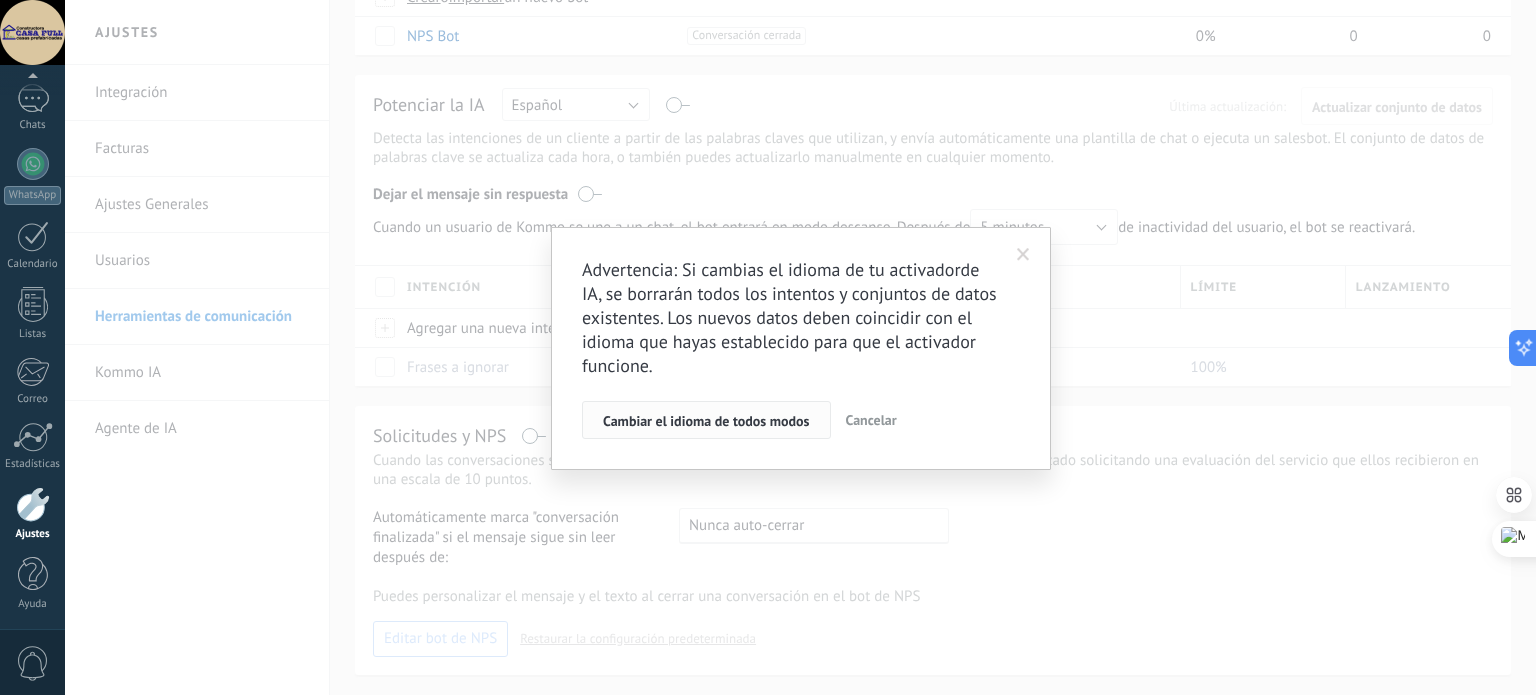 click on "Cambiar el idioma de todos modos" at bounding box center [706, 421] 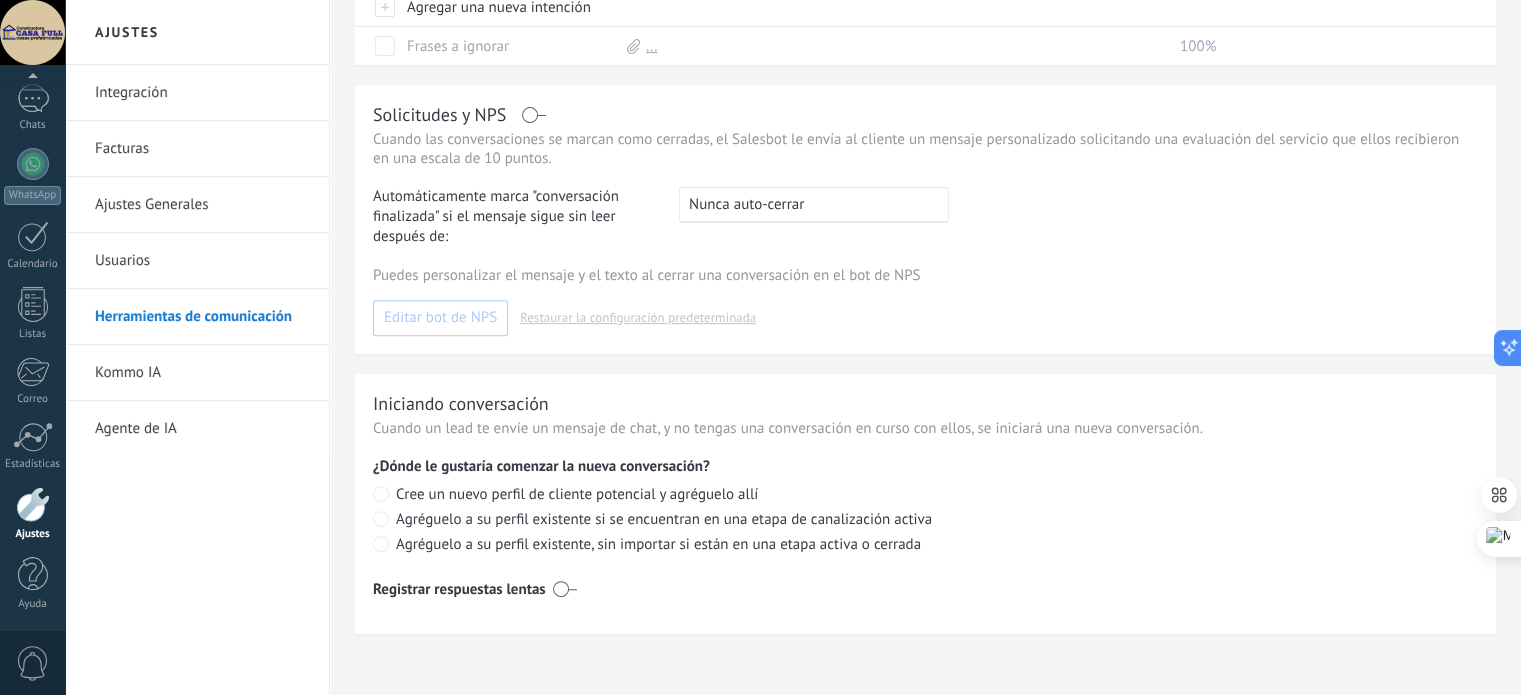 scroll, scrollTop: 728, scrollLeft: 0, axis: vertical 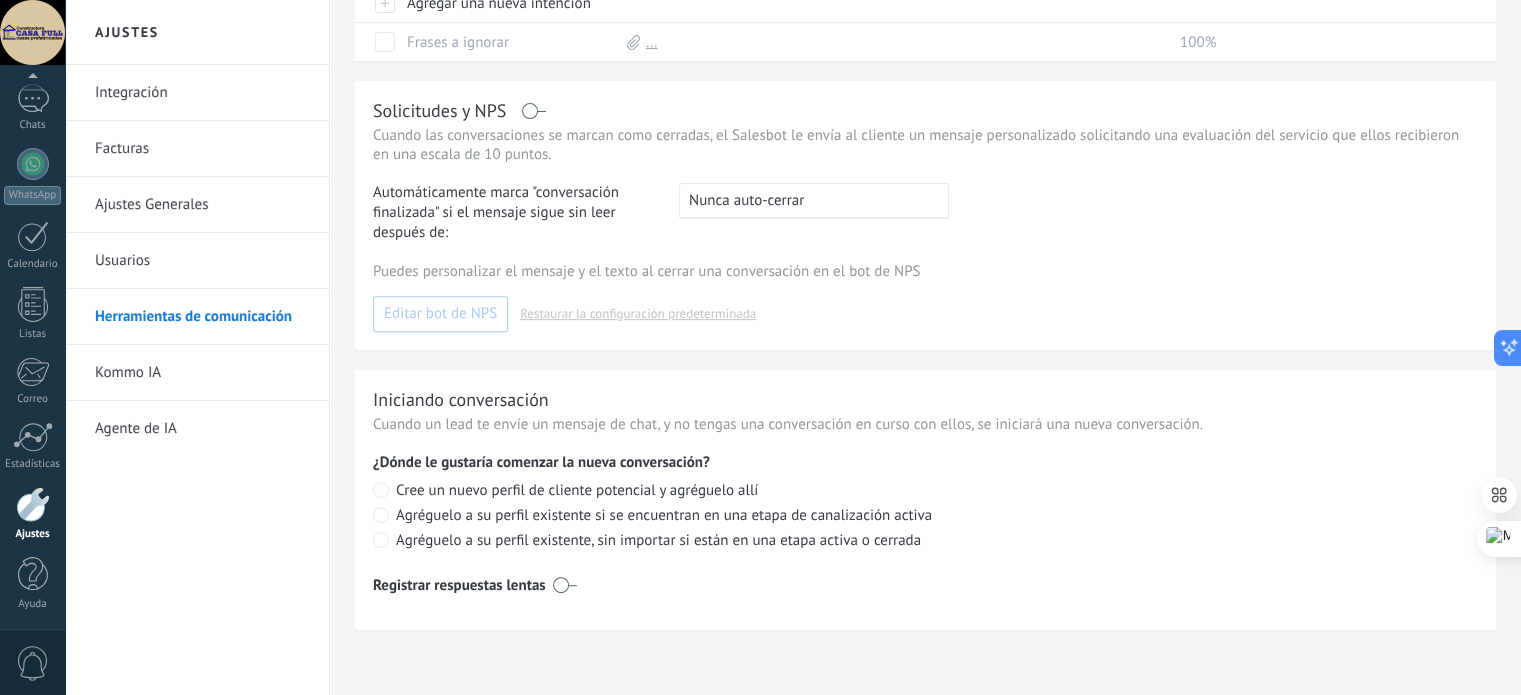 click on "Integración" at bounding box center [202, 93] 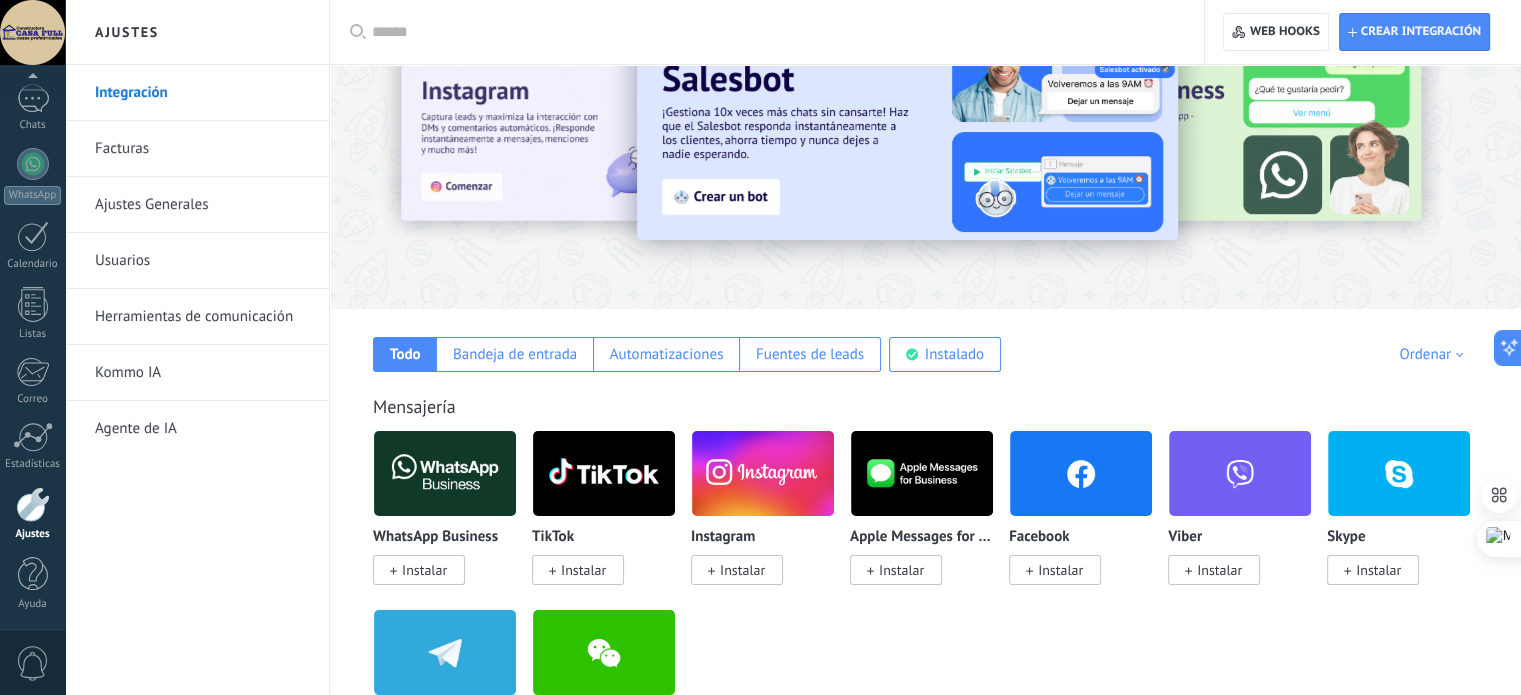 scroll, scrollTop: 0, scrollLeft: 0, axis: both 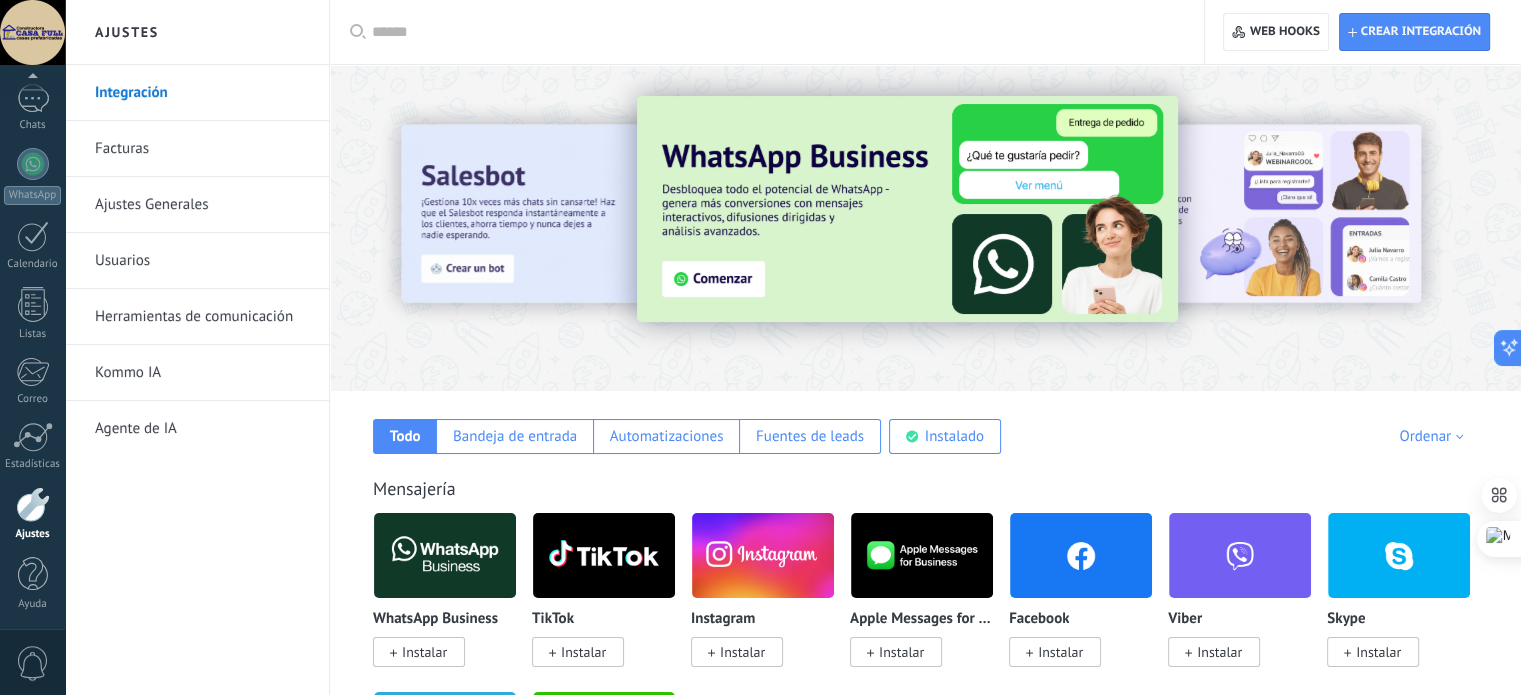 click at bounding box center [774, 32] 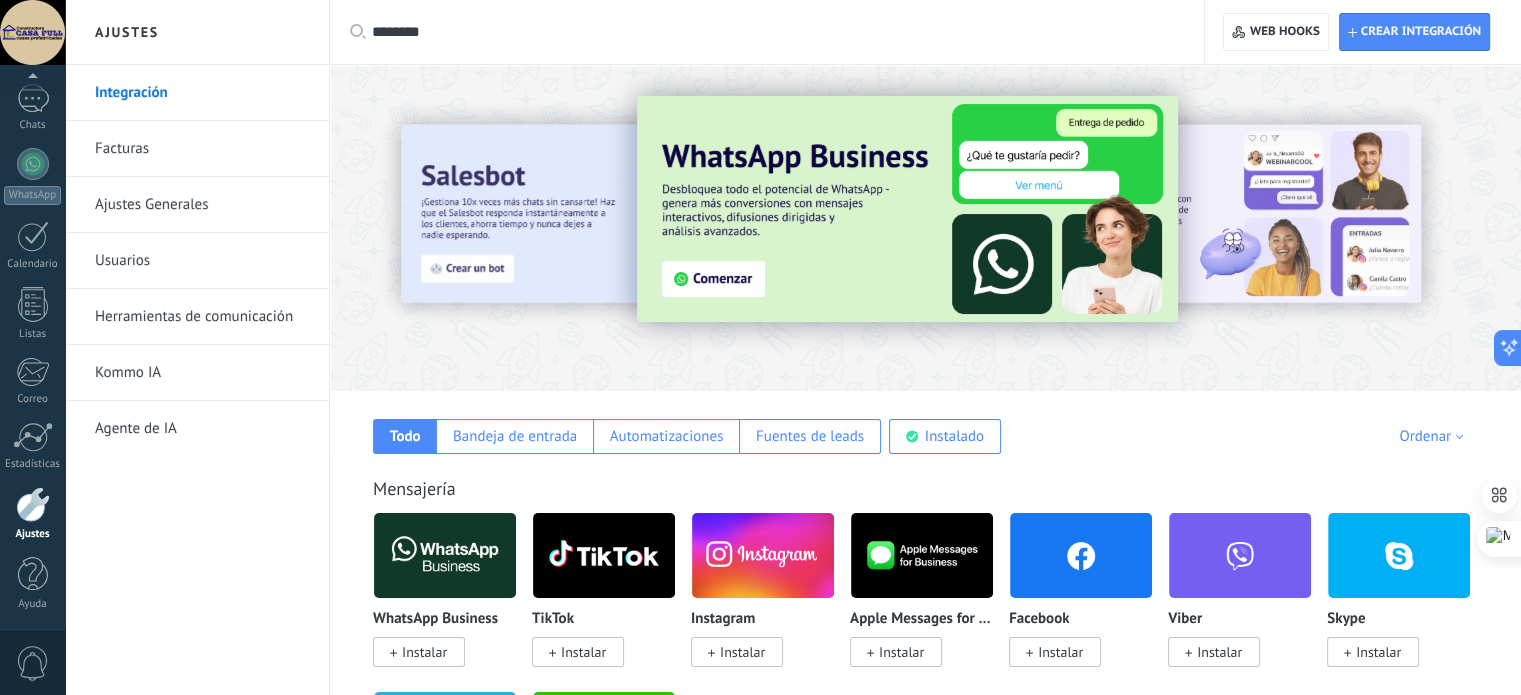 type on "********" 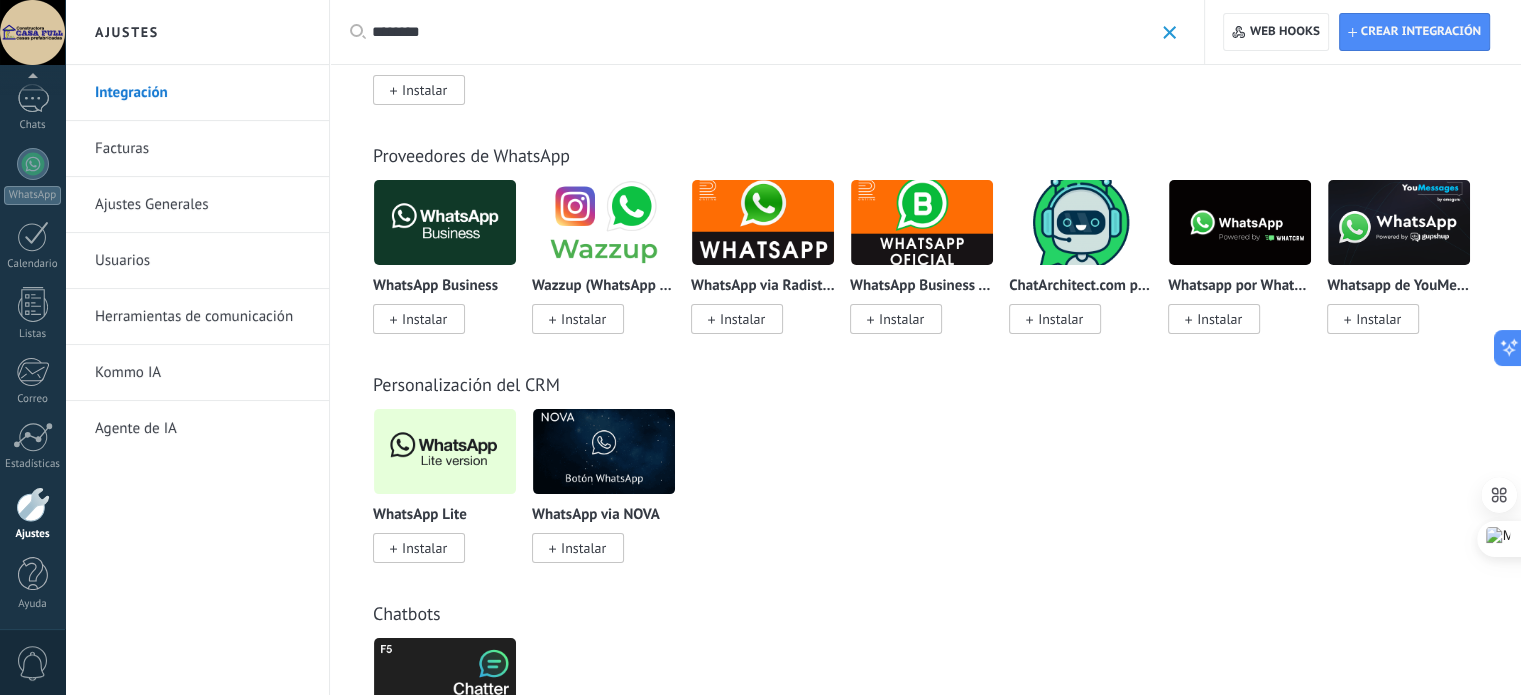 scroll, scrollTop: 200, scrollLeft: 0, axis: vertical 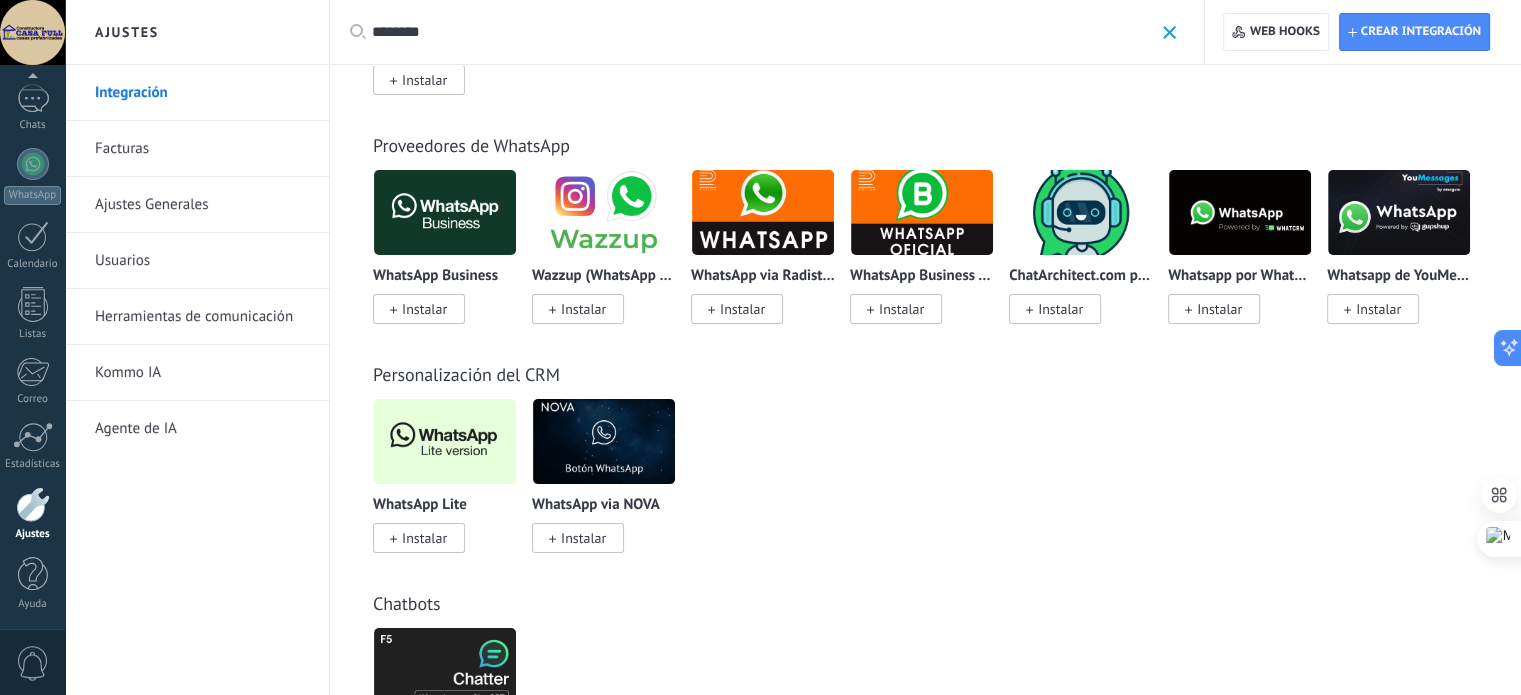 click on "Instalar" at bounding box center [424, 538] 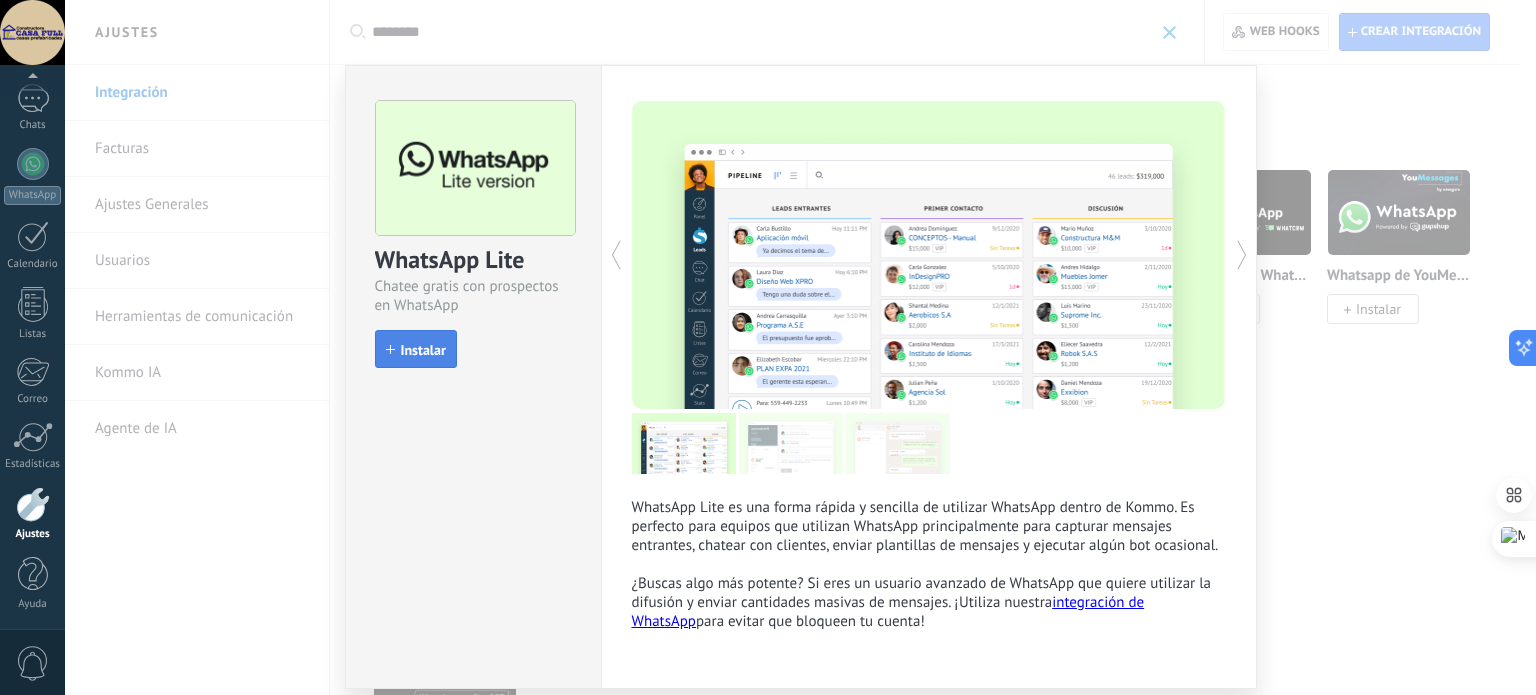 click on "Instalar" at bounding box center [416, 349] 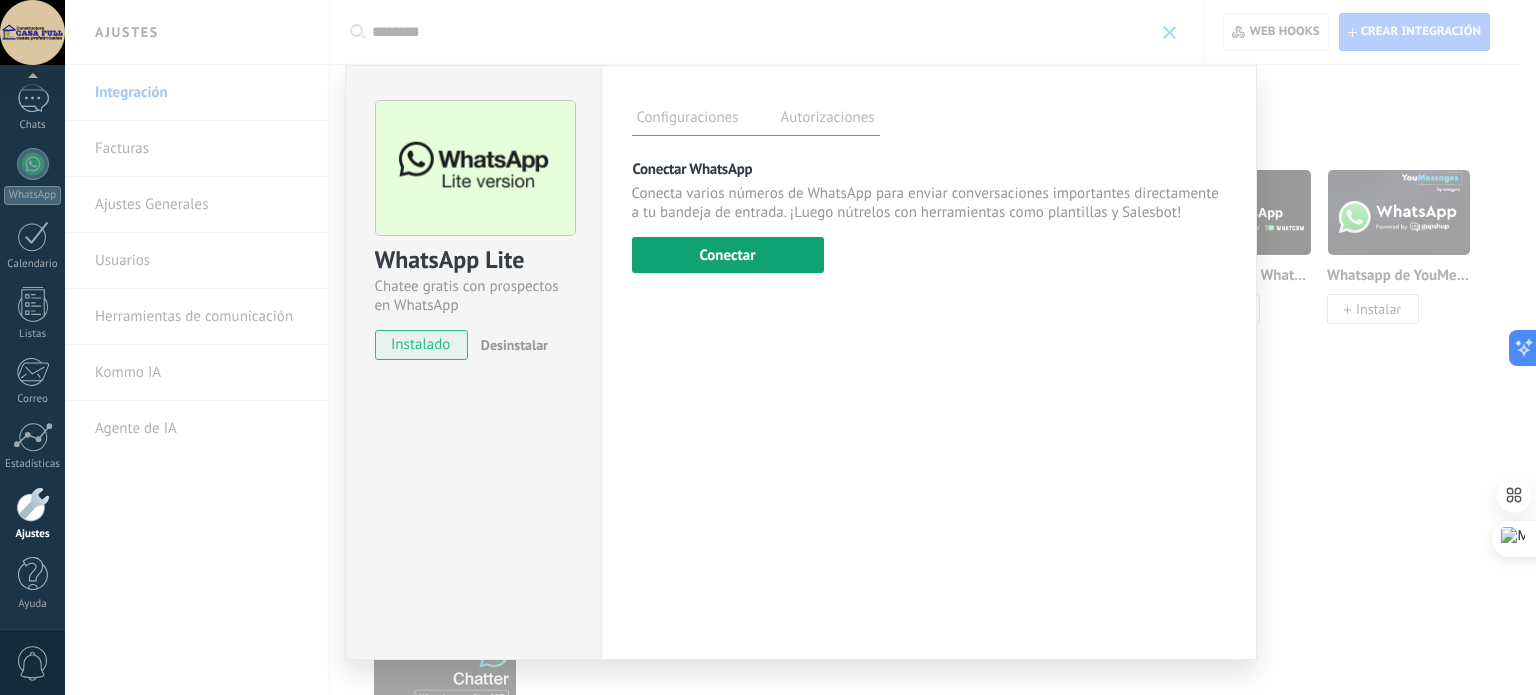 click on "Conectar" at bounding box center (728, 255) 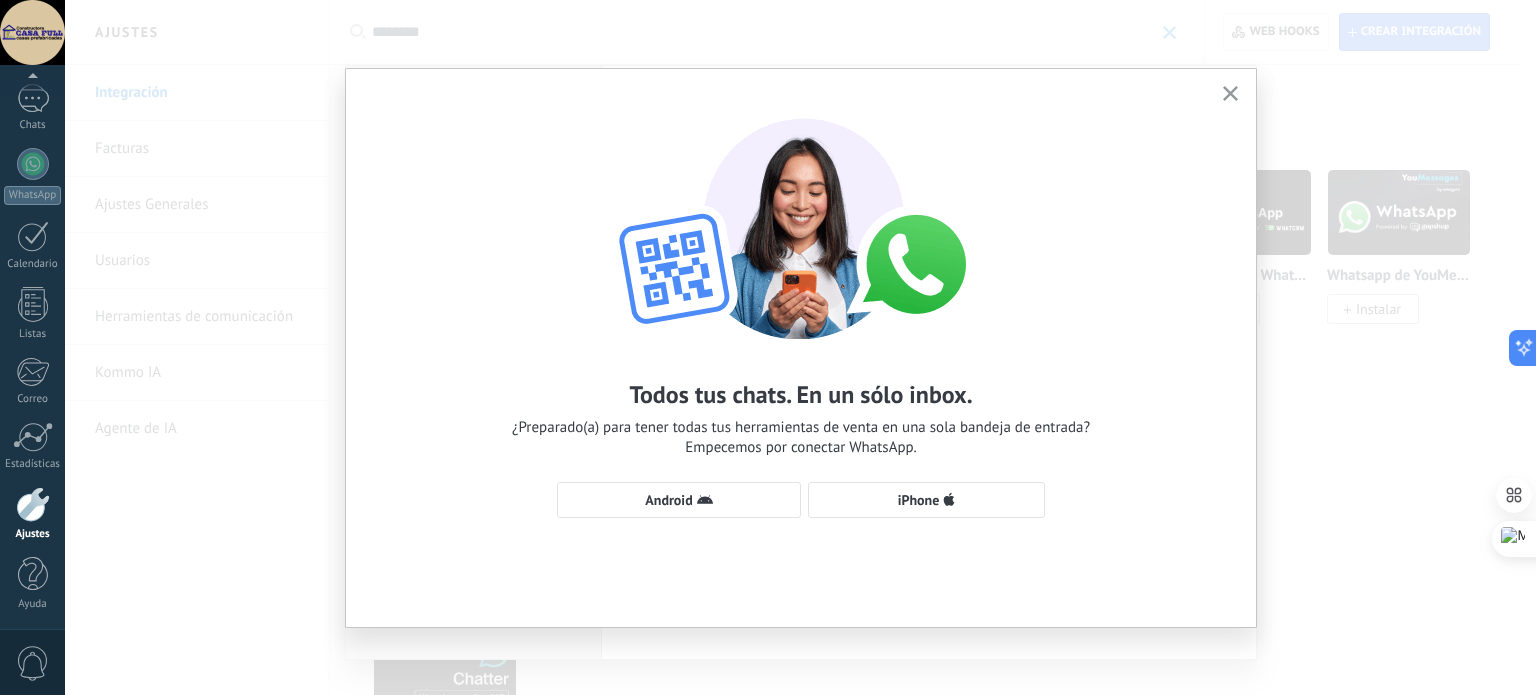 click at bounding box center (1230, 94) 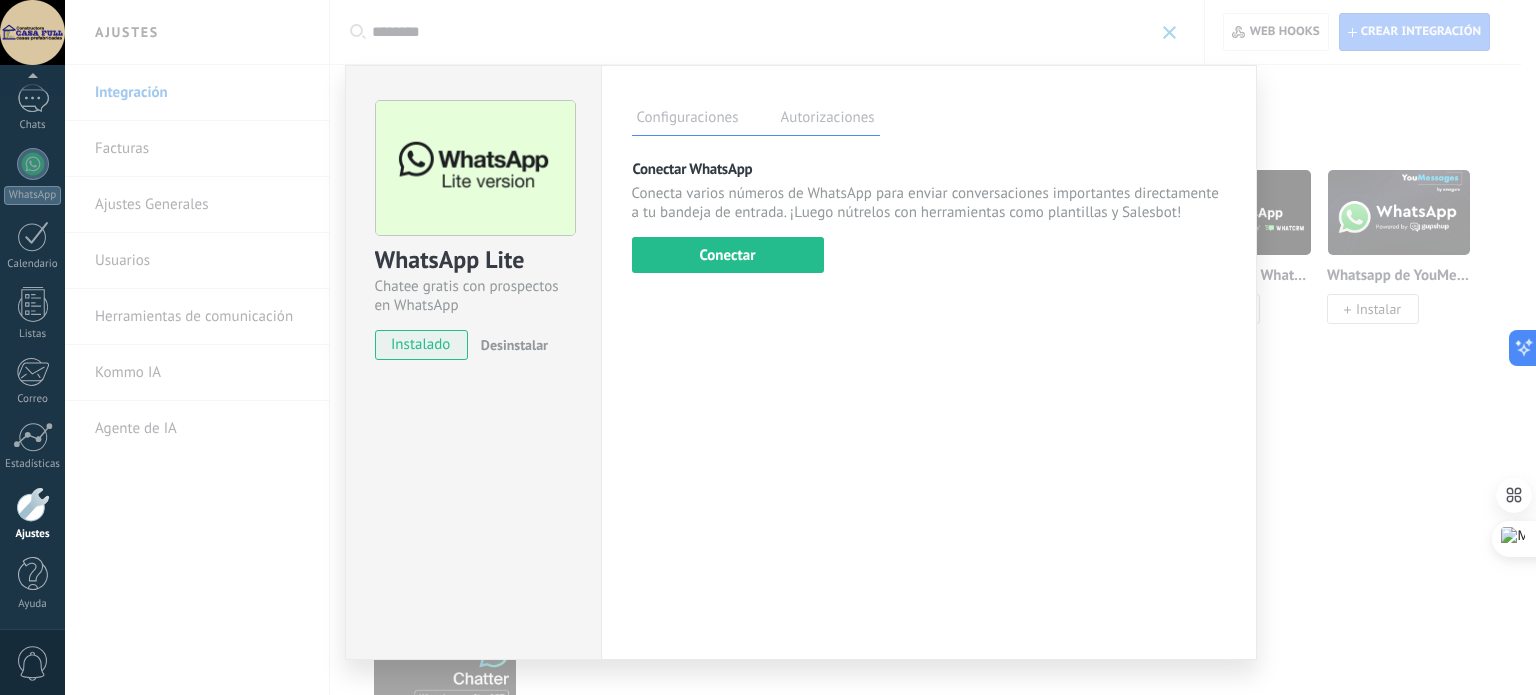 click on "WhatsApp Lite Chatee gratis con prospectos en WhatsApp instalado Desinstalar Configuraciones Autorizaciones Esta pestaña registra a los usuarios que han concedido acceso a las integración a esta cuenta. Si deseas remover la posibilidad que un usuario pueda enviar solicitudes a la cuenta en nombre de esta integración, puedes revocar el acceso. Si el acceso a todos los usuarios es revocado, la integración dejará de funcionar. Esta aplicacion está instalada, pero nadie le ha dado acceso aun. Más de 2 mil millones de personas utilizan activamente WhatsApp para conectarse con amigos, familiares y empresas. Esta integración agrega el chat más popular a tu arsenal de comunicación: captura automáticamente leads desde los mensajes entrantes, comparte el acceso al chat con todo tu equipo y potencia todo con las herramientas integradas de Kommo, como el botón de compromiso y Salesbot. más _:  Guardar Conectar WhatsApp Conectar" at bounding box center [800, 347] 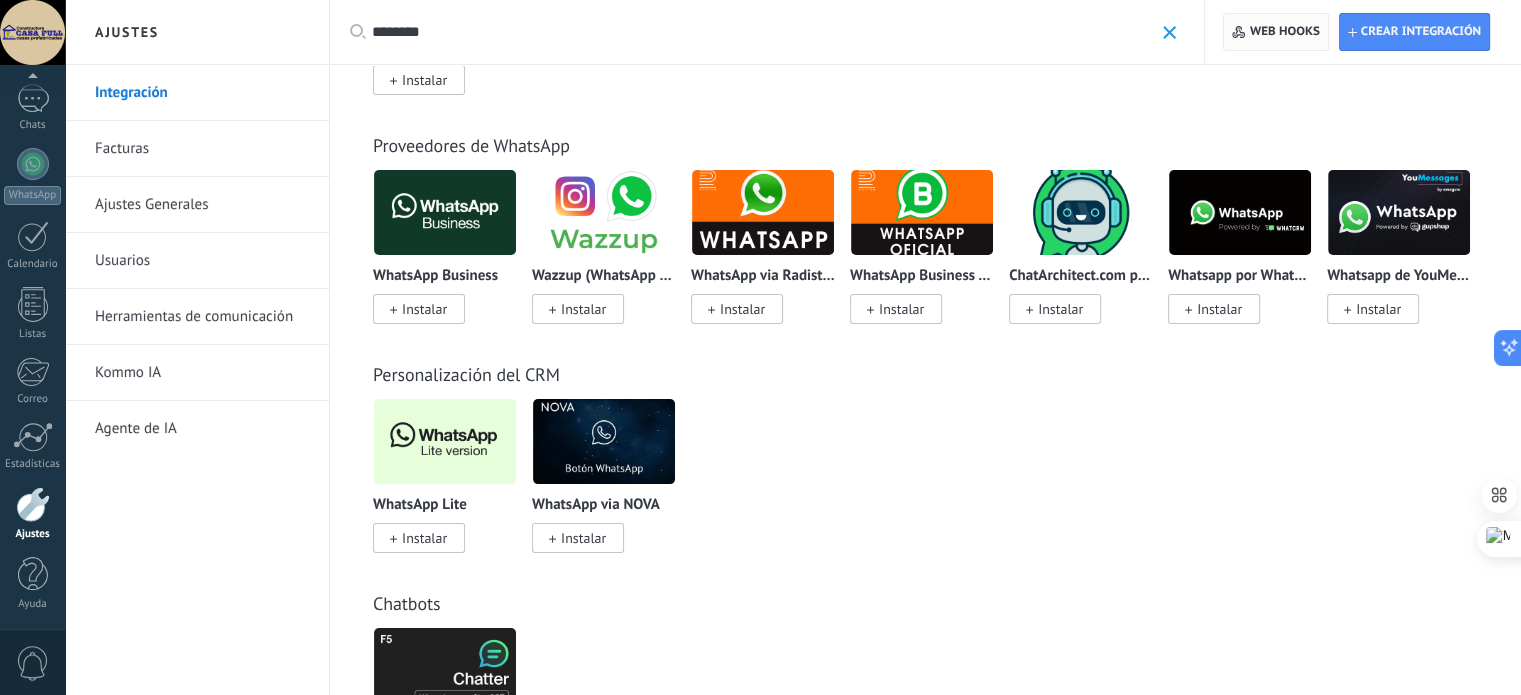 click on "Web hooks  0" at bounding box center [1285, 32] 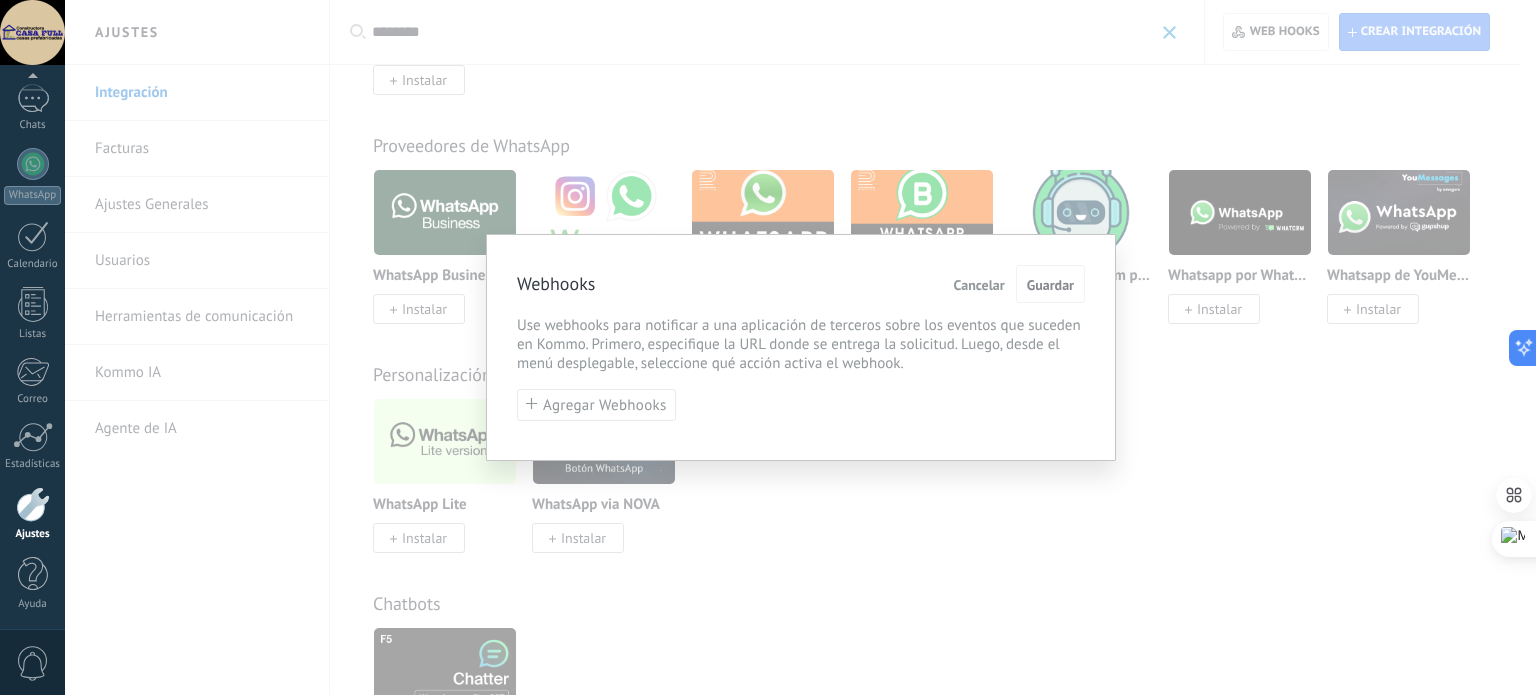 click on "Cancelar" at bounding box center [979, 285] 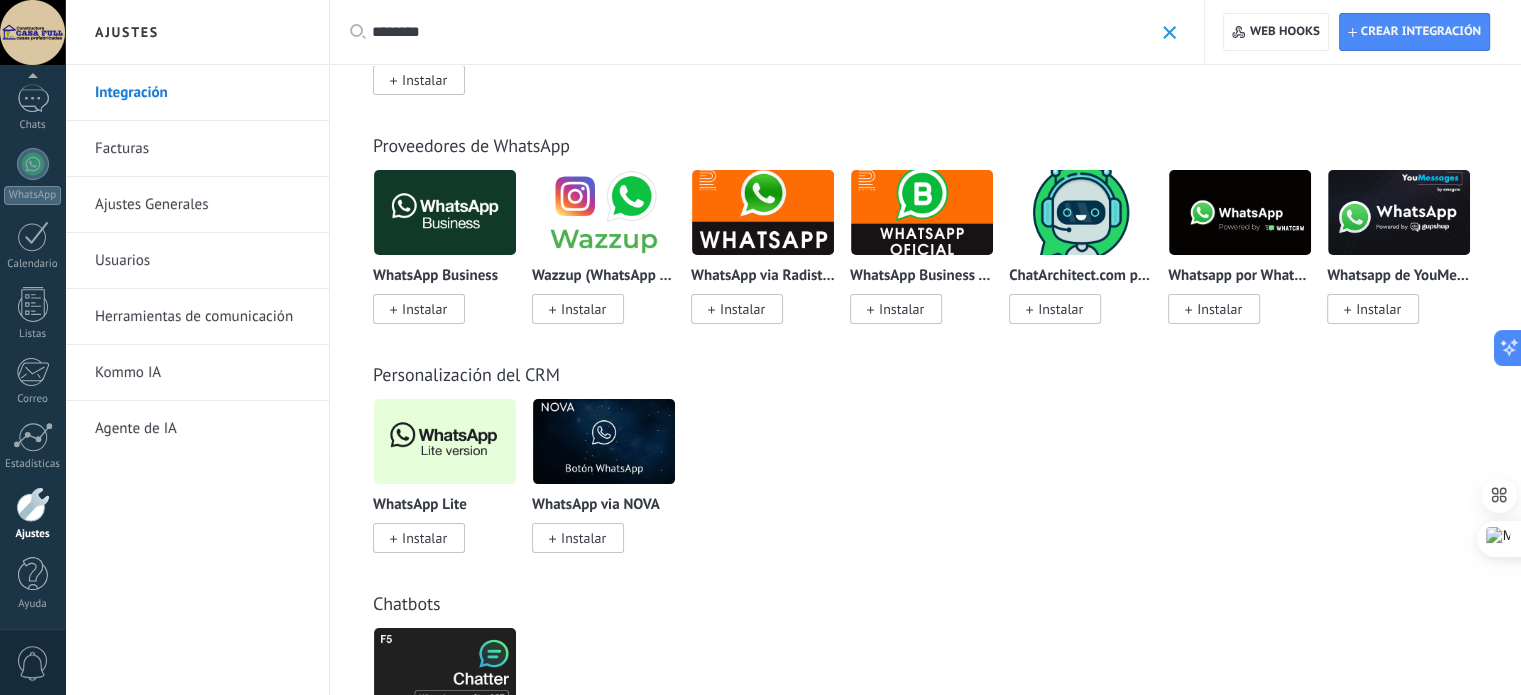 click on "WhatsApp Lite Instalar Triggers by Komanda F5 Instalar Otras leads por contacto por amgroup Instalar Tareas coloridas de Emfy Instalar Conector de Salesbot por KWID Instalar Etapa del Lead por KWID Instalar Consejos campos/etapas de Emfy Instalar Distribución de leads Instalar Pusher via Komanda F5 Instalar Objetos de AMOGURU Instalar Multi Companies via Komanda F5 Instalar Correo Conveniente Instalar Botones Rápidos via NOVA Instalar Prohibir el movimiento via Nova Instalar Telegram via NOVA Instalar Viber via NOVA Instalar WhatsApp via NOVA Instalar Gestión de archivos via NOVA Instalar Acelerar la actualización de correo Instalar Añadir productos via NOVA Instalar Ver más" at bounding box center [936, 487] 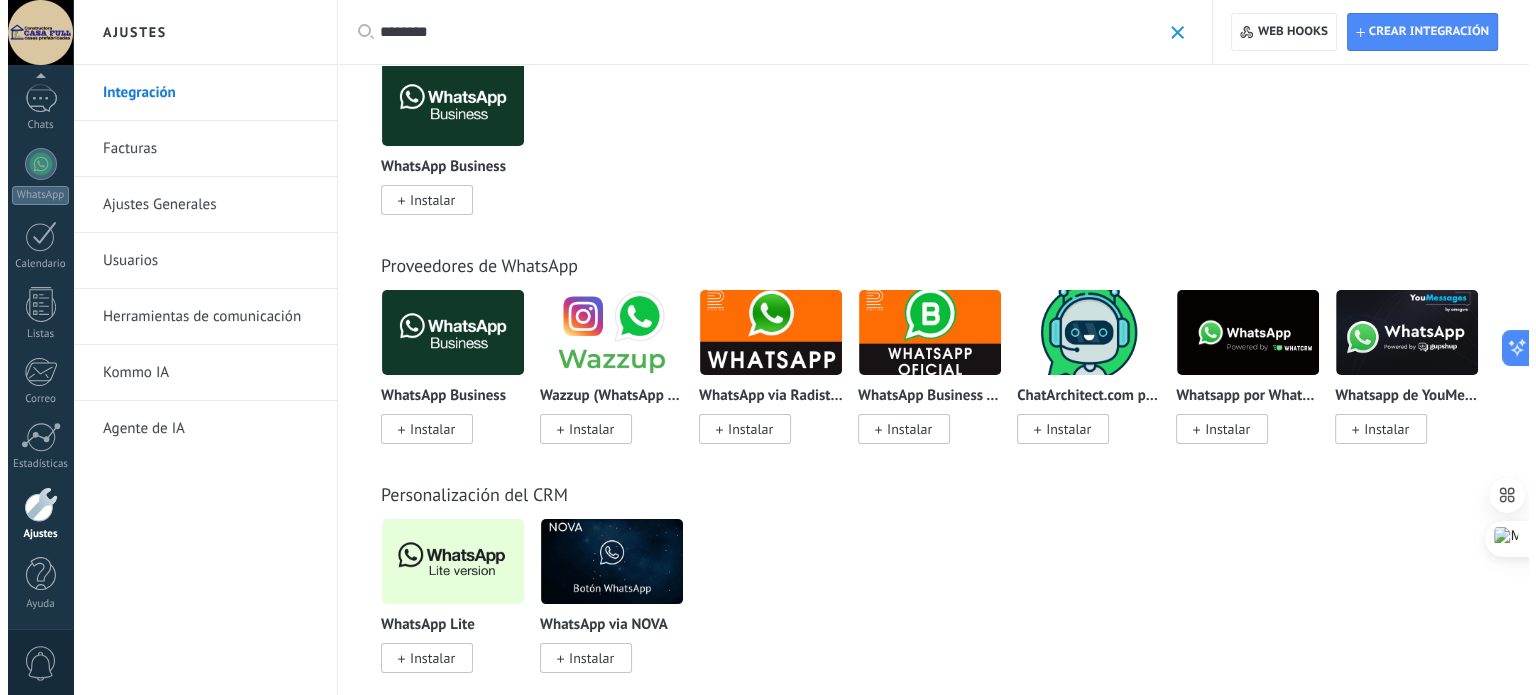 scroll, scrollTop: 0, scrollLeft: 0, axis: both 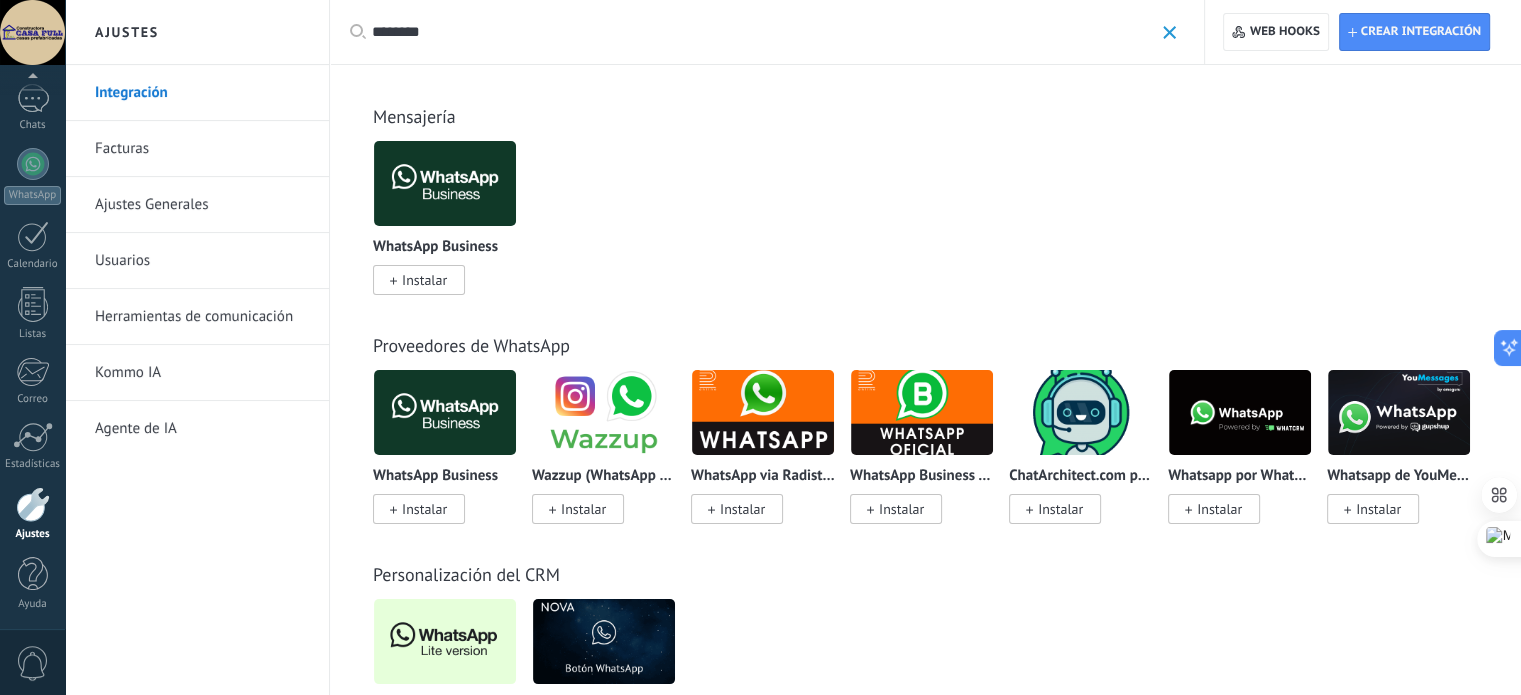 click at bounding box center (445, 183) 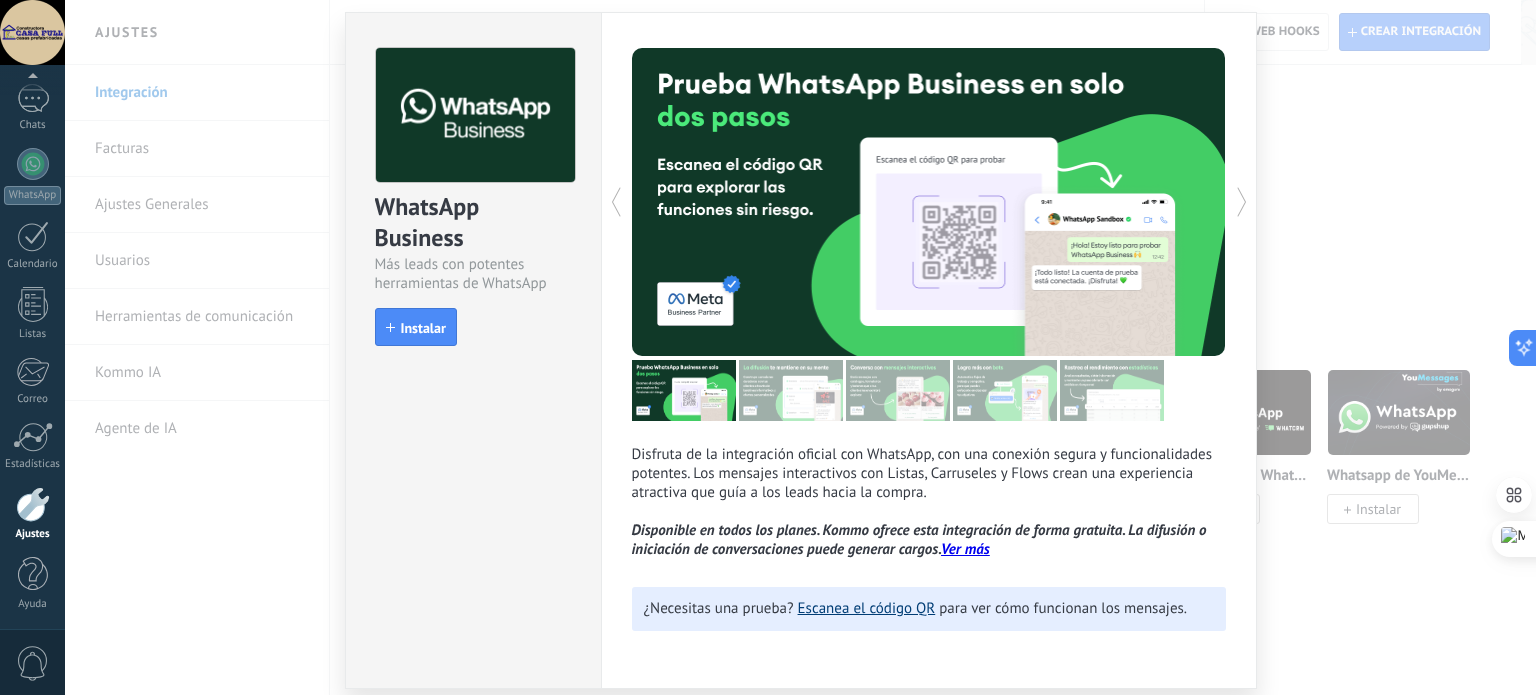 scroll, scrollTop: 100, scrollLeft: 0, axis: vertical 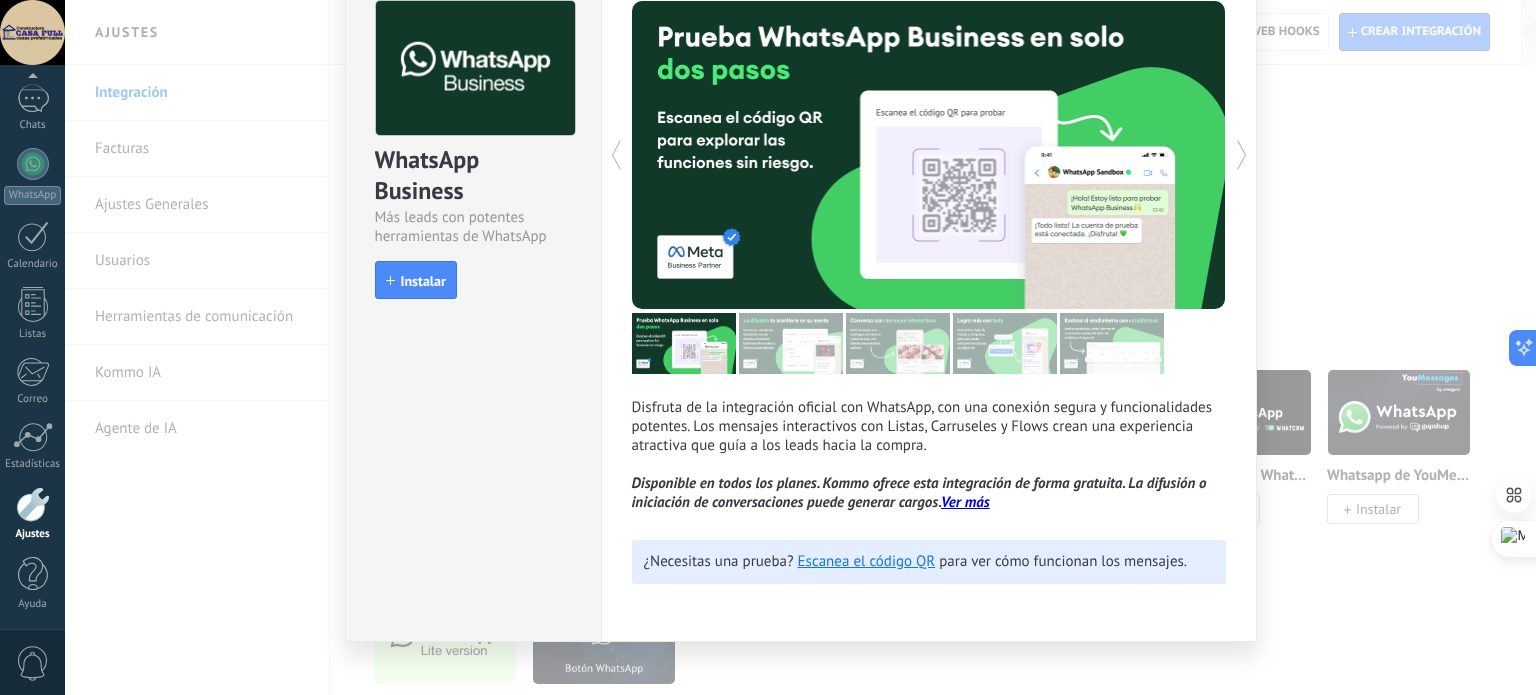 click on "Ver más" at bounding box center [965, 502] 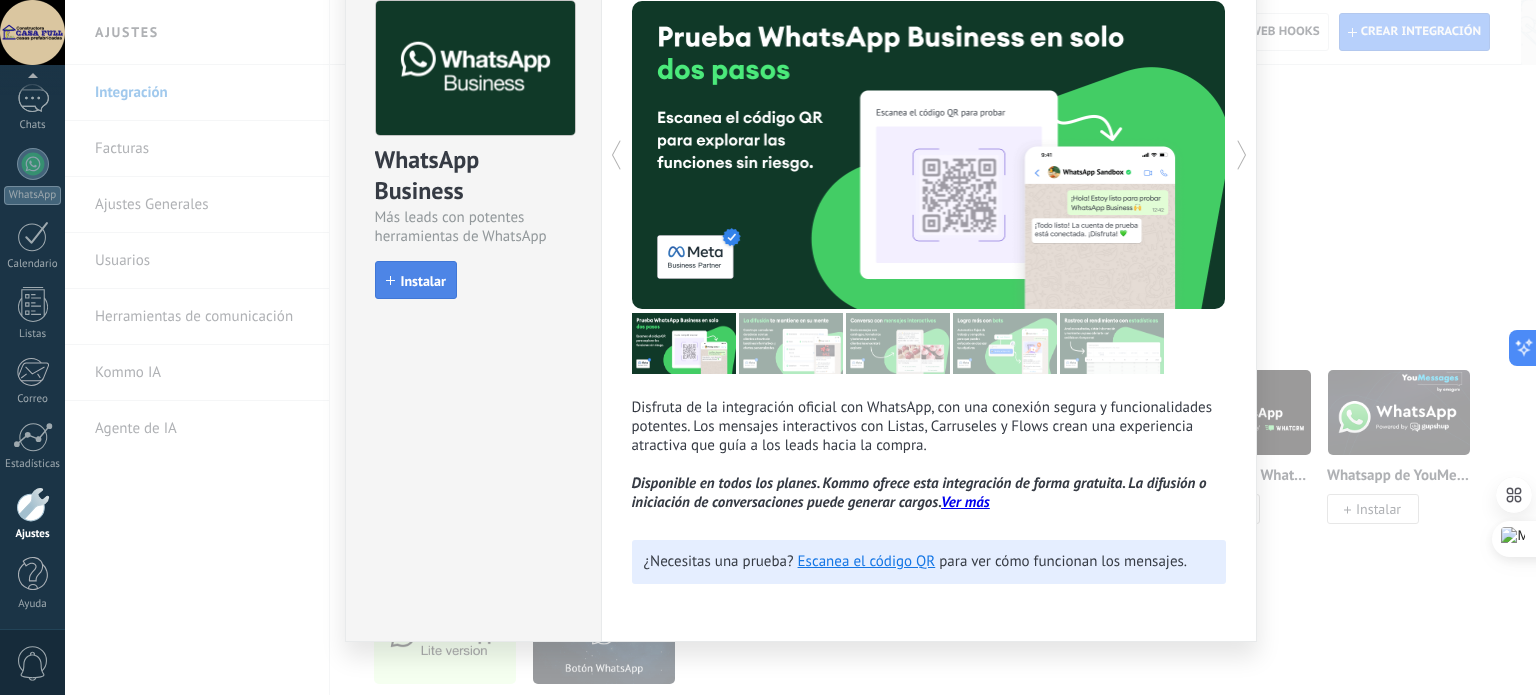 click on "Instalar" at bounding box center (416, 280) 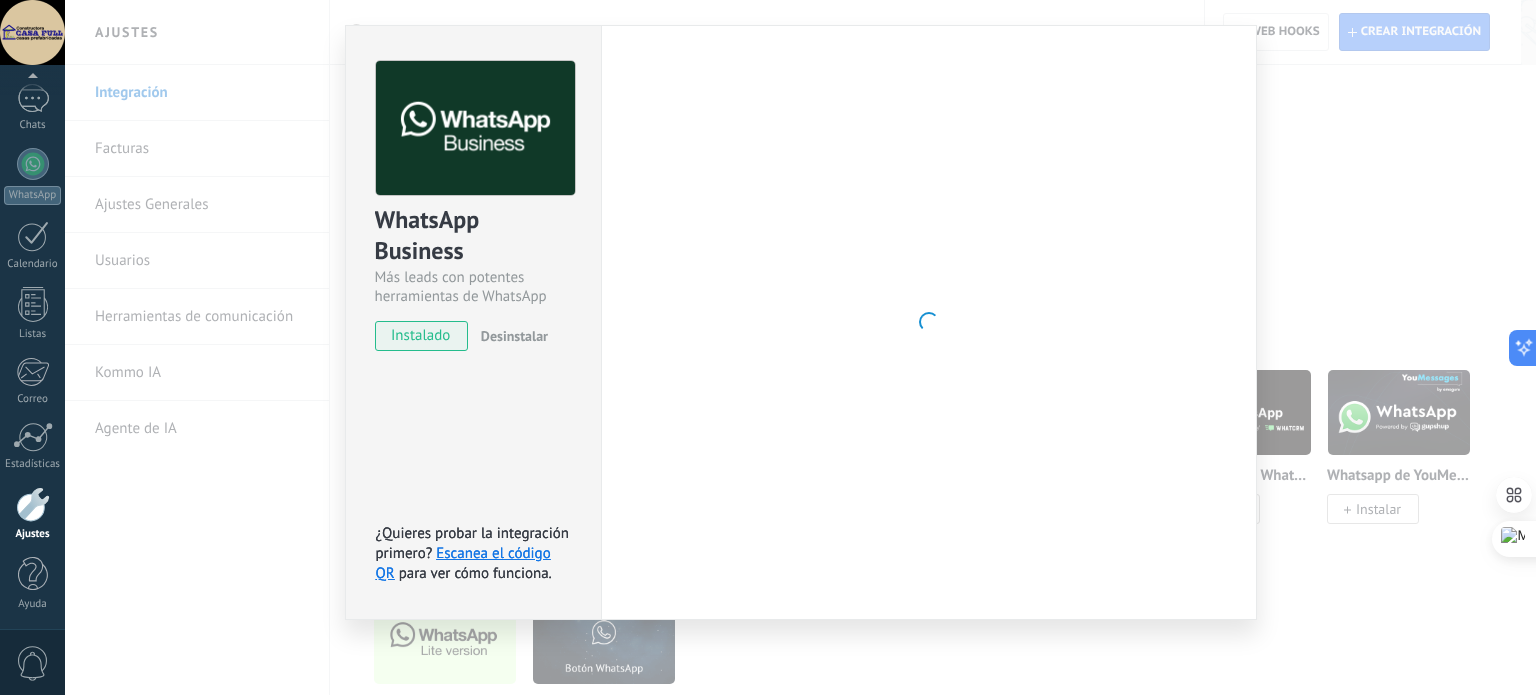 scroll, scrollTop: 100, scrollLeft: 0, axis: vertical 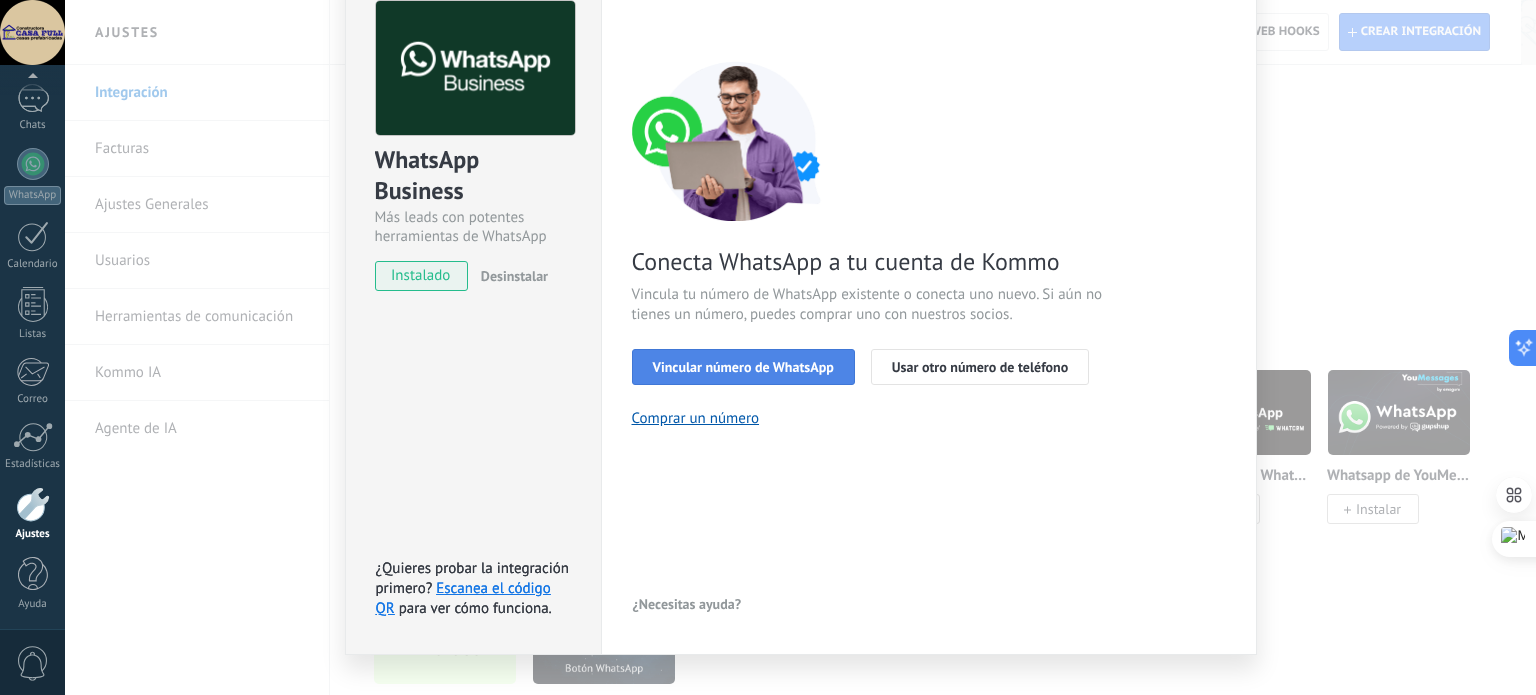 click on "Vincular número de WhatsApp" at bounding box center (743, 367) 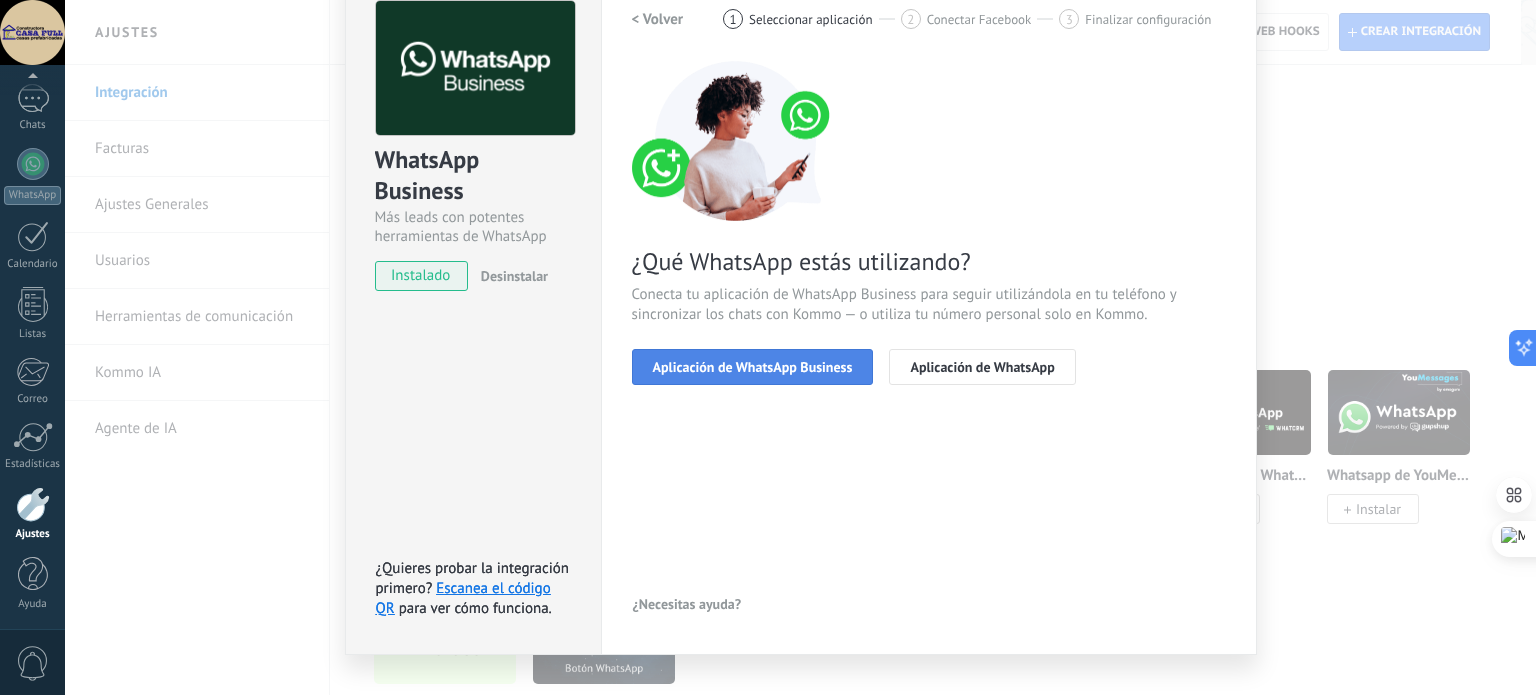 click on "Aplicación de WhatsApp Business" at bounding box center [753, 367] 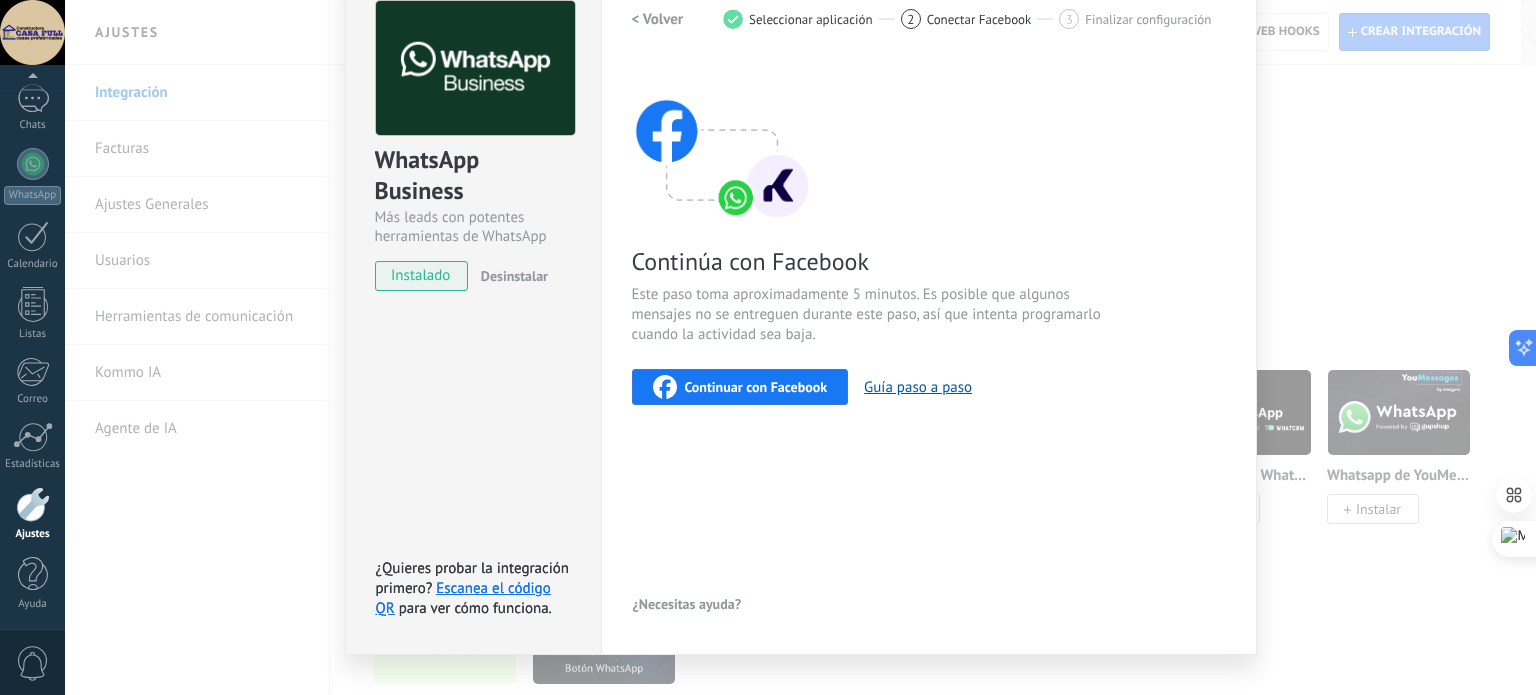 click on "< Volver" at bounding box center [658, 19] 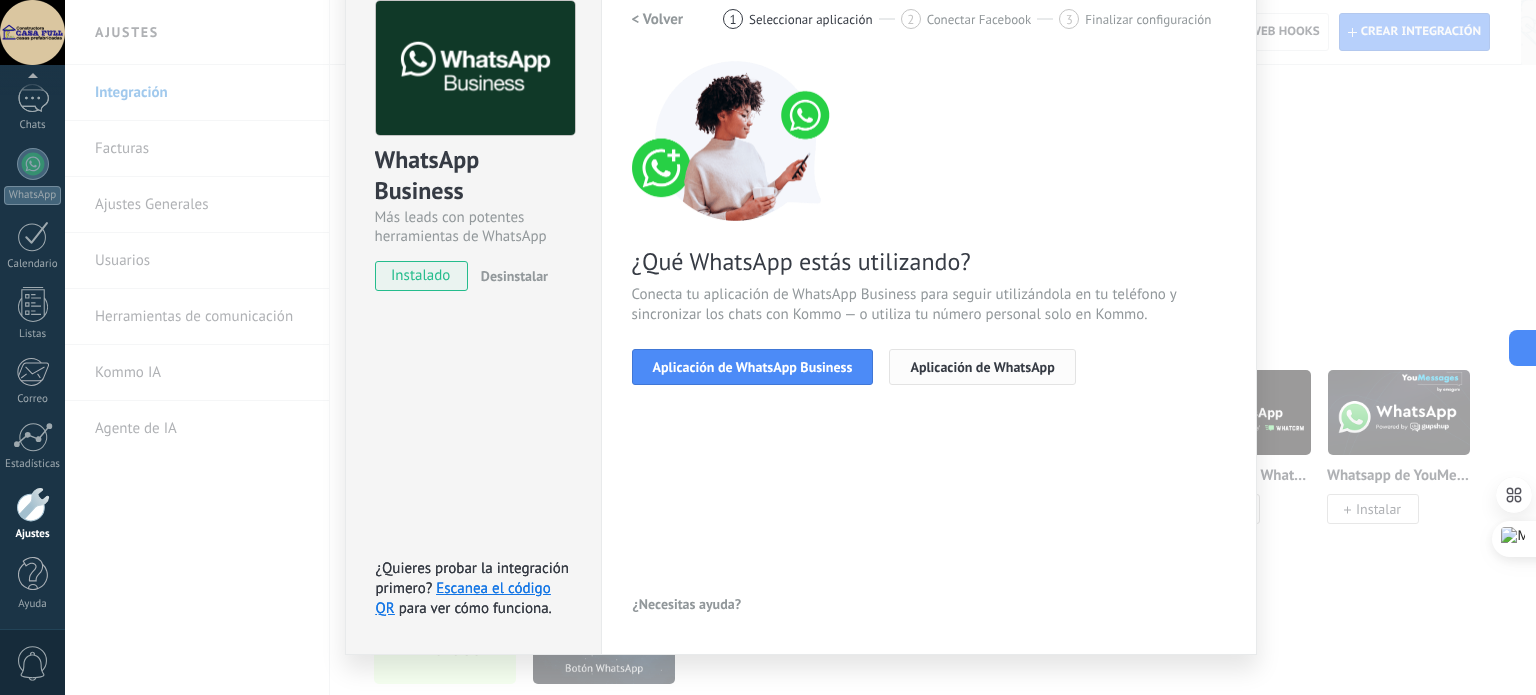 click on "Aplicación de WhatsApp" at bounding box center (982, 367) 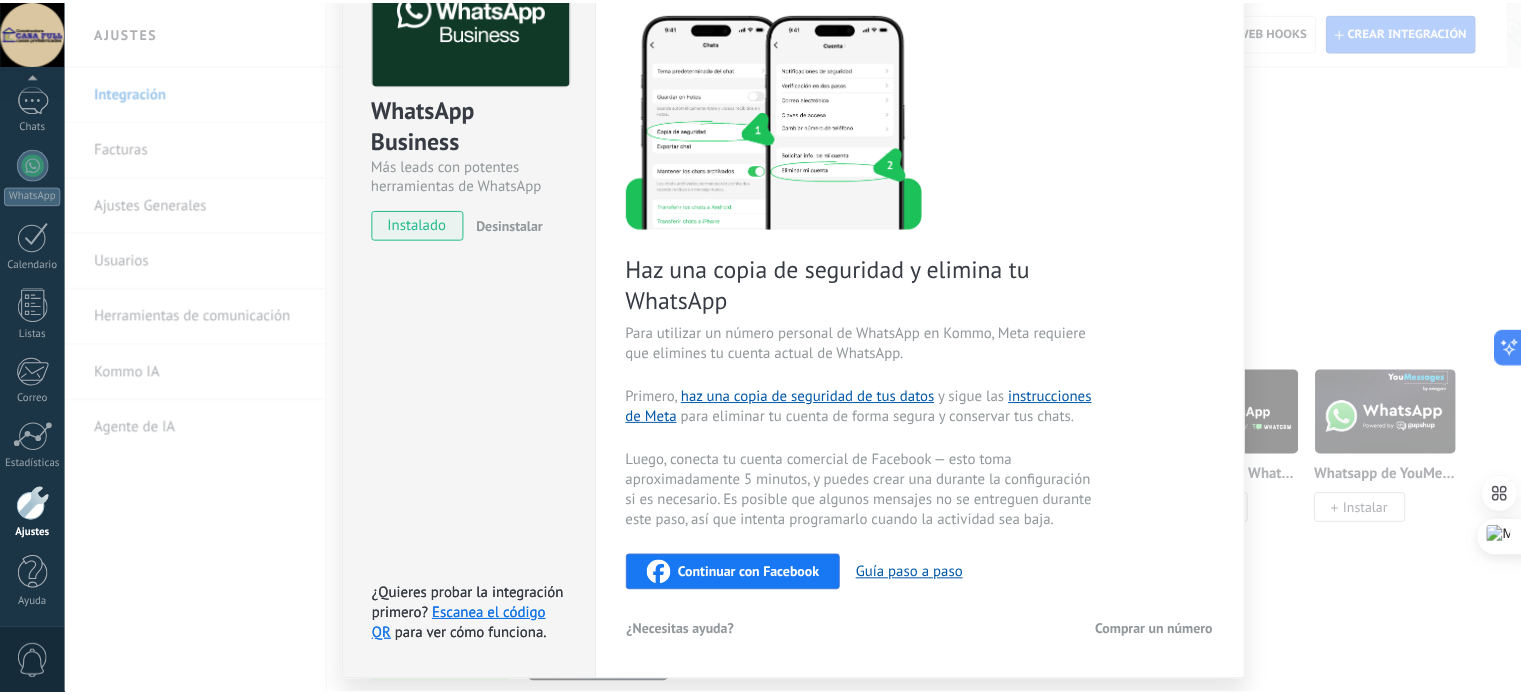 scroll, scrollTop: 0, scrollLeft: 0, axis: both 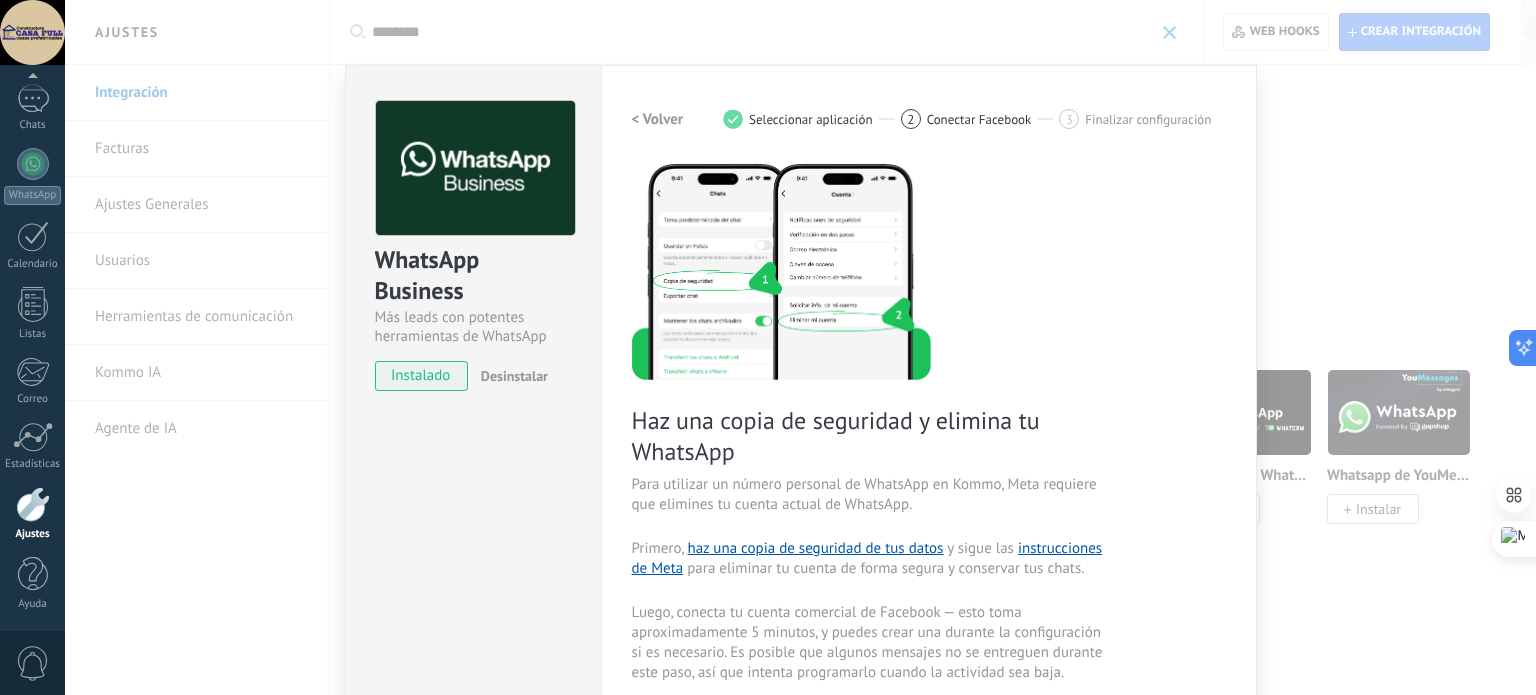 click on "< Volver" at bounding box center [658, 119] 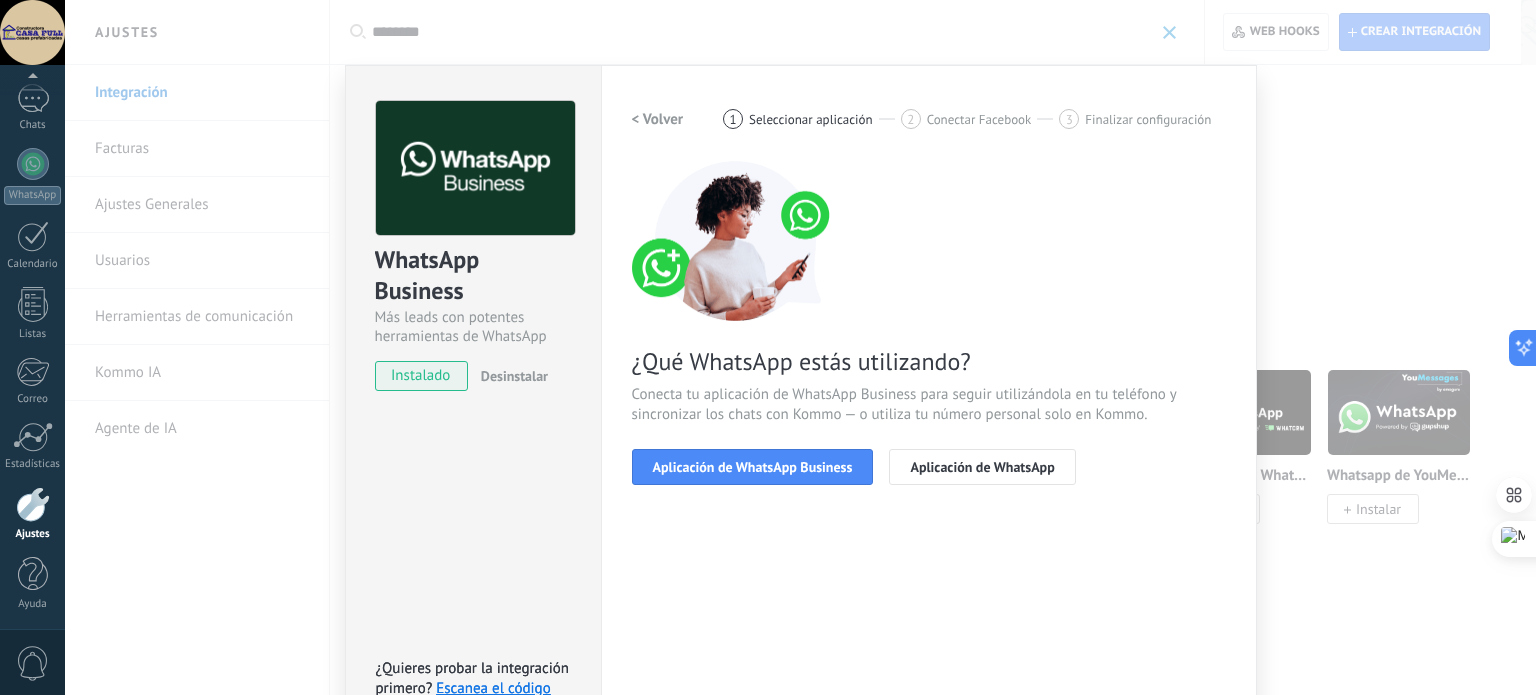 click on "< Volver" at bounding box center (658, 119) 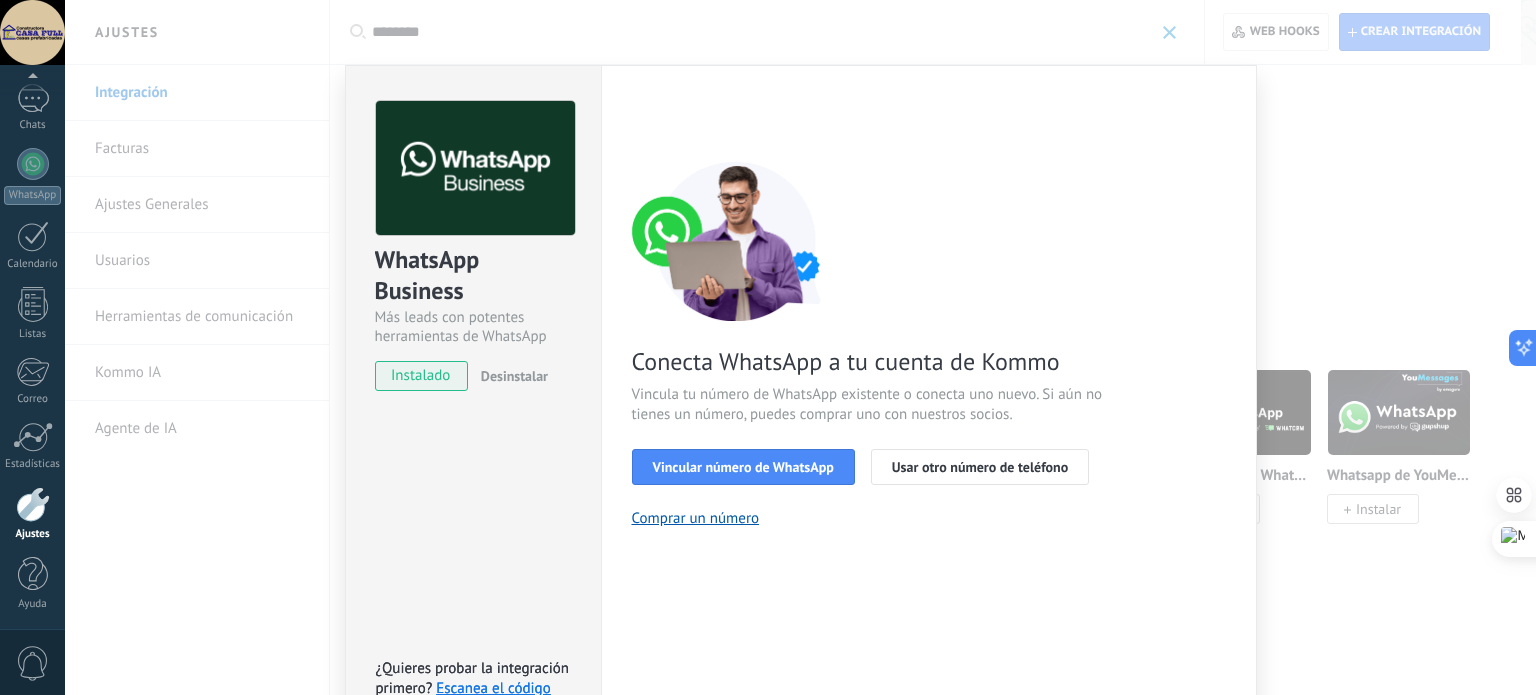click on "< Volver 1 Seleccionar aplicación 2 Conectar Facebook  3 Finalizar configuración" at bounding box center [929, 119] 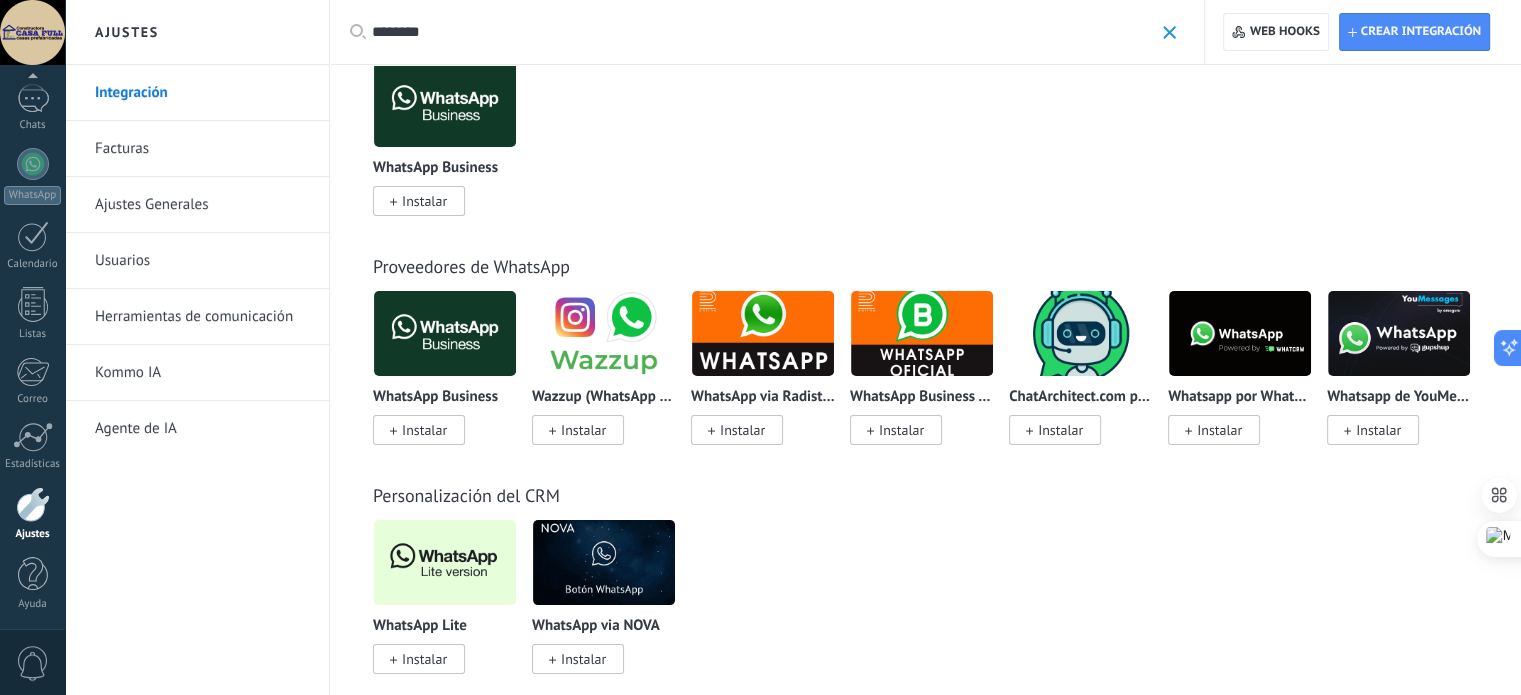 scroll, scrollTop: 400, scrollLeft: 0, axis: vertical 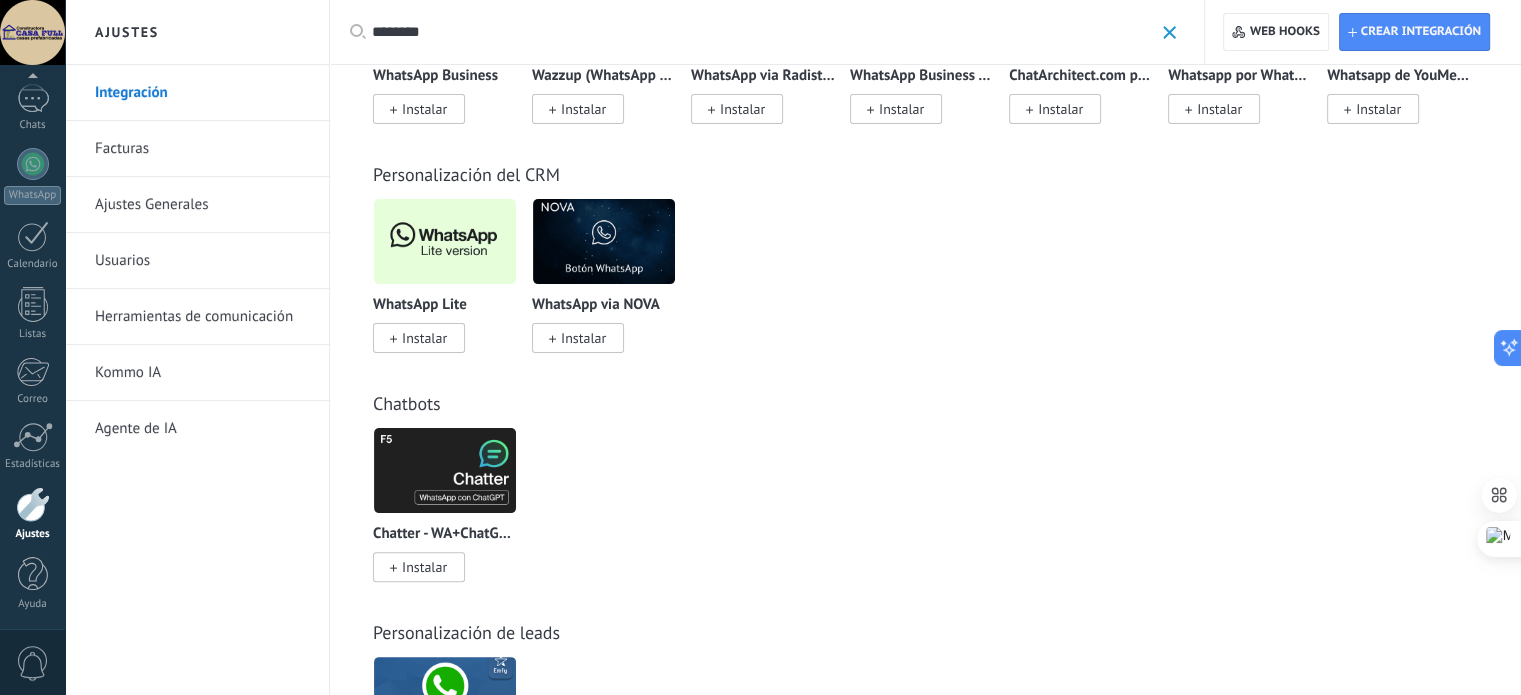 click at bounding box center [445, 241] 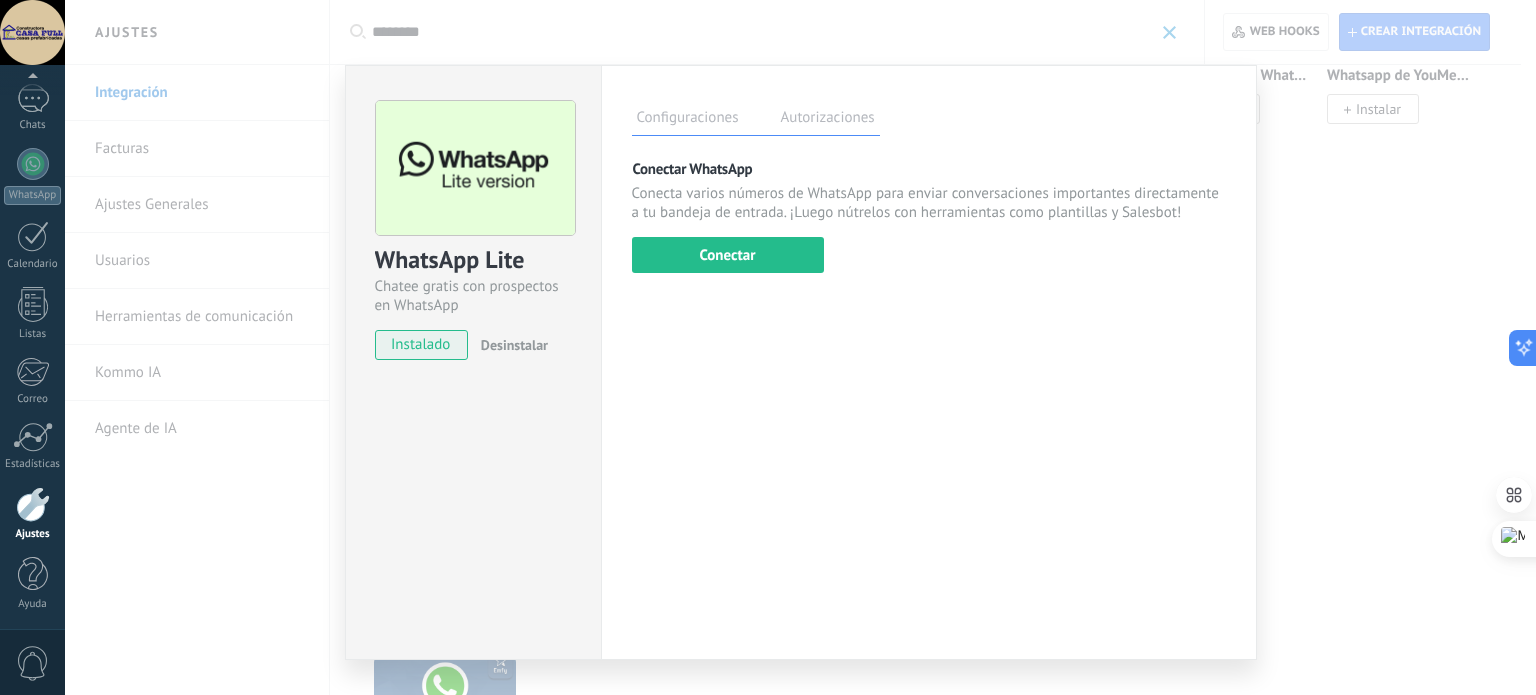 click on "WhatsApp Lite Chatee gratis con prospectos en WhatsApp instalado Desinstalar Configuraciones Autorizaciones Esta pestaña registra a los usuarios que han concedido acceso a las integración a esta cuenta. Si deseas remover la posibilidad que un usuario pueda enviar solicitudes a la cuenta en nombre de esta integración, puedes revocar el acceso. Si el acceso a todos los usuarios es revocado, la integración dejará de funcionar. Esta aplicacion está instalada, pero nadie le ha dado acceso aun. Más de 2 mil millones de personas utilizan activamente WhatsApp para conectarse con amigos, familiares y empresas. Esta integración agrega el chat más popular a tu arsenal de comunicación: captura automáticamente leads desde los mensajes entrantes, comparte el acceso al chat con todo tu equipo y potencia todo con las herramientas integradas de Kommo, como el botón de compromiso y Salesbot. más _:  Guardar Conectar WhatsApp Conectar" at bounding box center (800, 347) 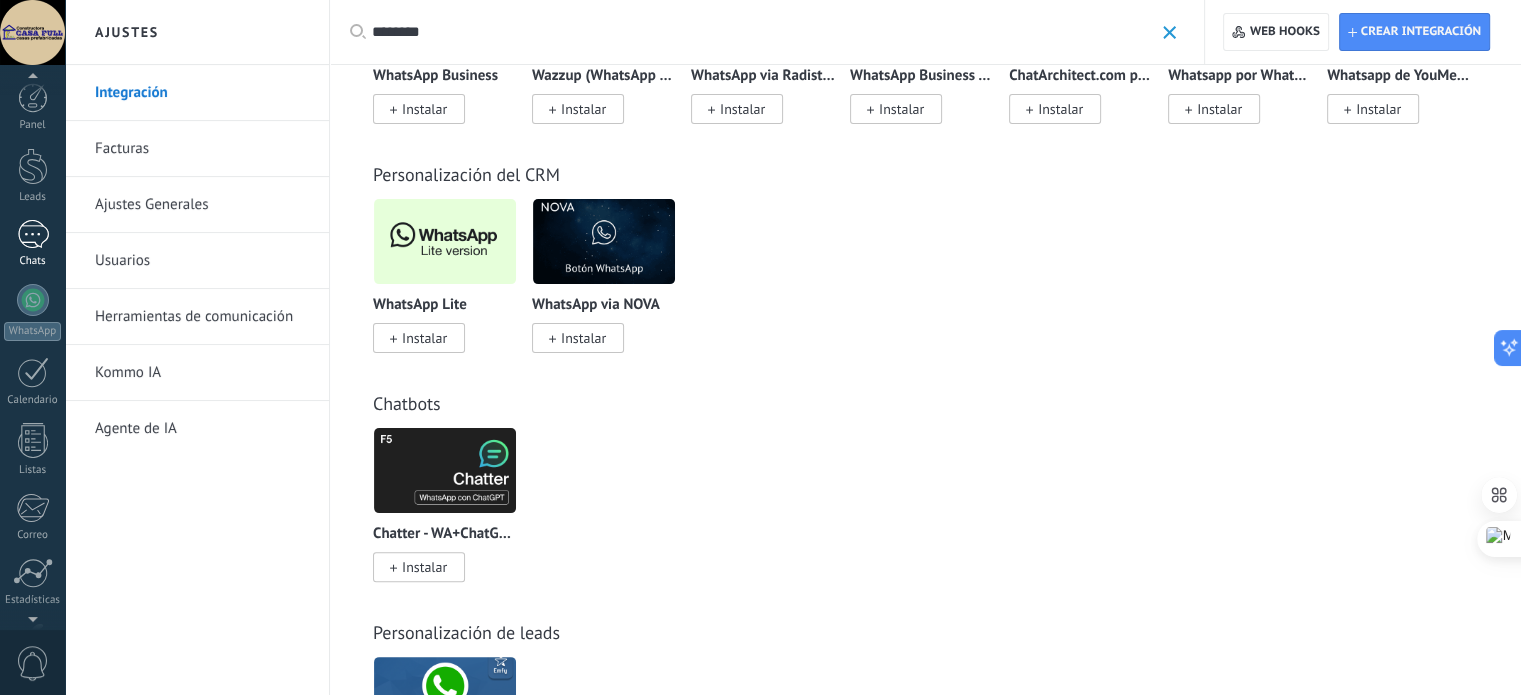scroll, scrollTop: 0, scrollLeft: 0, axis: both 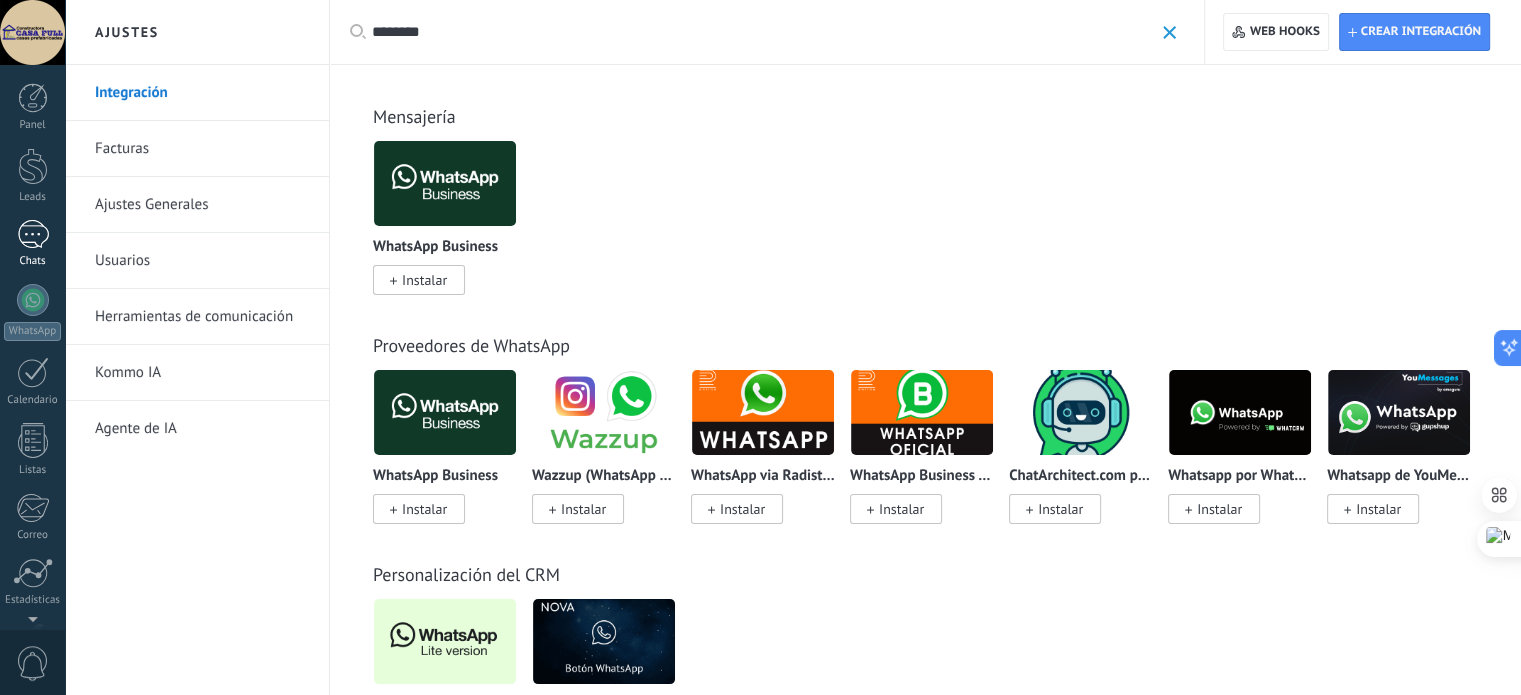 click at bounding box center [33, 234] 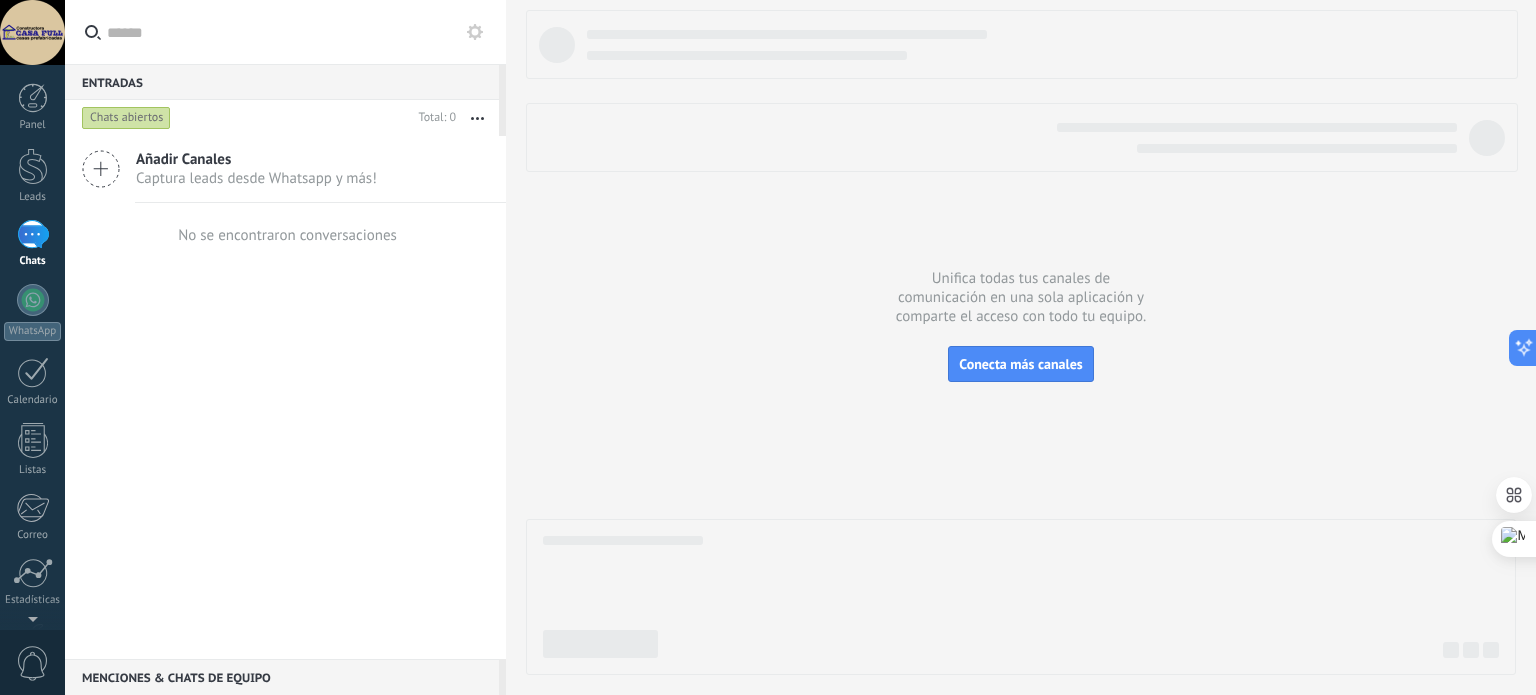 click on "Captura leads desde Whatsapp y más!" at bounding box center [256, 178] 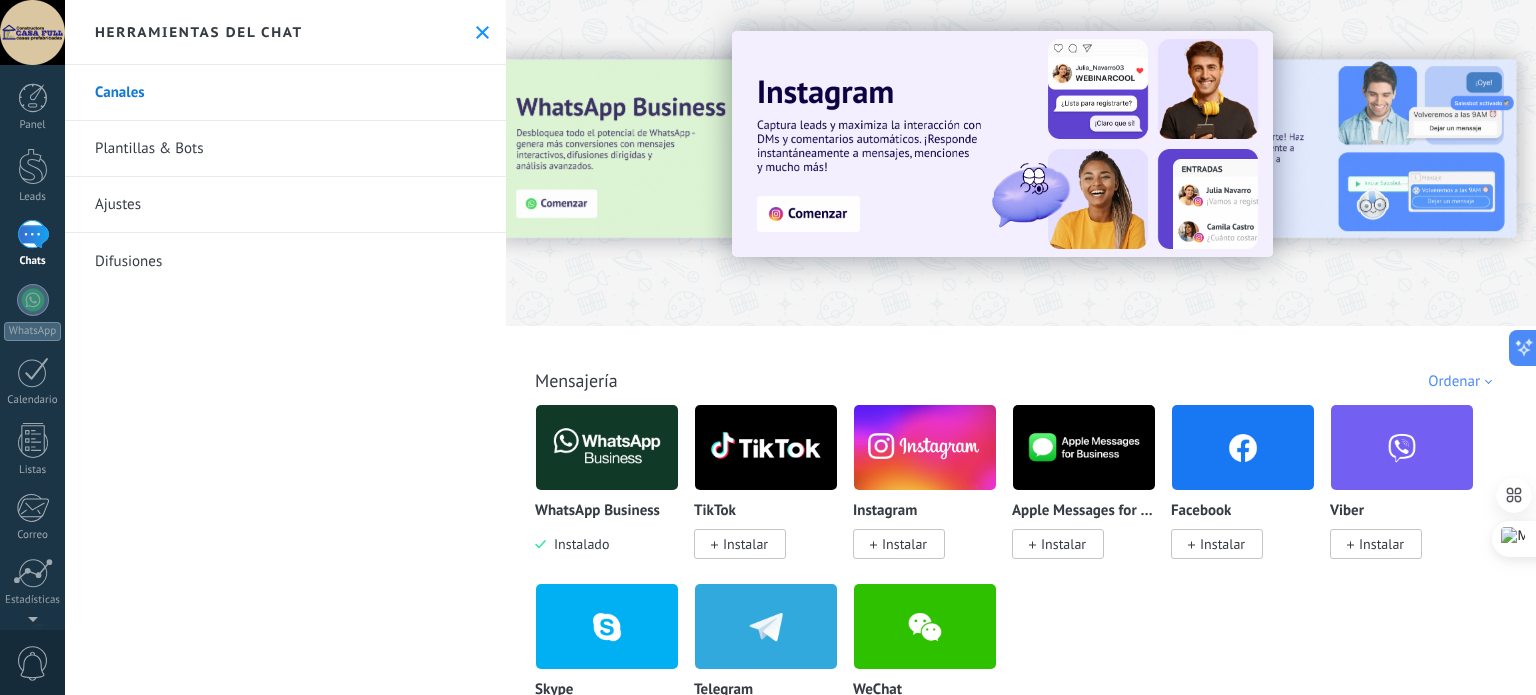 click on "Plantillas & Bots" at bounding box center [285, 149] 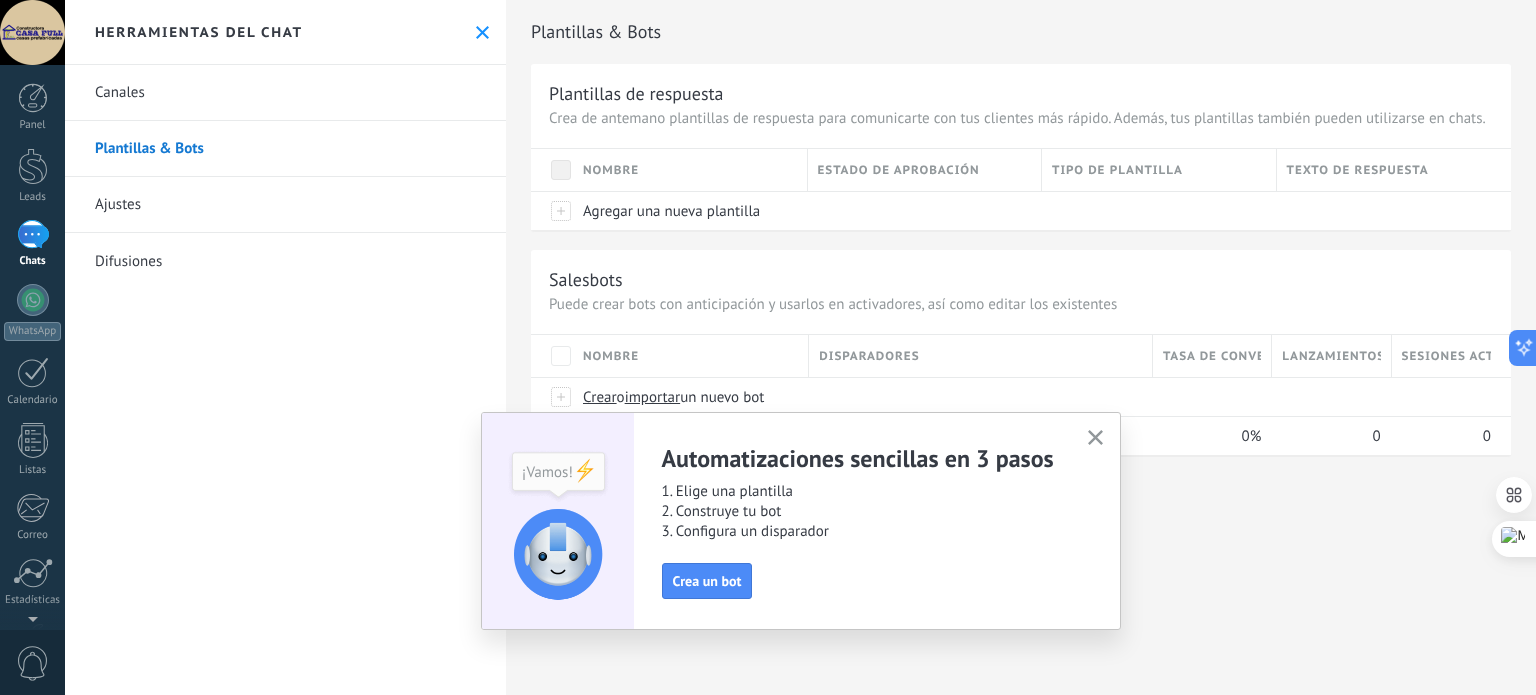 click at bounding box center [1095, 438] 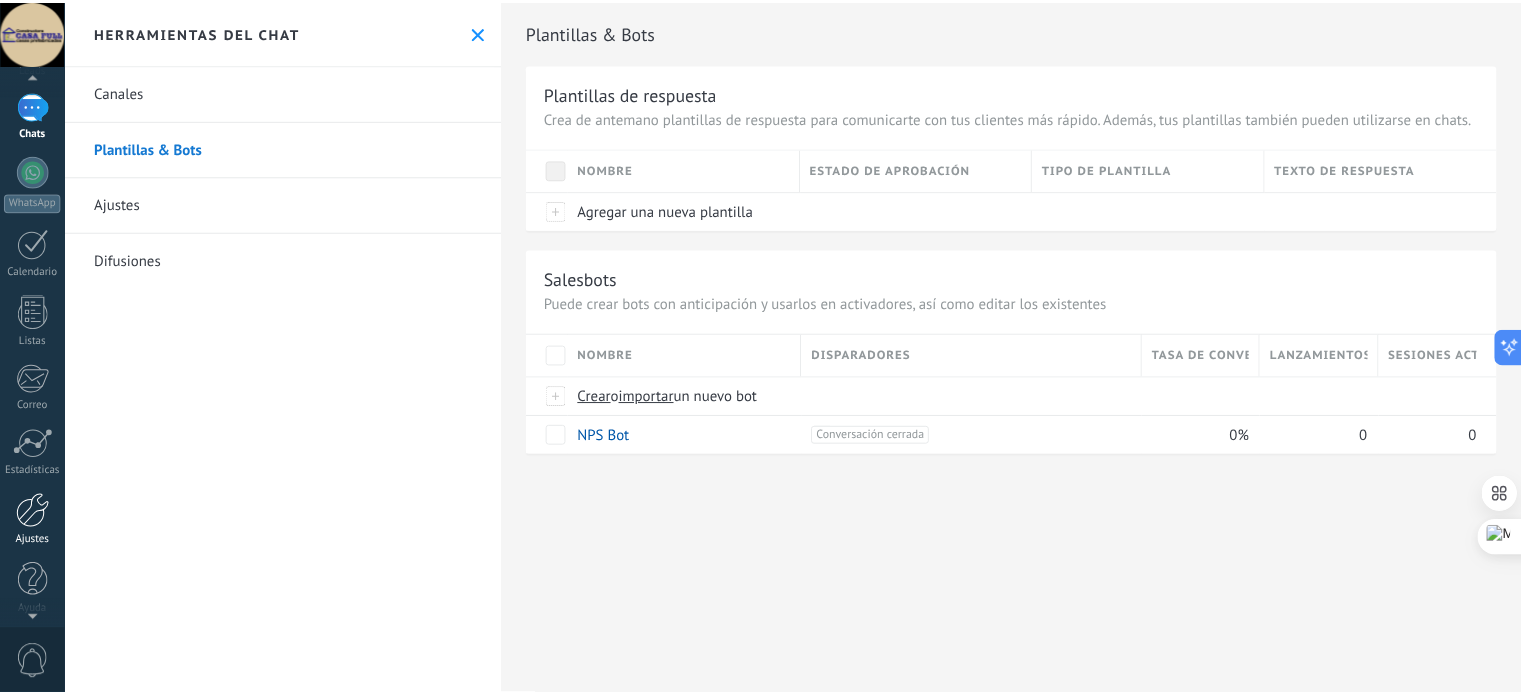 scroll, scrollTop: 136, scrollLeft: 0, axis: vertical 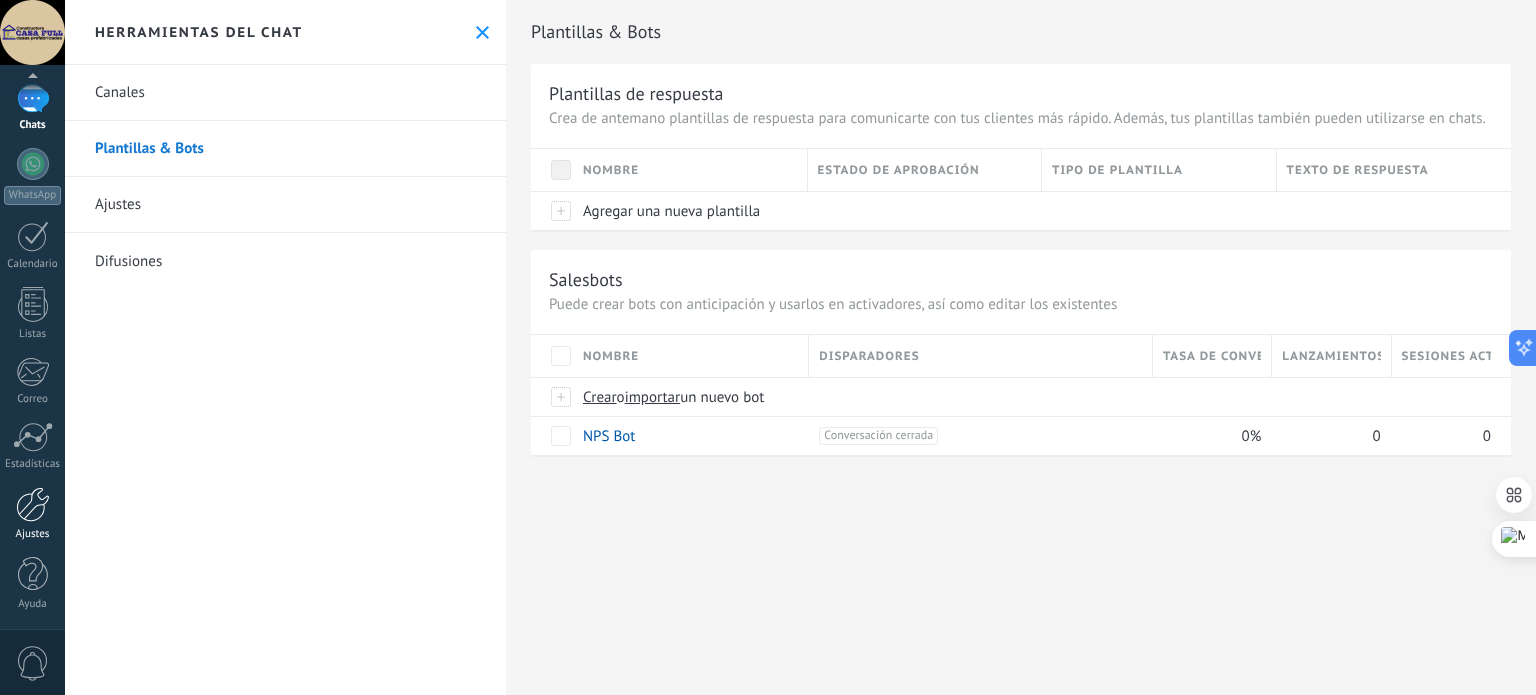 click at bounding box center (33, 504) 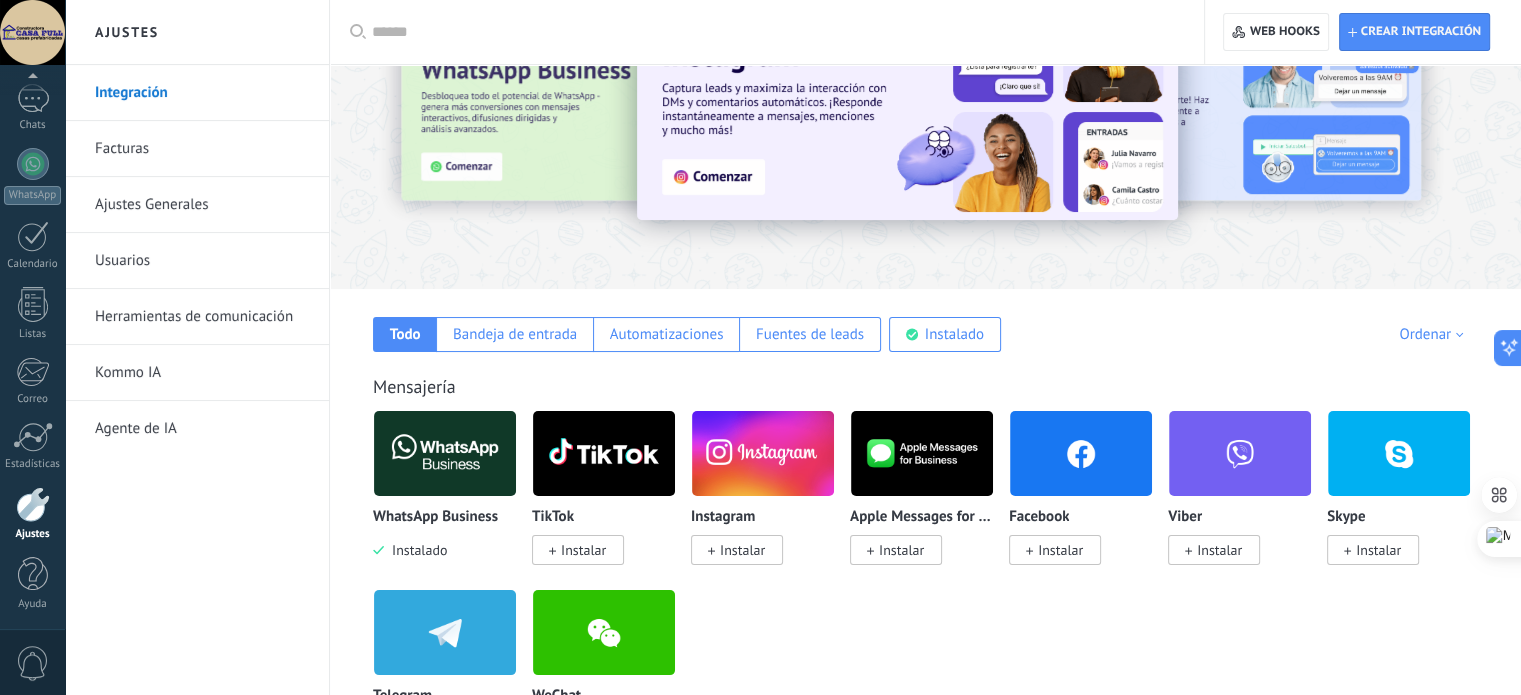 scroll, scrollTop: 0, scrollLeft: 0, axis: both 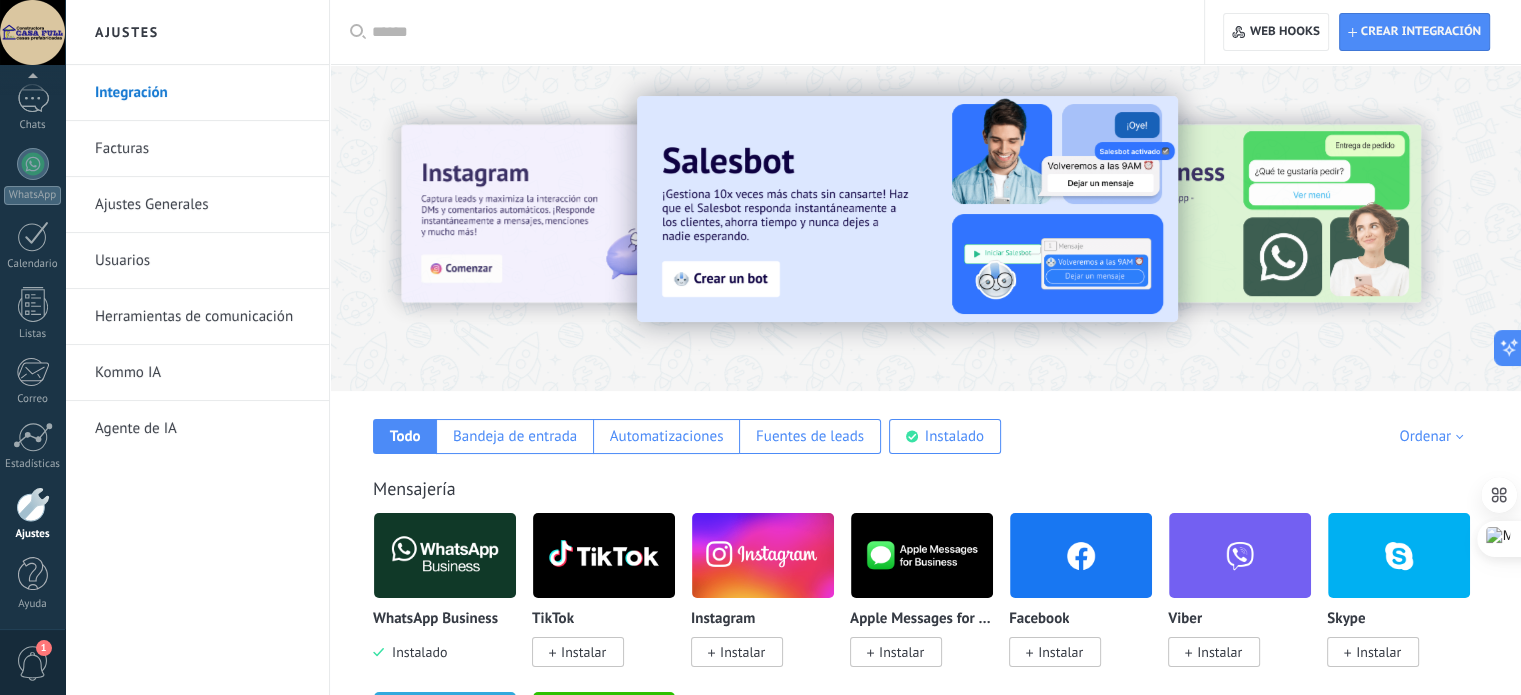 click on "Ajustes Generales" at bounding box center [202, 205] 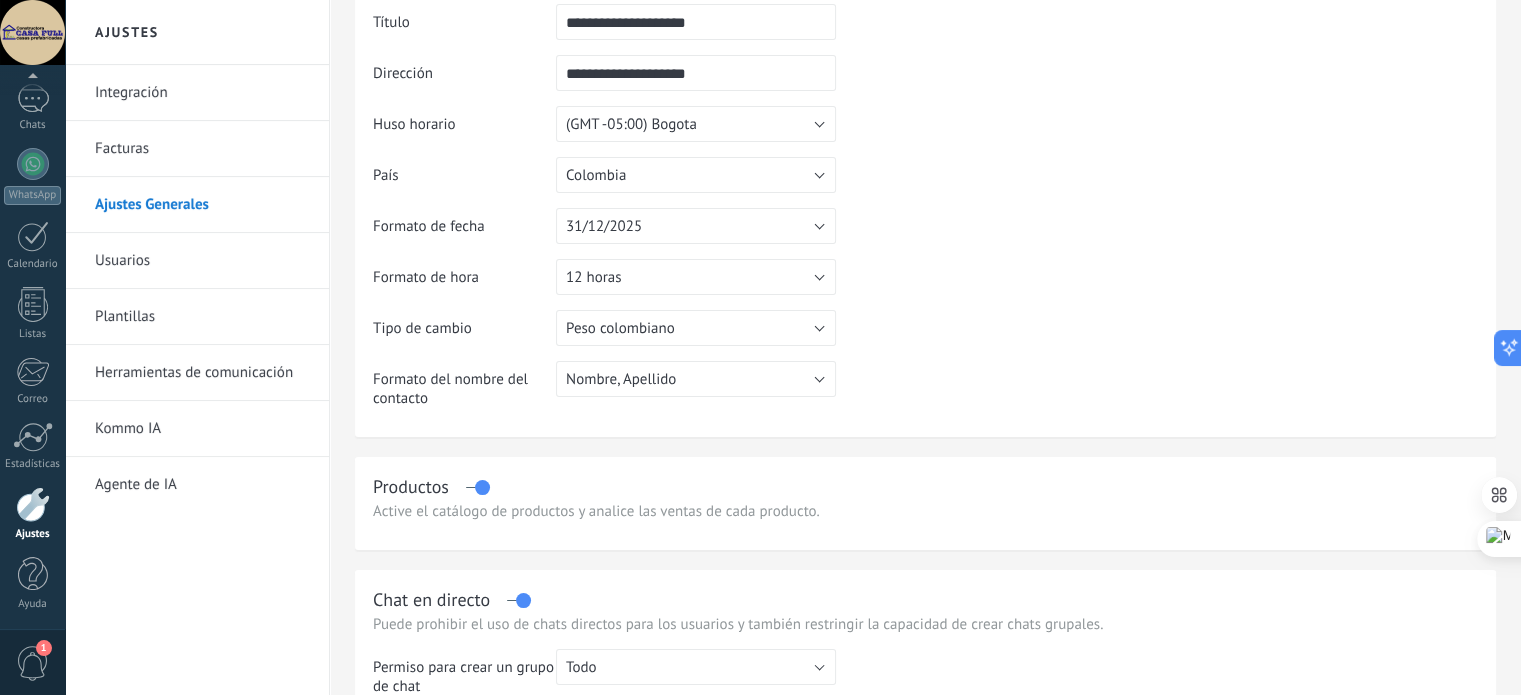 scroll, scrollTop: 0, scrollLeft: 0, axis: both 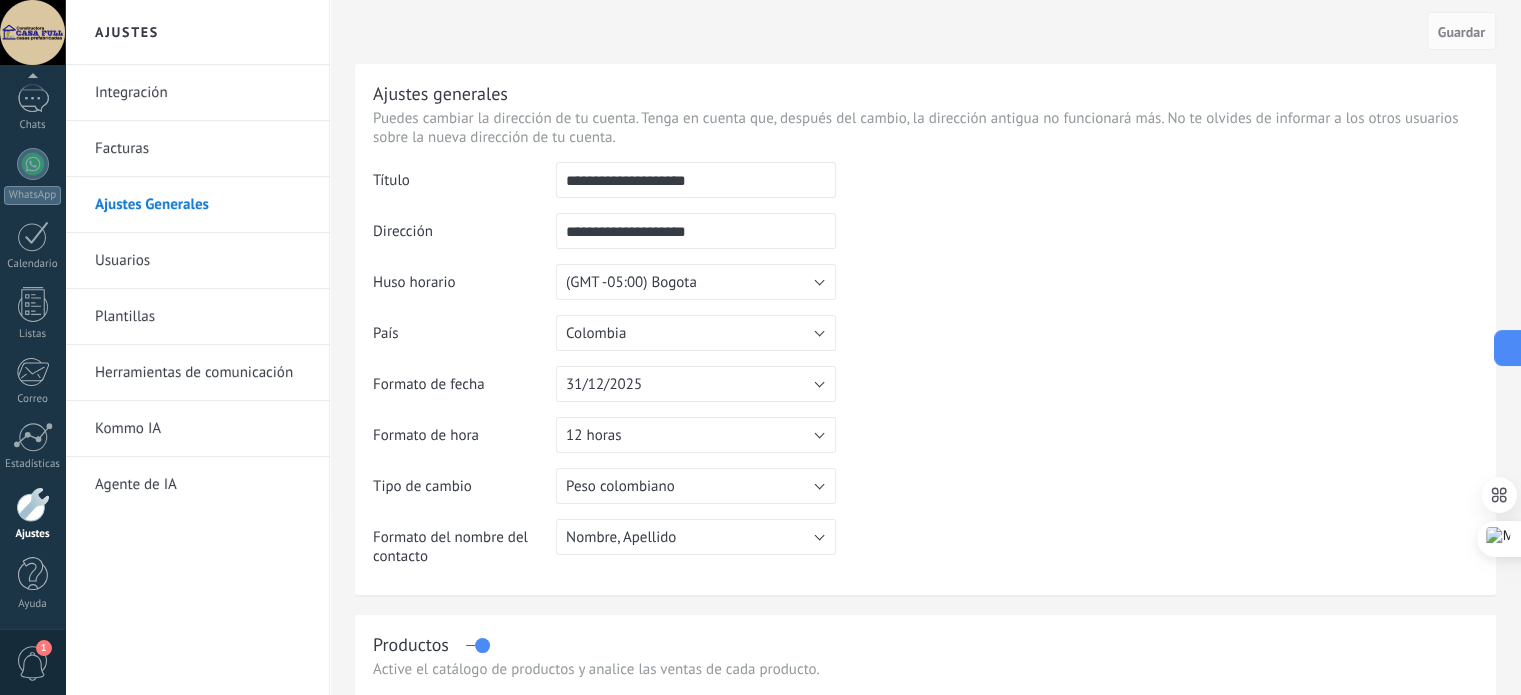 click on "**********" at bounding box center [696, 180] 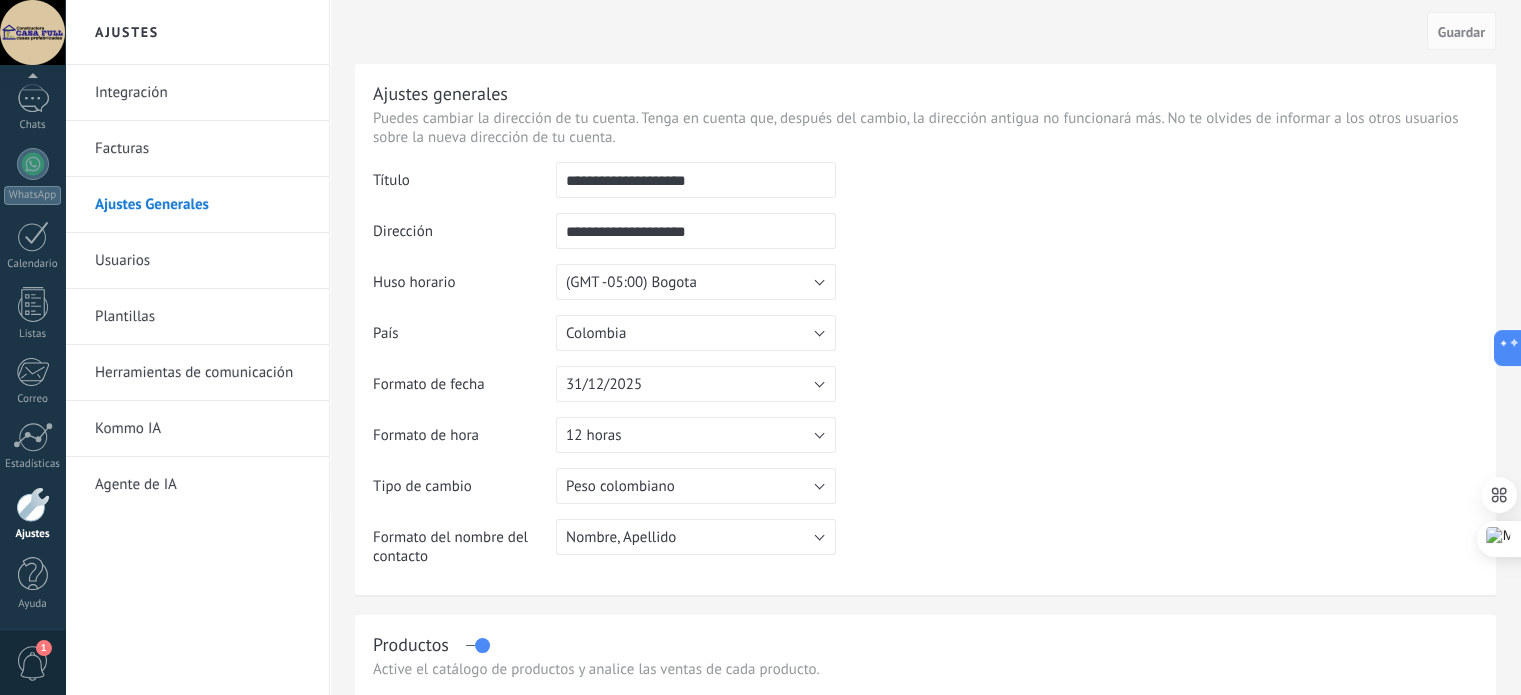 click on "**********" at bounding box center [696, 180] 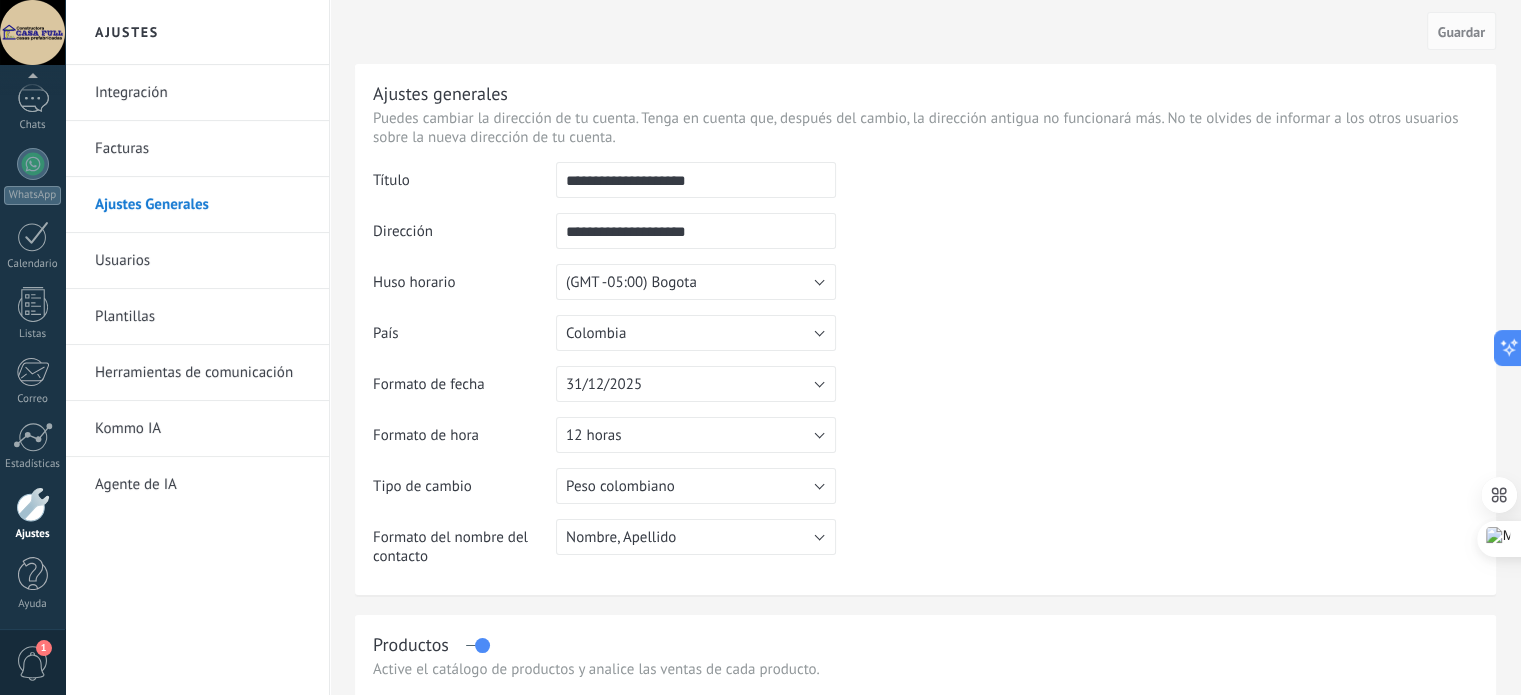click on "**********" at bounding box center [696, 180] 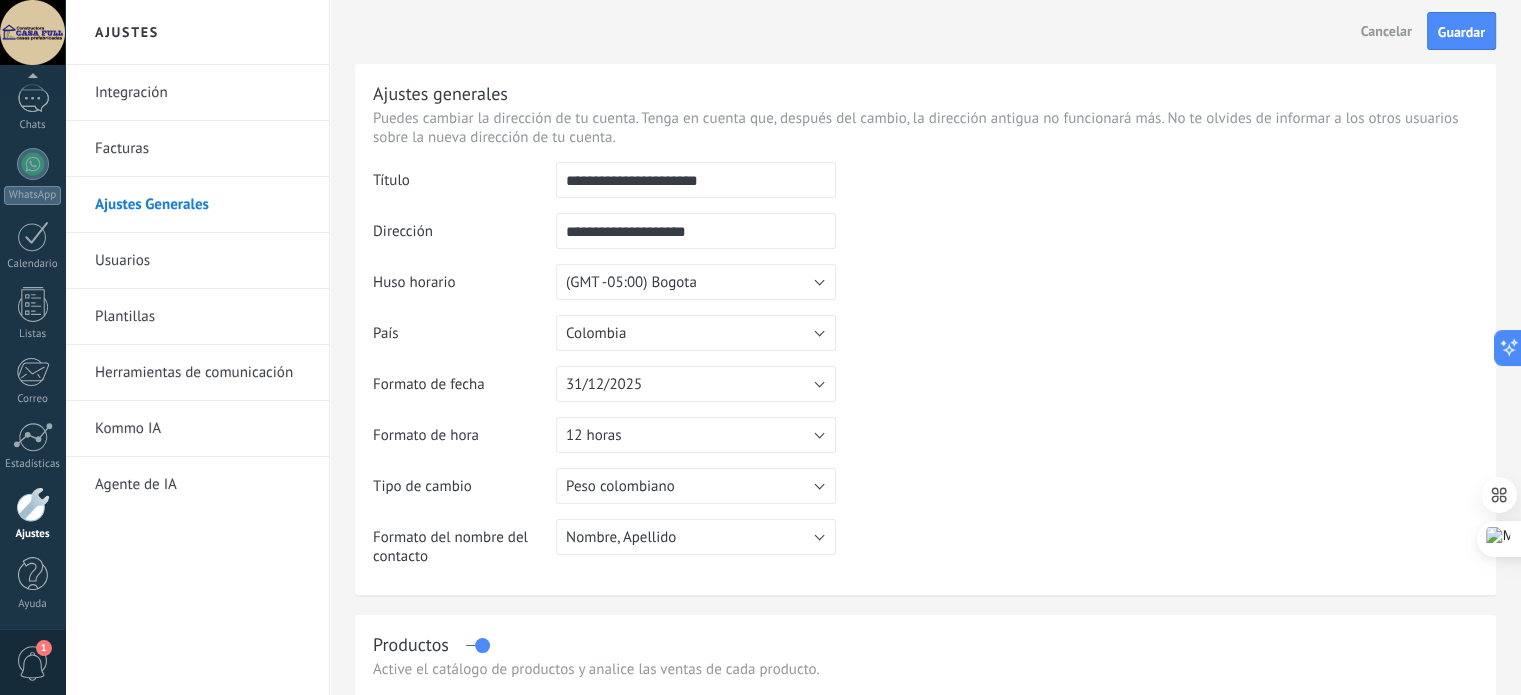 click on "**********" at bounding box center (696, 180) 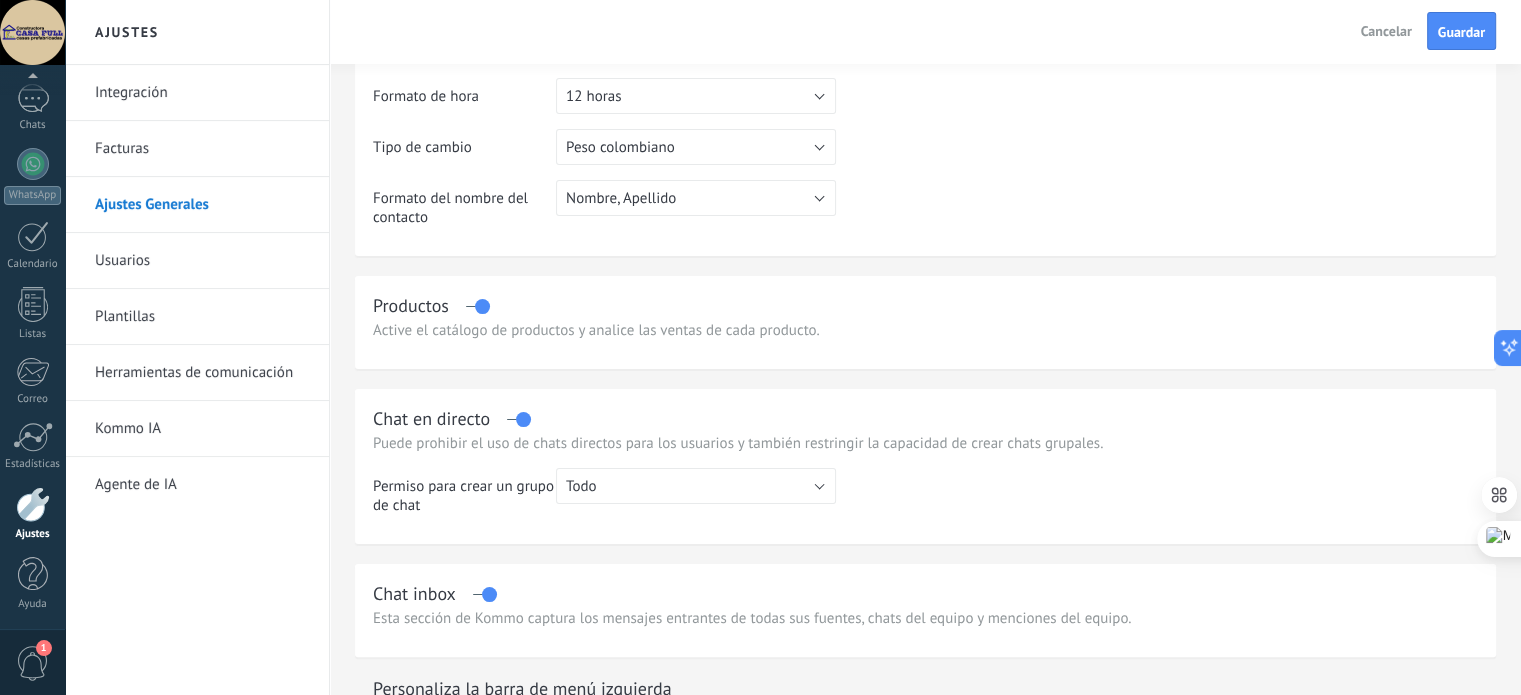 scroll, scrollTop: 400, scrollLeft: 0, axis: vertical 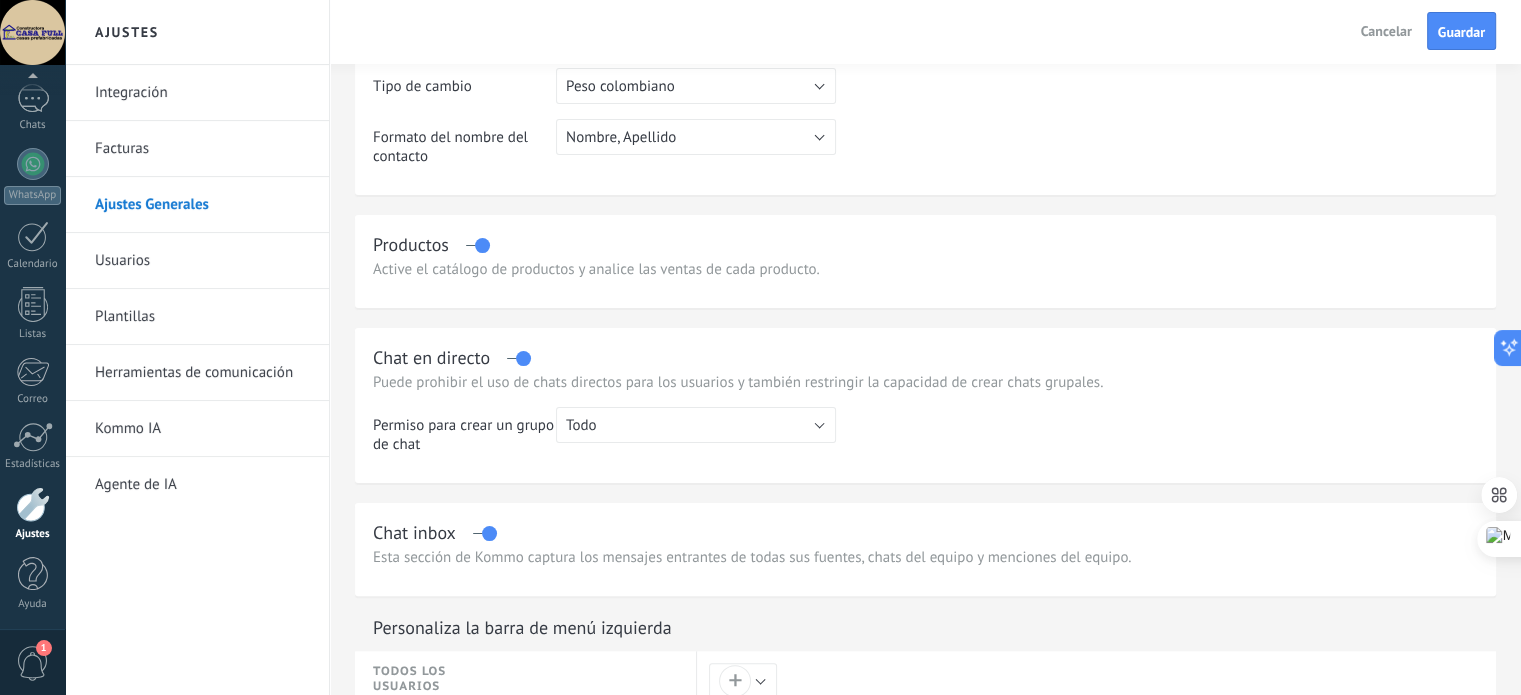 type on "**********" 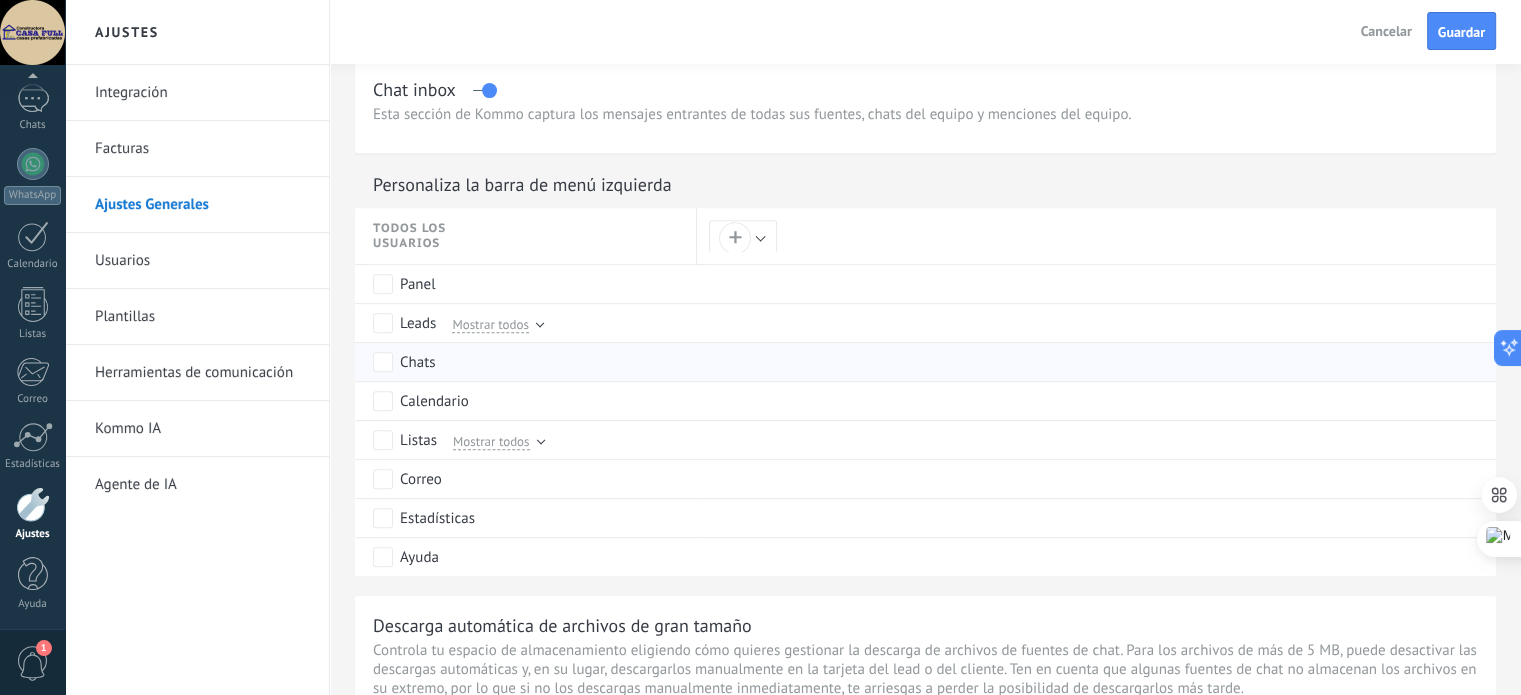 scroll, scrollTop: 900, scrollLeft: 0, axis: vertical 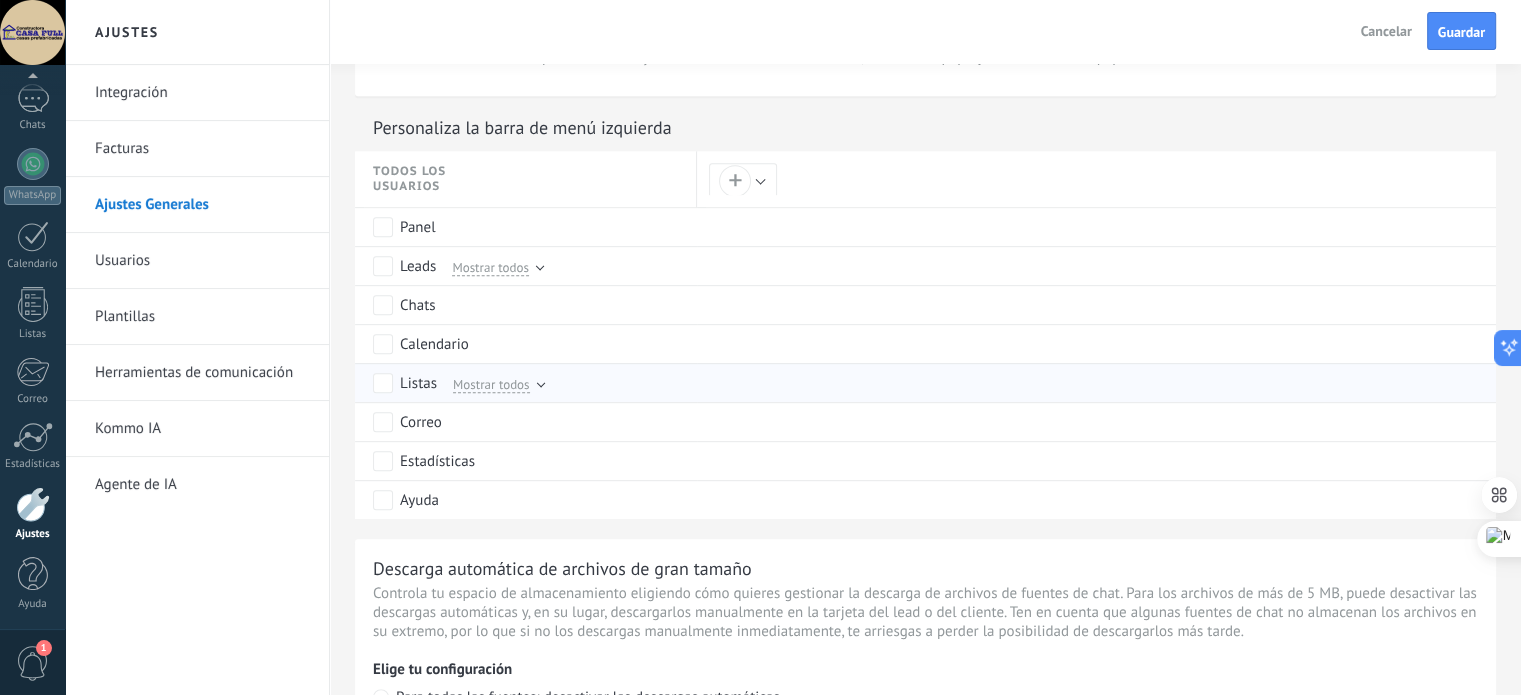 click at bounding box center (540, 383) 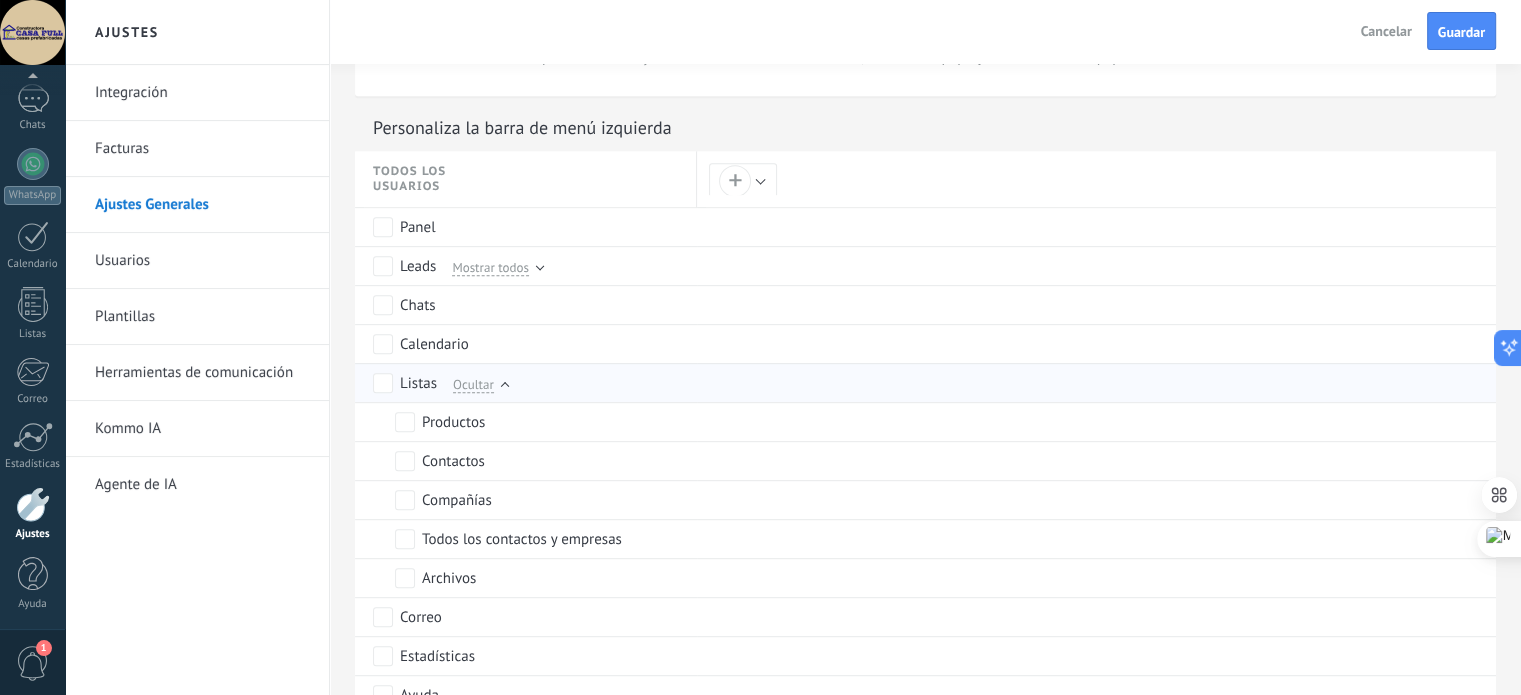 click on "Ocultar" at bounding box center [476, 383] 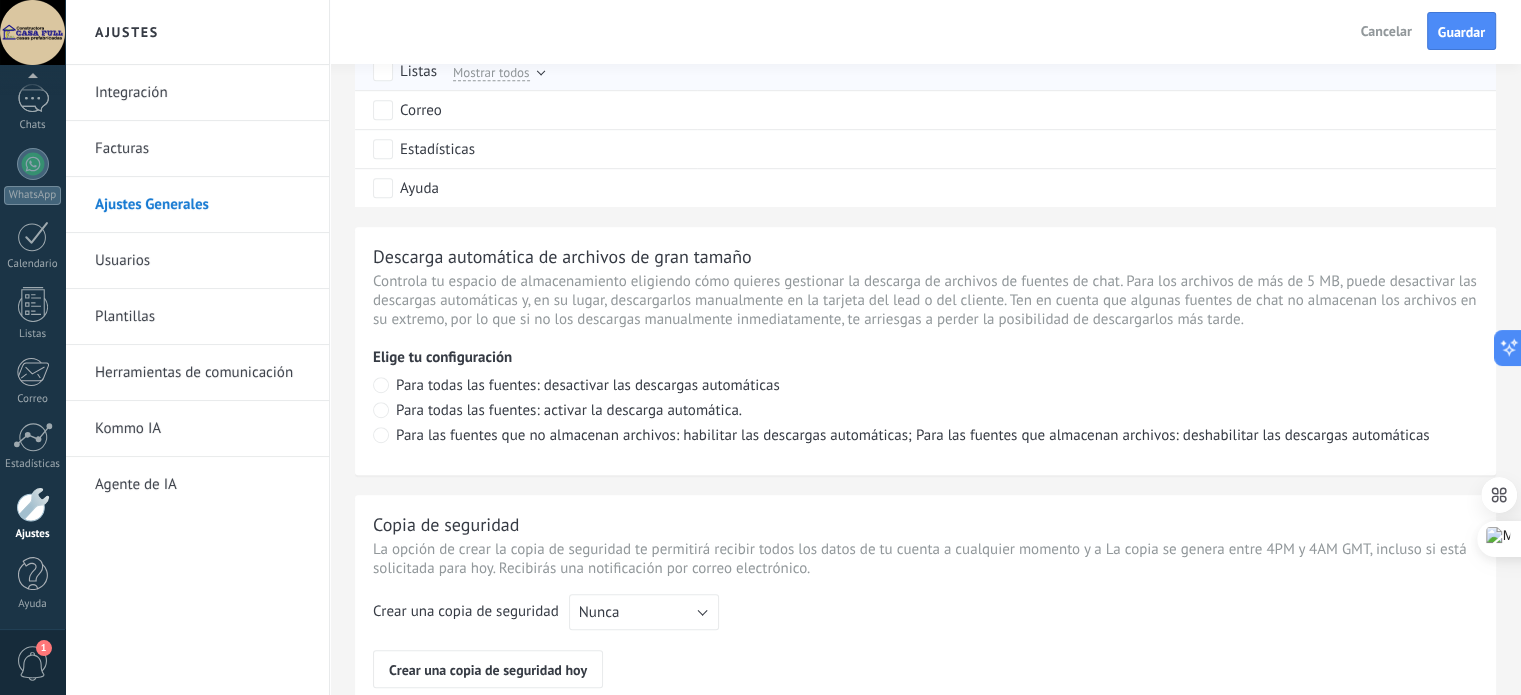 scroll, scrollTop: 1511, scrollLeft: 0, axis: vertical 